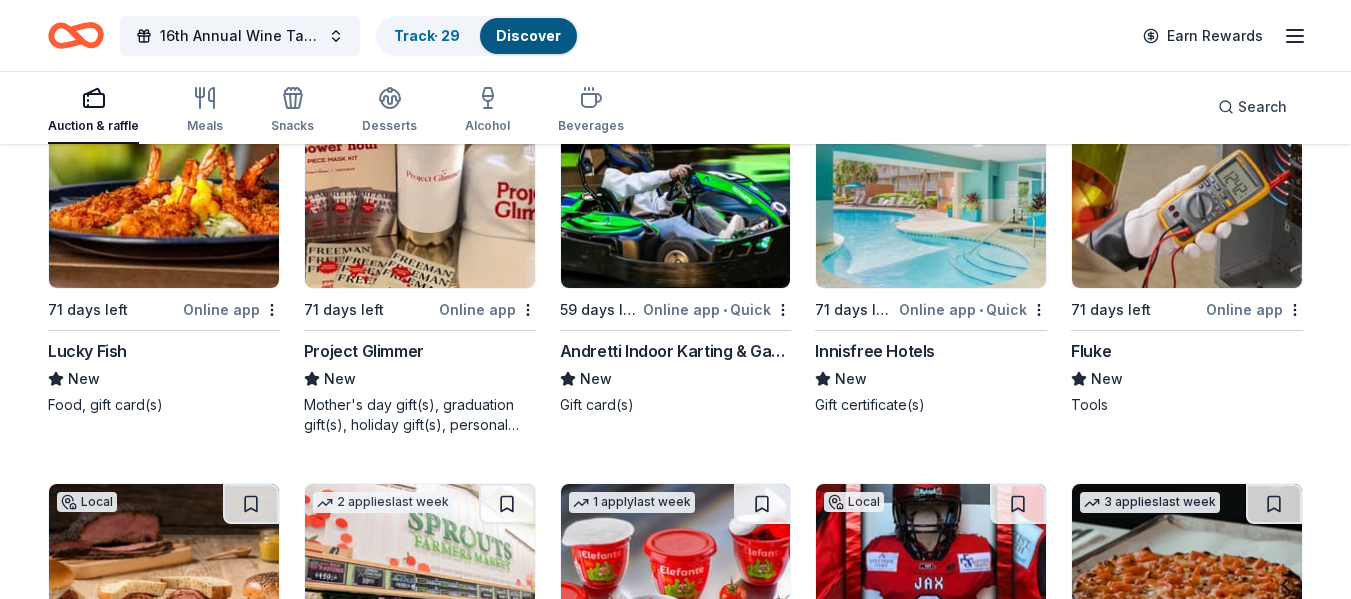 scroll, scrollTop: 9380, scrollLeft: 0, axis: vertical 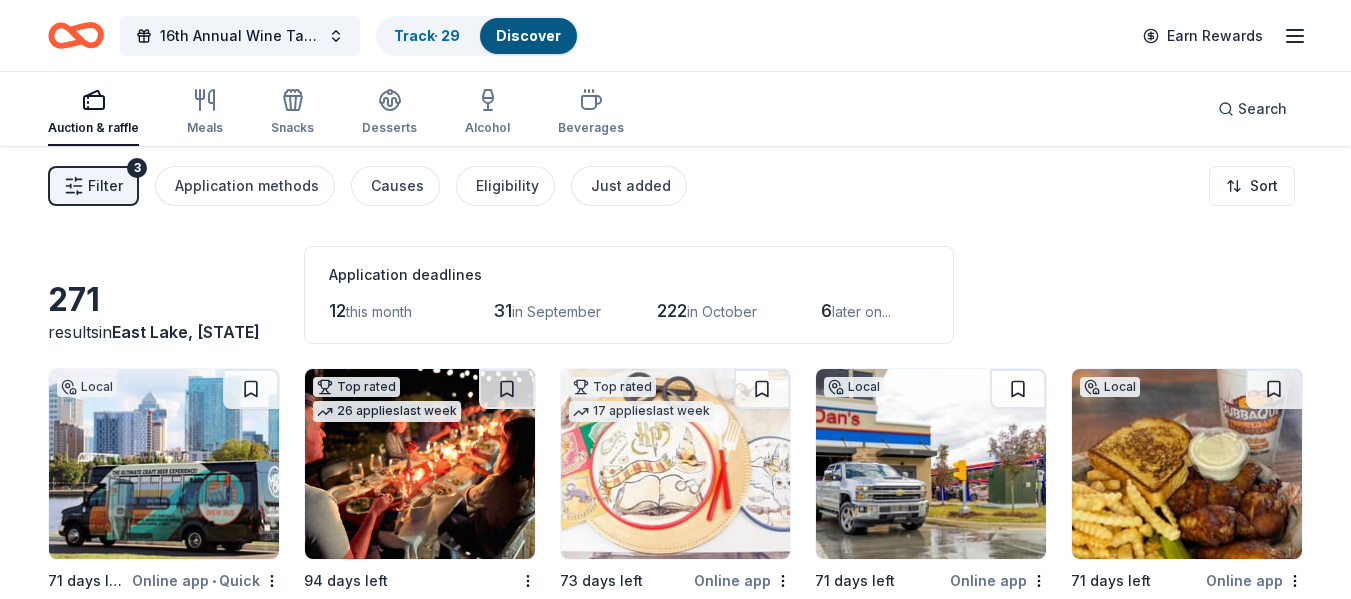 click on "Filter" at bounding box center [105, 186] 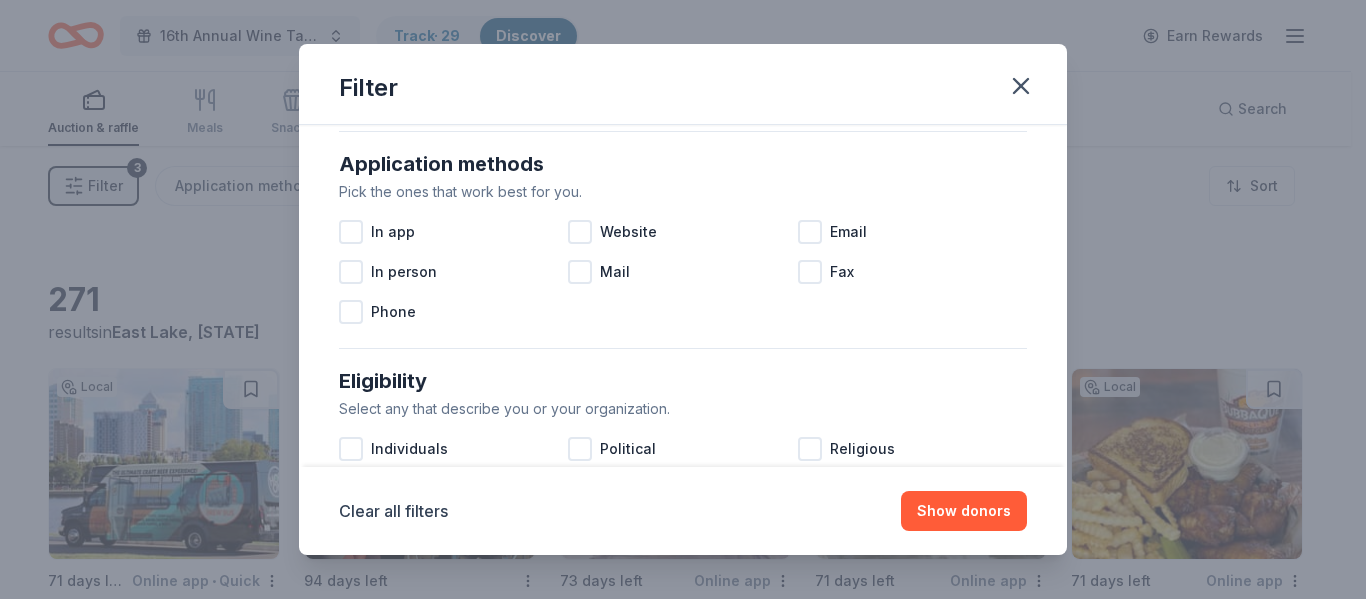scroll, scrollTop: 347, scrollLeft: 0, axis: vertical 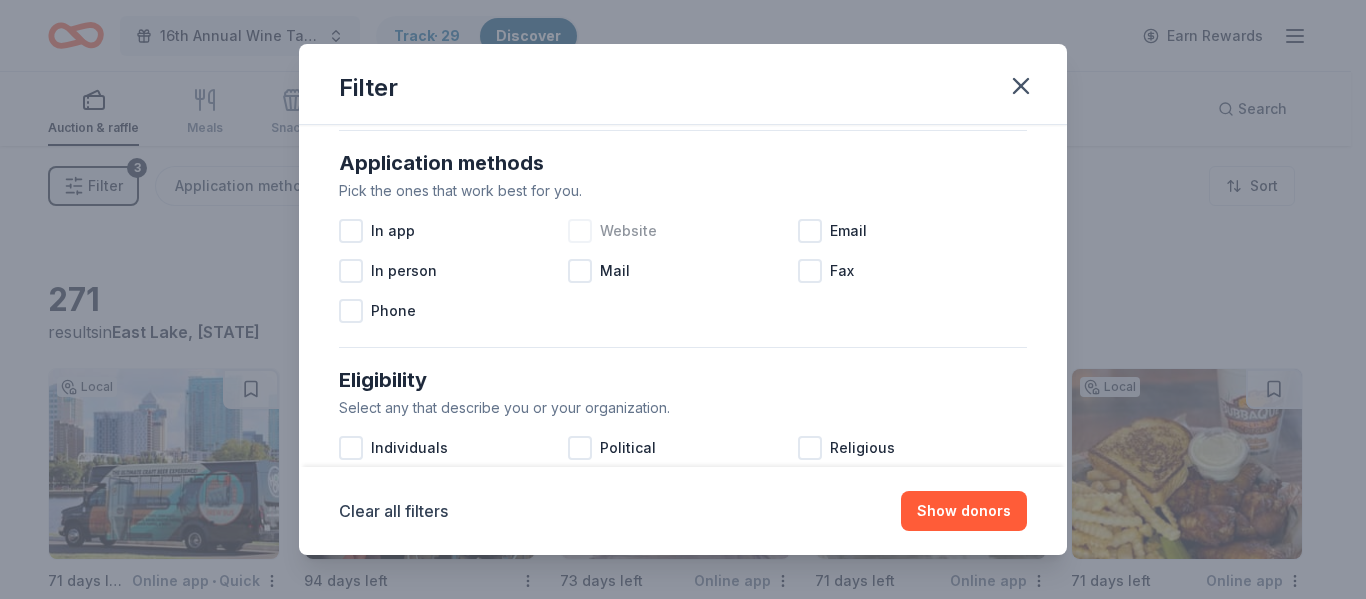 click at bounding box center [580, 231] 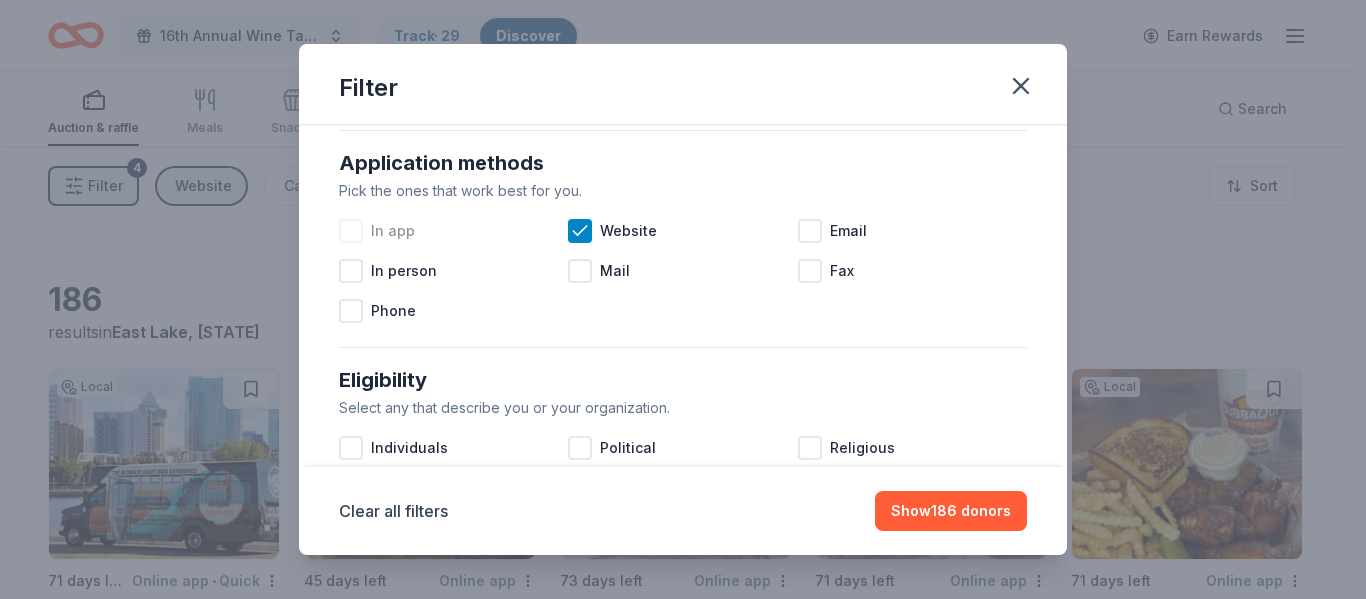 click on "In app" at bounding box center (393, 231) 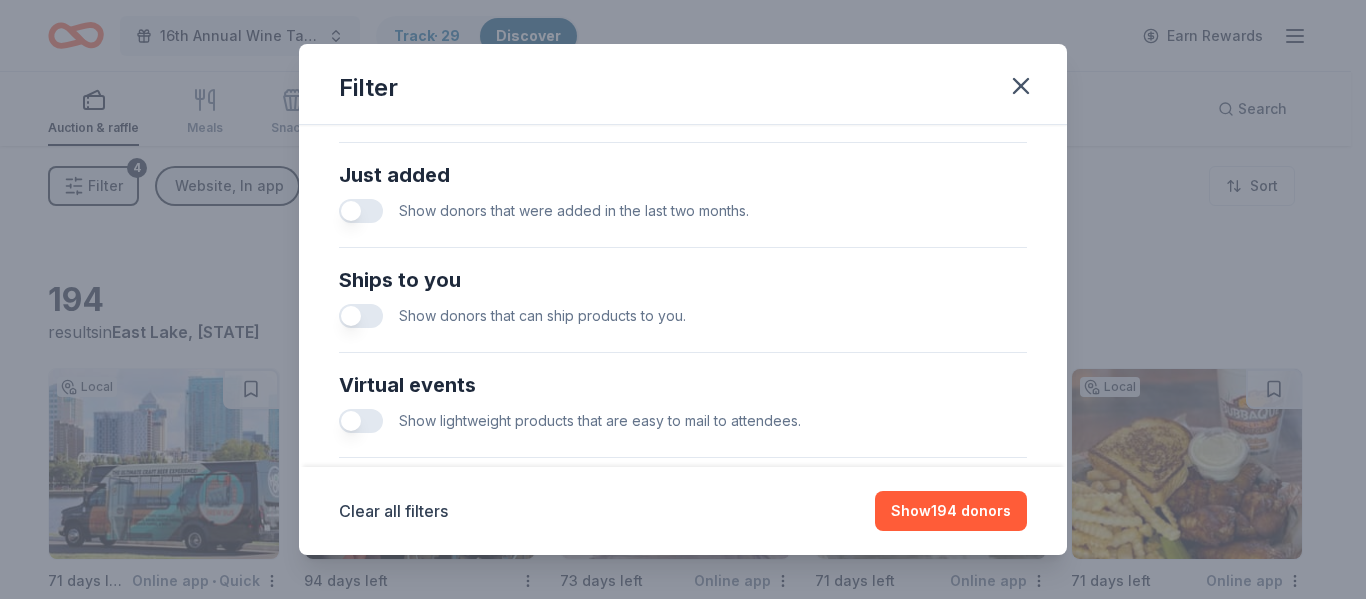 scroll, scrollTop: 770, scrollLeft: 0, axis: vertical 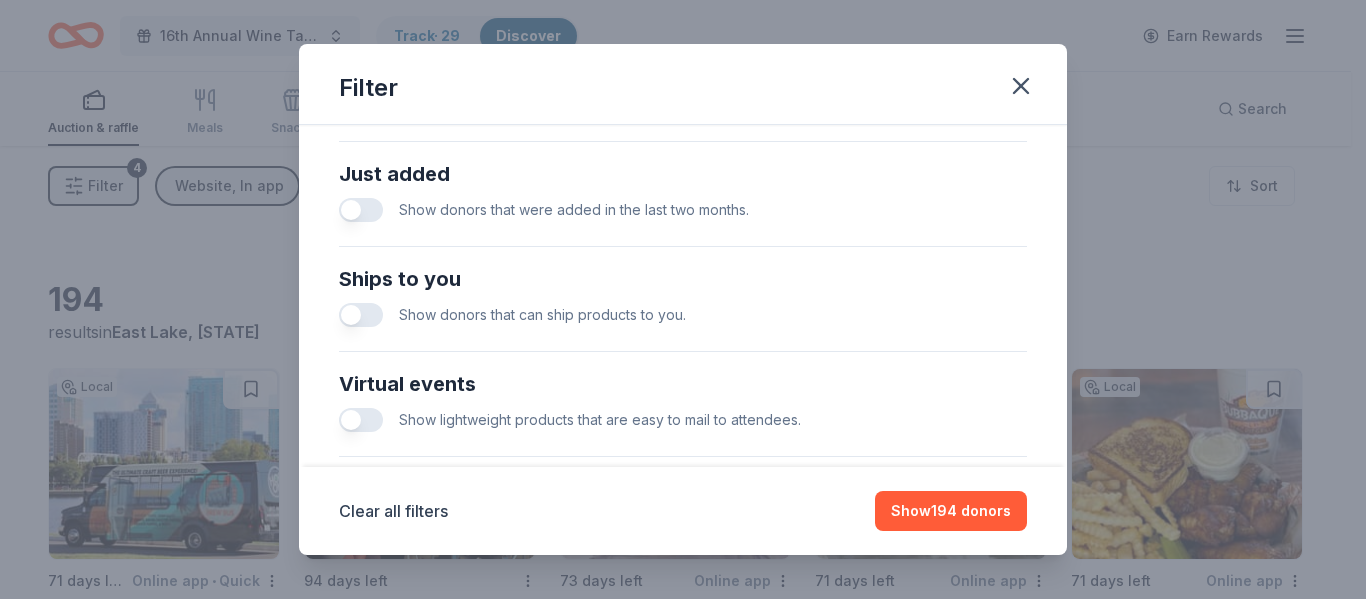 click on "Show donors that were added in the last two months." at bounding box center [574, 209] 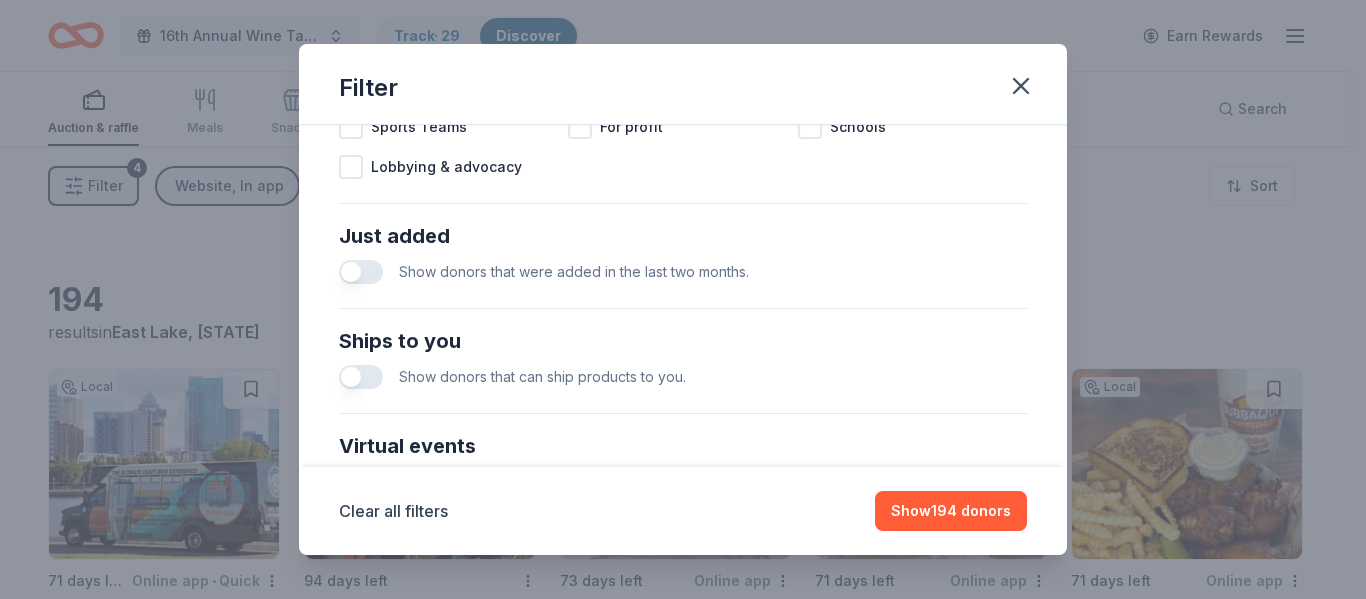 scroll, scrollTop: 707, scrollLeft: 0, axis: vertical 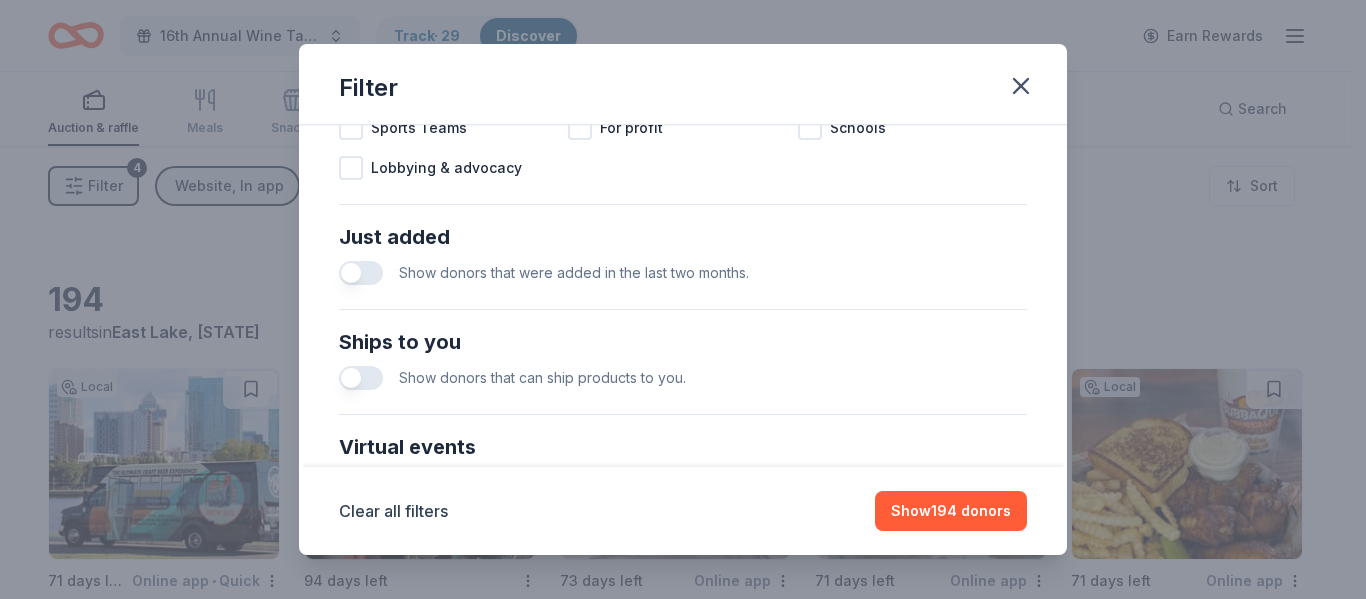 drag, startPoint x: 345, startPoint y: 261, endPoint x: 362, endPoint y: 255, distance: 18.027756 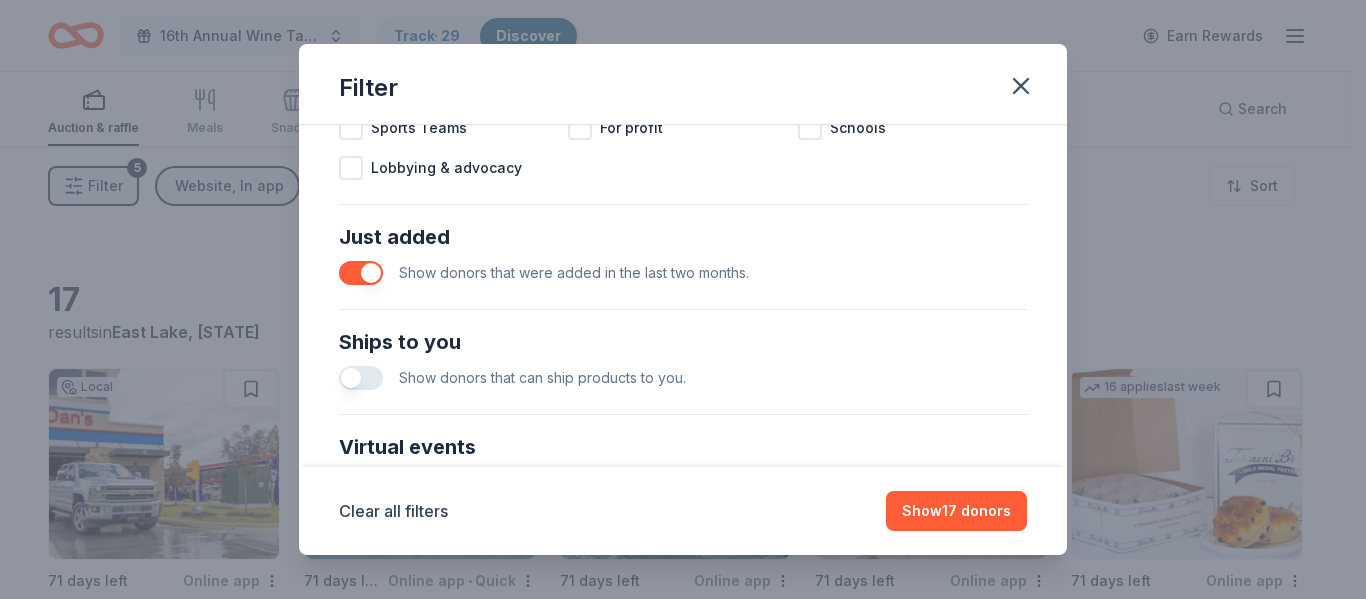 click at bounding box center (361, 273) 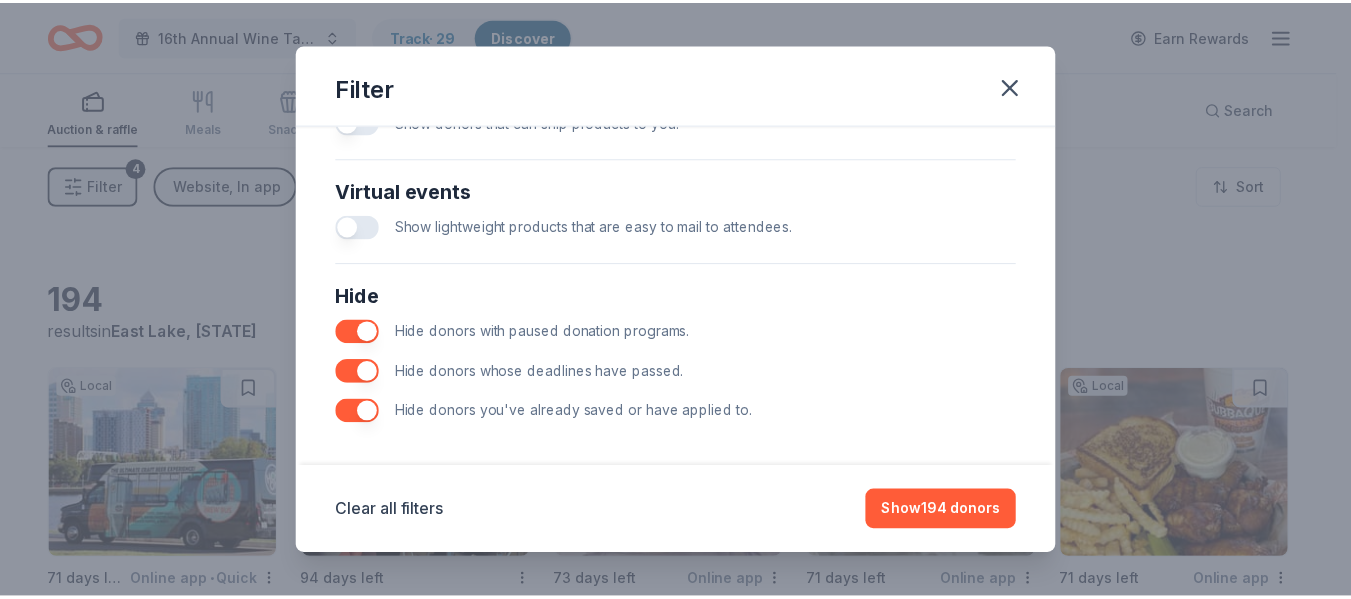 scroll, scrollTop: 976, scrollLeft: 0, axis: vertical 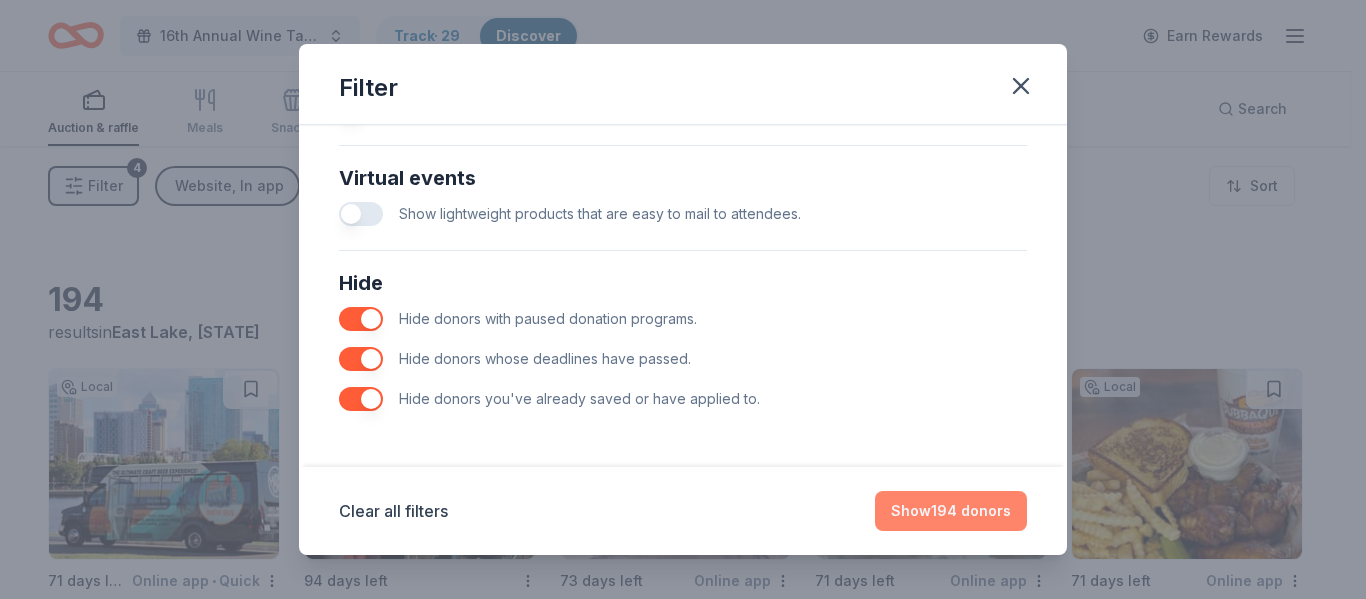 click on "Show  194   donors" at bounding box center [951, 511] 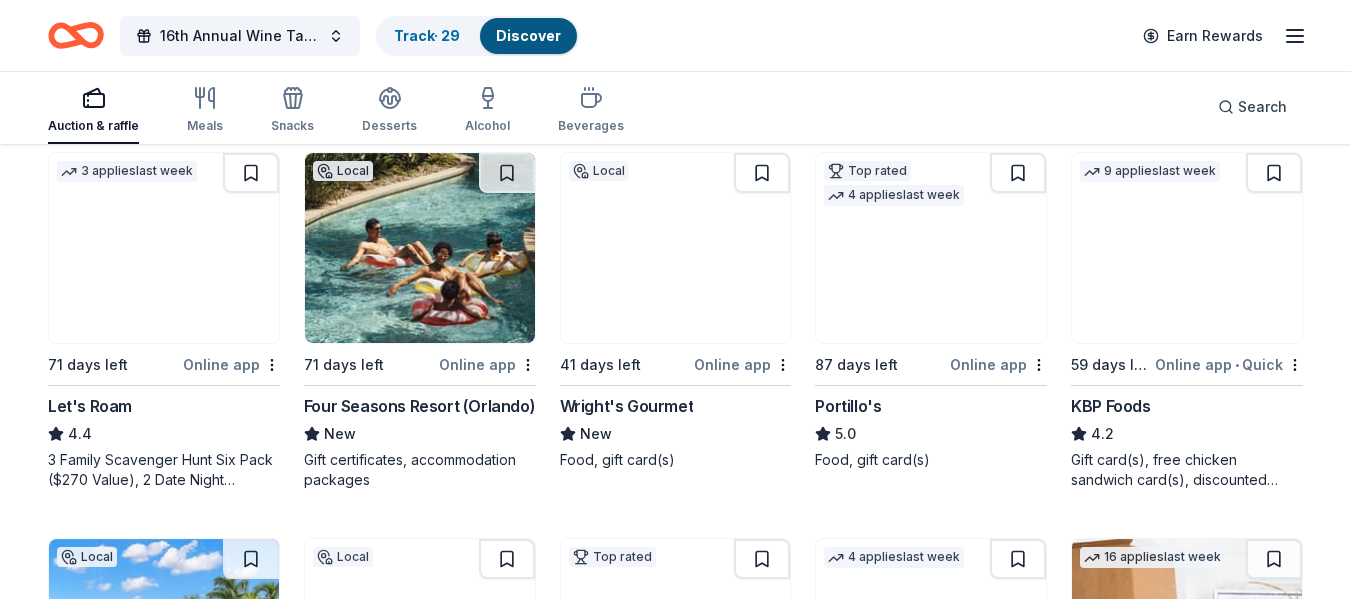 scroll, scrollTop: 991, scrollLeft: 0, axis: vertical 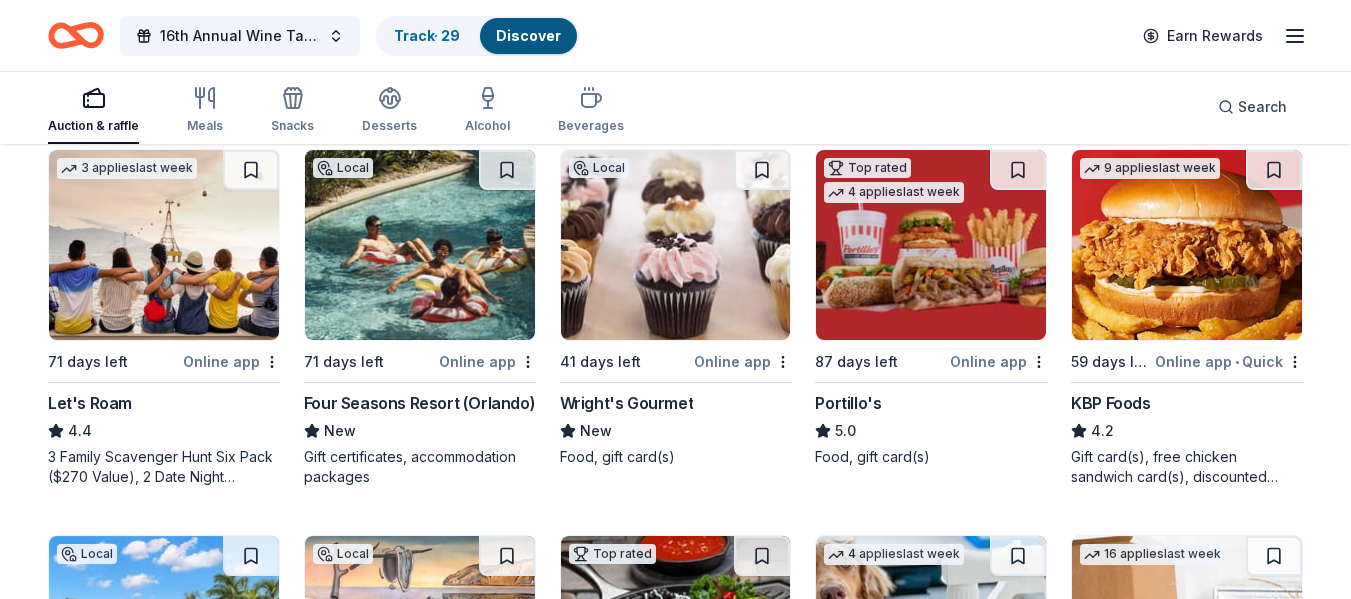 click at bounding box center [676, 245] 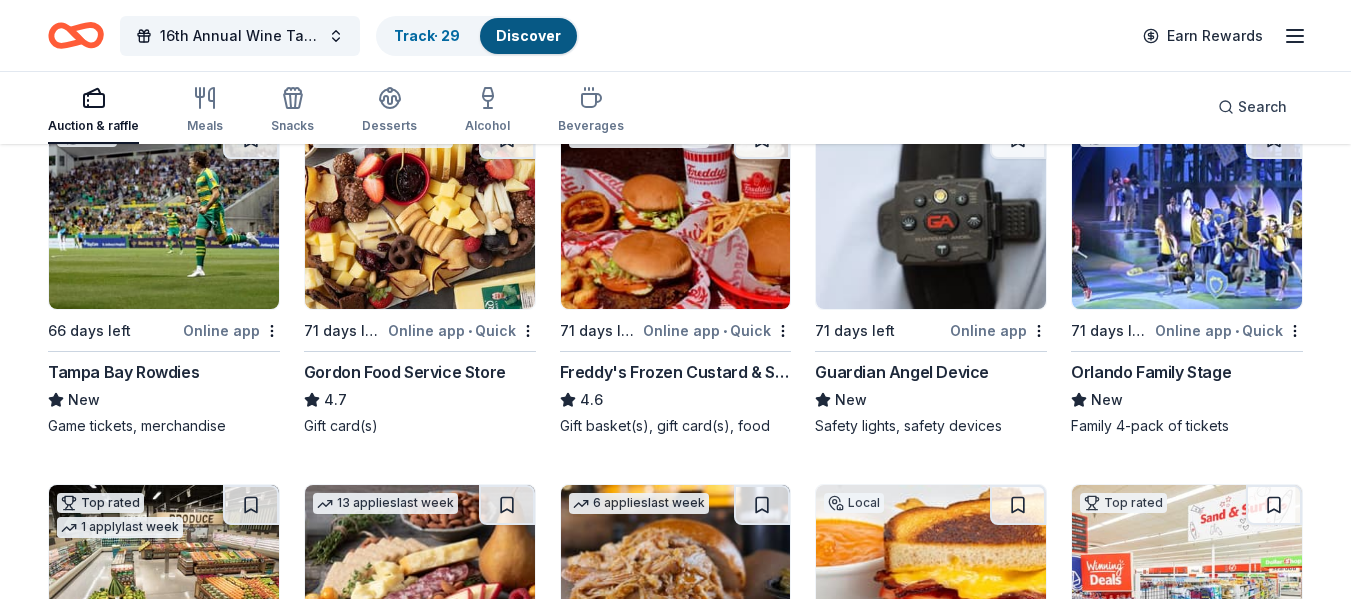 scroll, scrollTop: 1775, scrollLeft: 0, axis: vertical 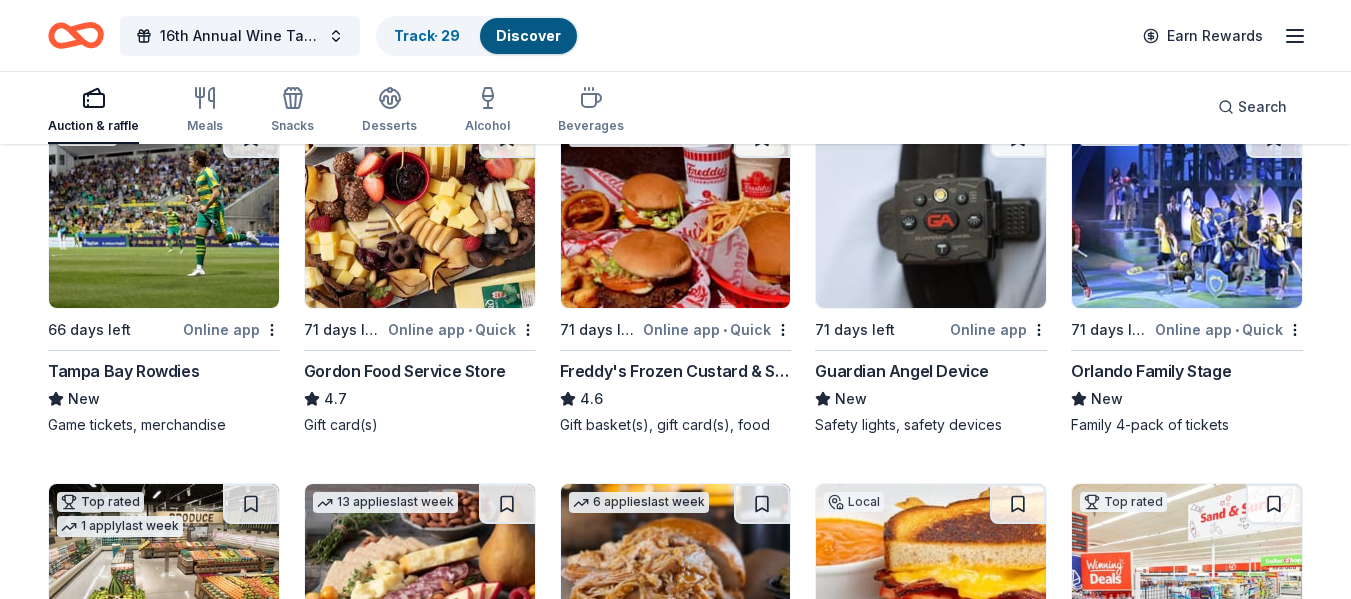 click at bounding box center [931, 213] 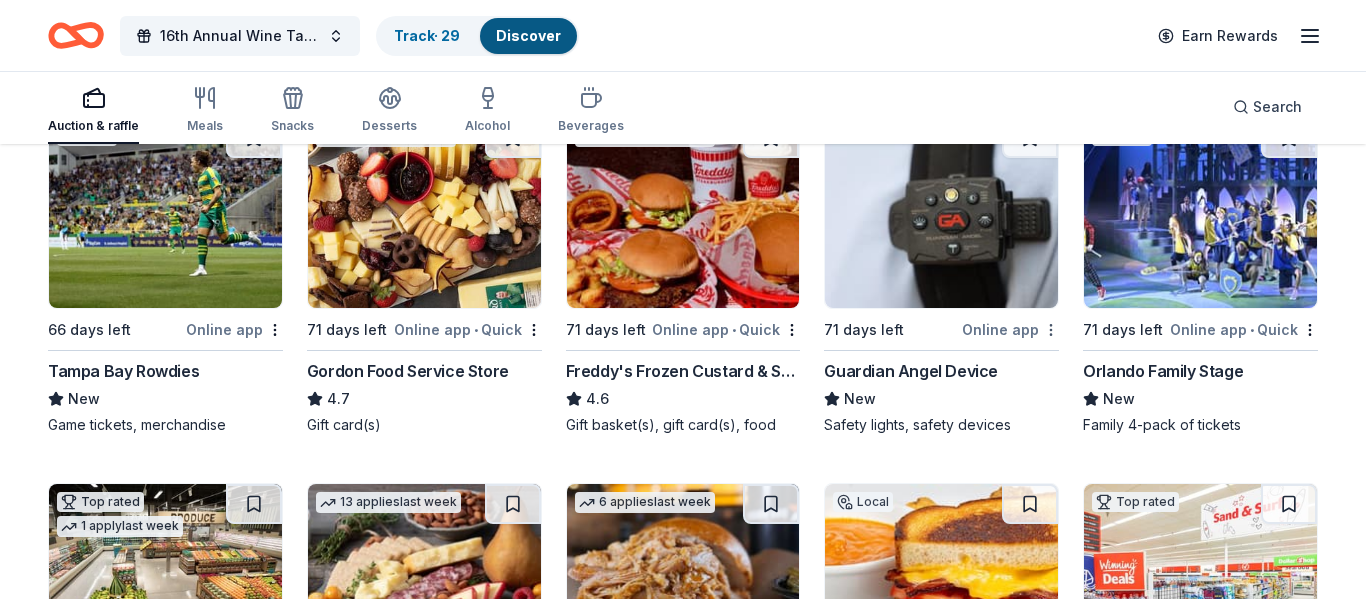 click on "16th Annual Wine Tasting & Silent Auction Track  · 29 Discover Earn Rewards Auction & raffle Meals Snacks Desserts Alcohol Beverages Search 194 results  in  East Lake, FL Application deadlines 11  this month 26  in September 151  in October 6  later on... Local 71 days left Online app • Quick Brew Bus Tours New Bus passes, beer and bottled water, gift card(s), merchandise Top rated 26   applies  last week 94 days left CookinGenie 5.0 One $200 gift card Top rated 17   applies  last week 73 days left Online app Oriental Trading 4.8 Donation depends on request Local 71 days left Online app Big Dan's Car Wash New Gift cards, wash passes Local 71 days left Online app Bubbaque's BBQ New Food, gift card(s), sauces or rubs, monetary donation Top rated 12   applies  last week 45 days left Online app Total Wine 5.0 Winery Direct Wines offered at 30% off in all locations except CT, MA, and other select markets; Private Wine Class for 20 people in all locations except available in WI, CO, and other select markets 9" at bounding box center [683, -1476] 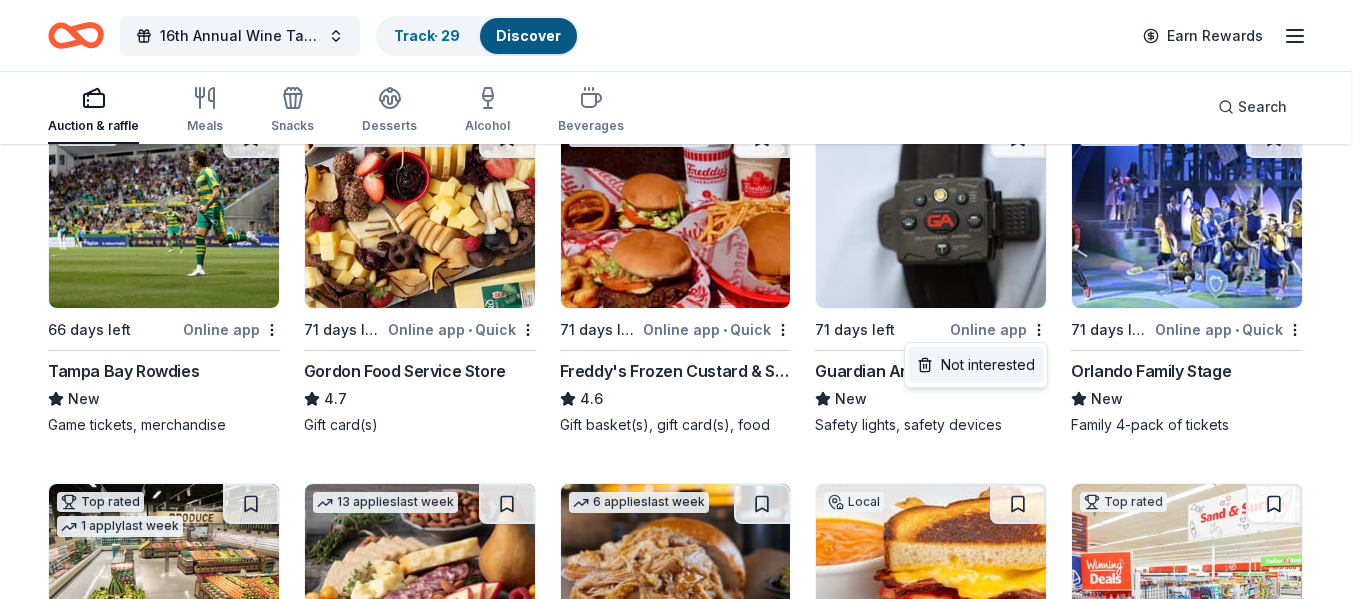 click on "Not interested" at bounding box center [976, 365] 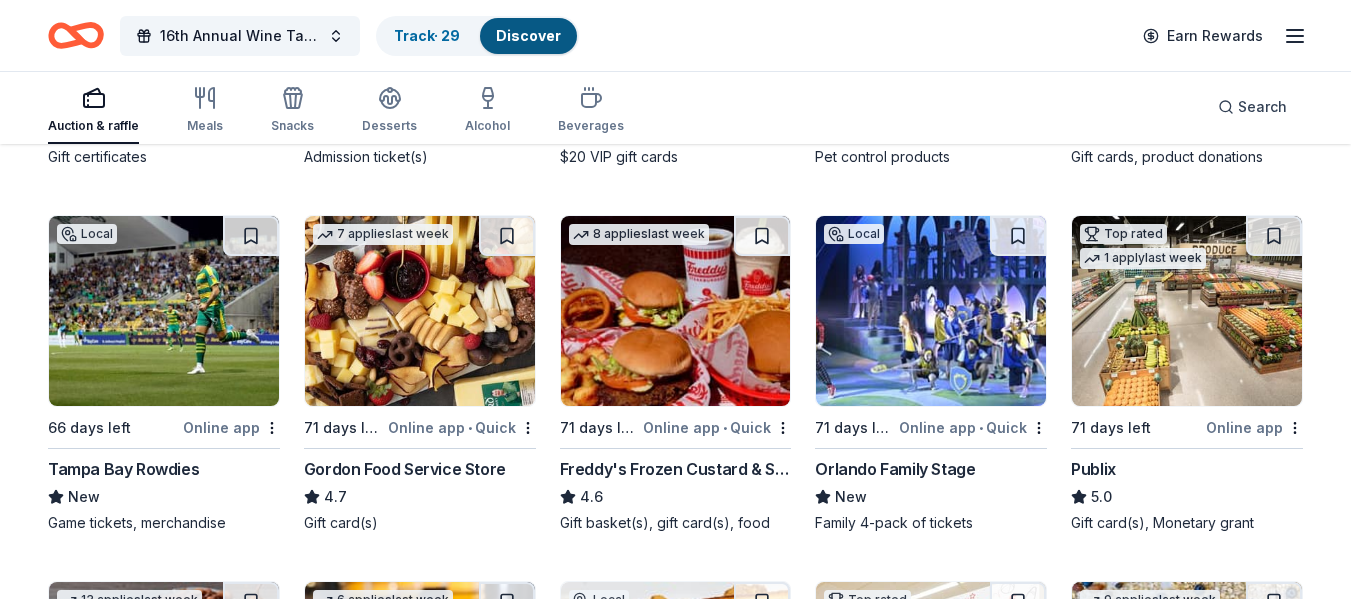scroll, scrollTop: 1678, scrollLeft: 0, axis: vertical 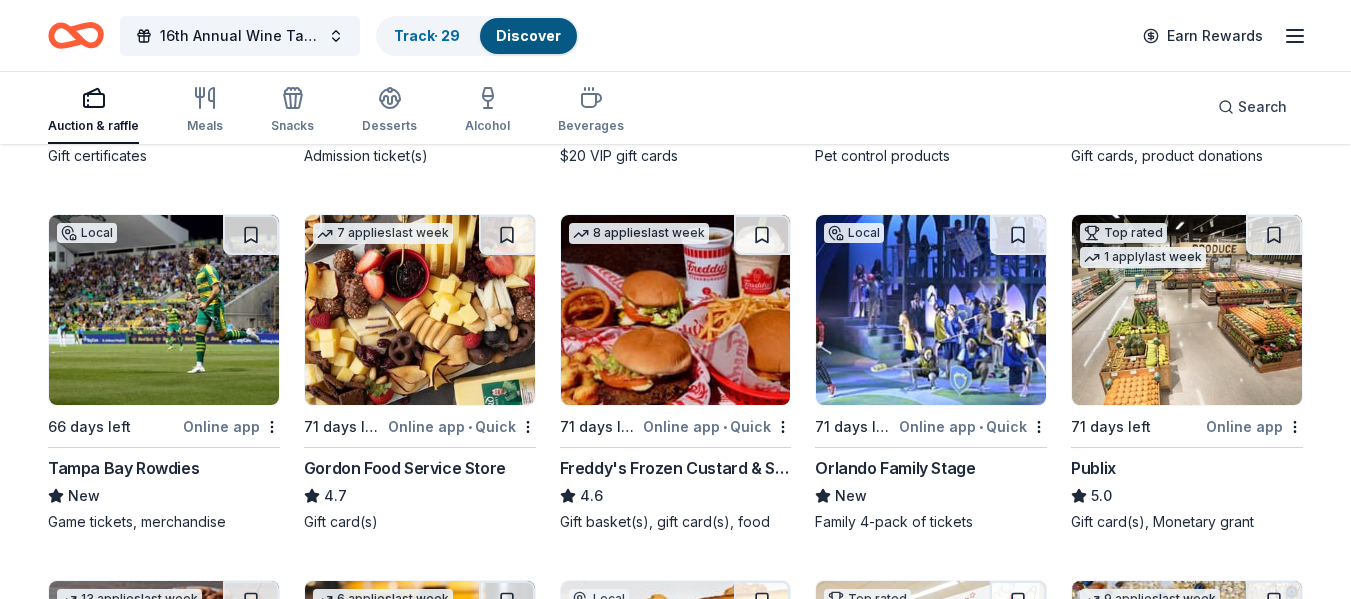 click at bounding box center (931, 310) 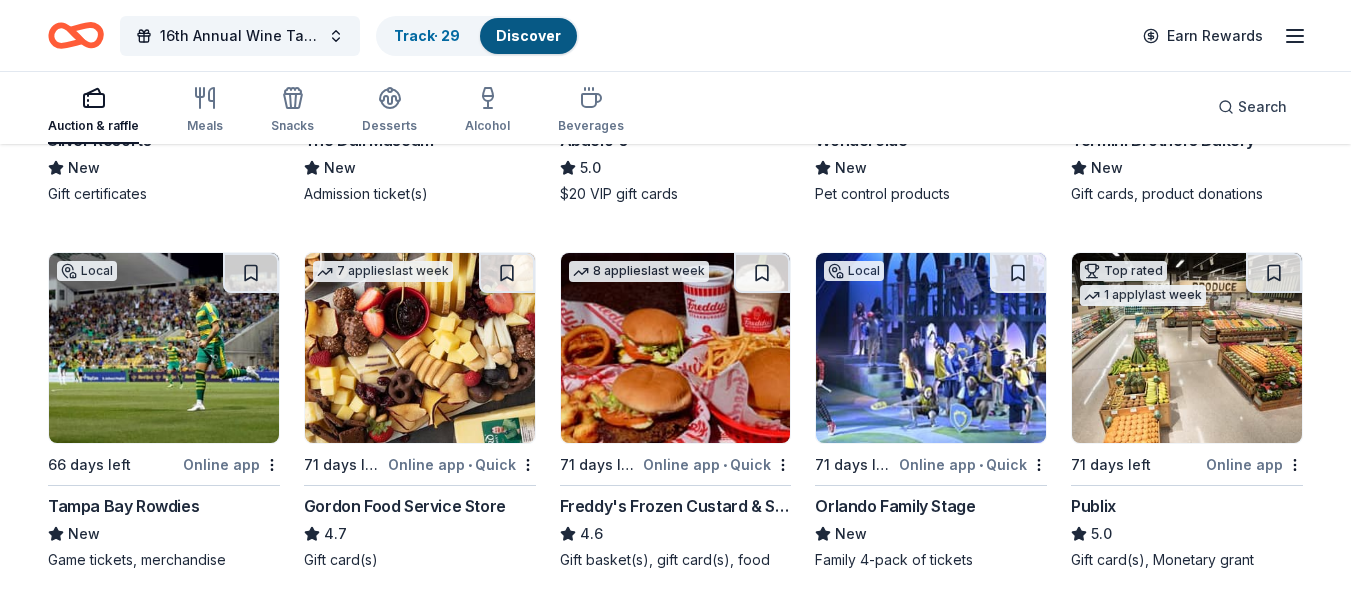 scroll, scrollTop: 1639, scrollLeft: 0, axis: vertical 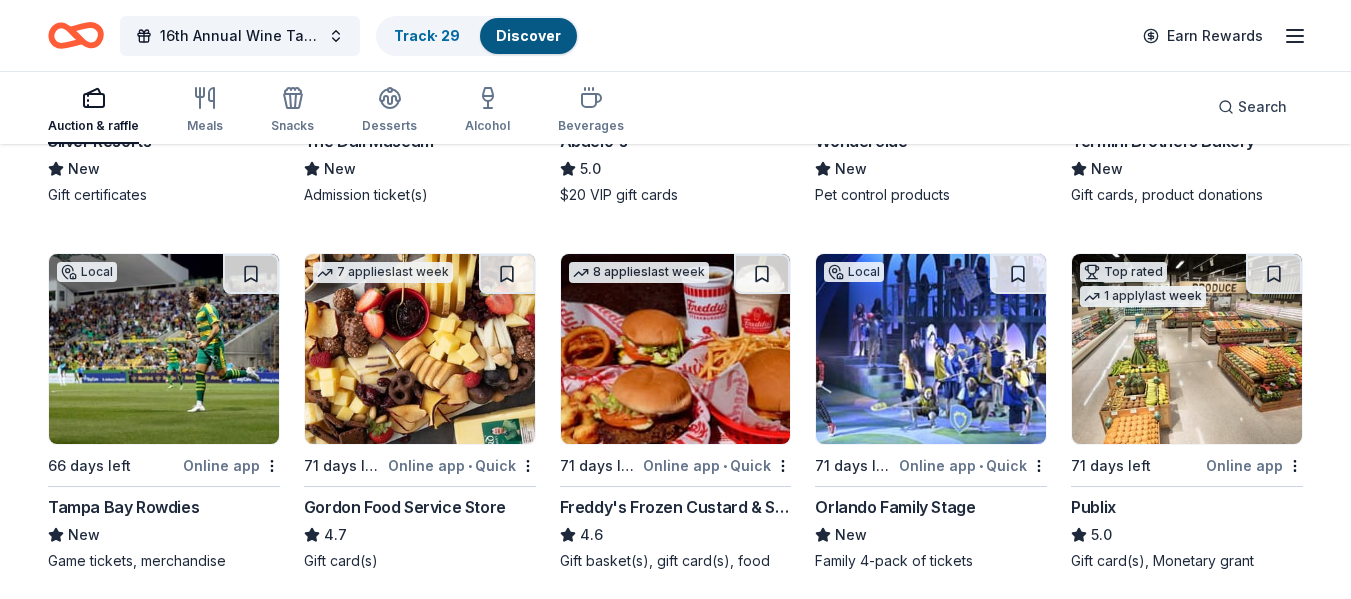 click at bounding box center [931, 349] 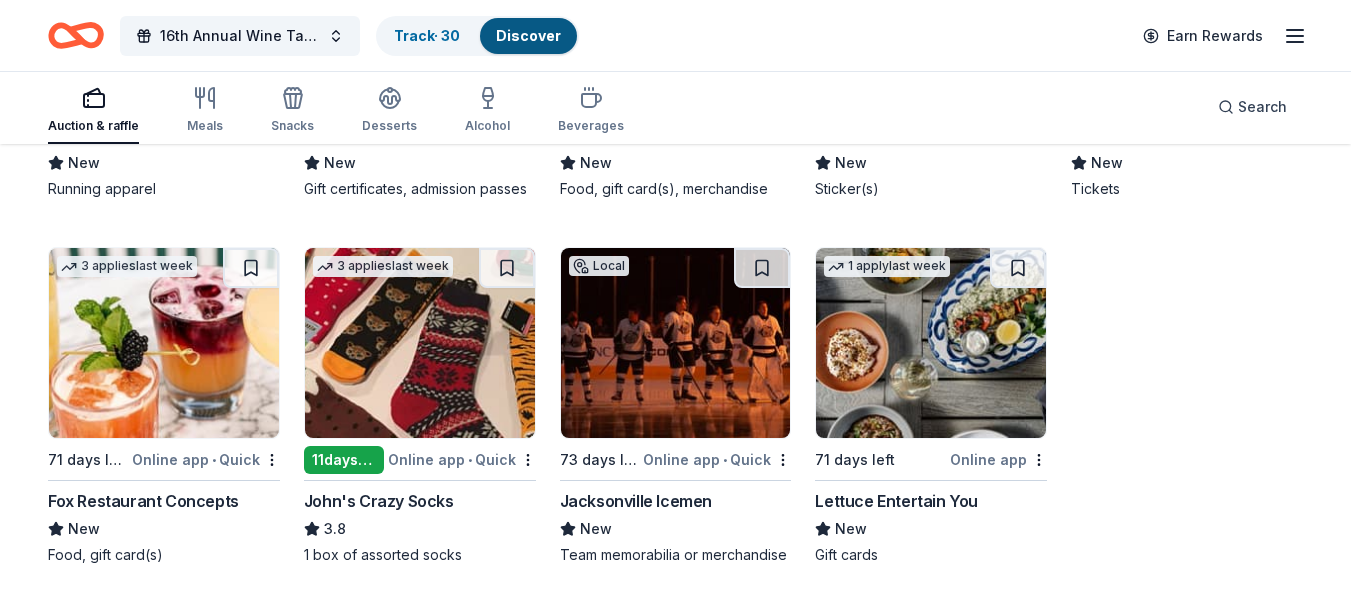 scroll, scrollTop: 6610, scrollLeft: 0, axis: vertical 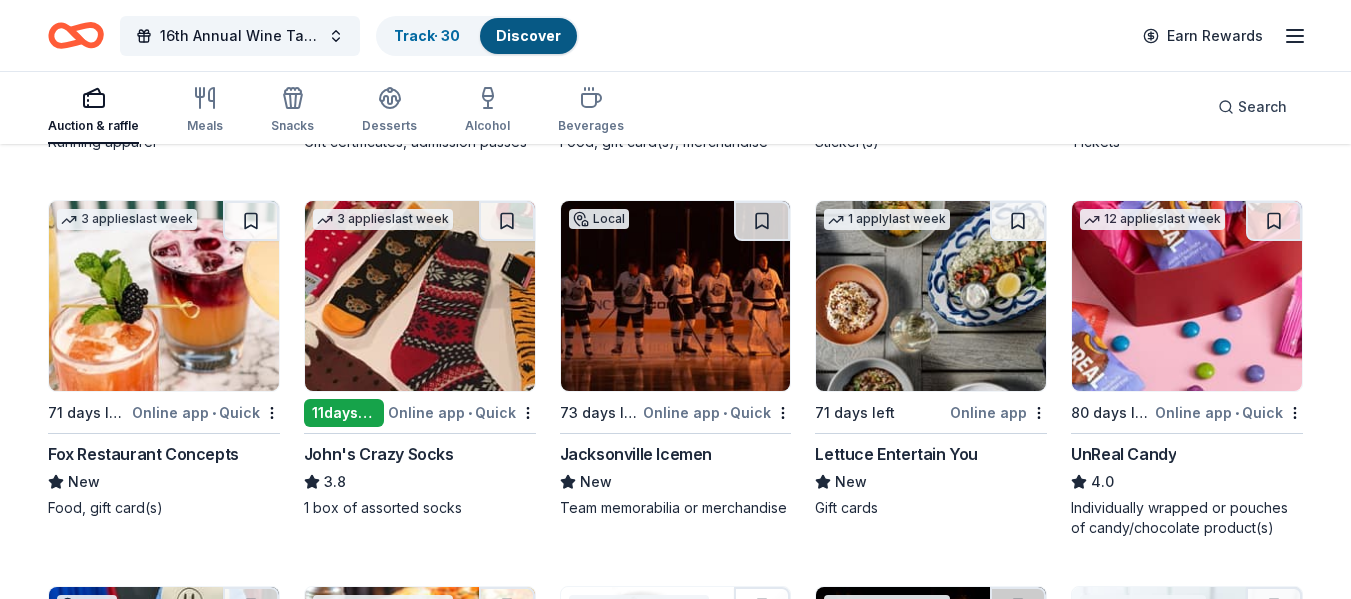 click at bounding box center (1187, 296) 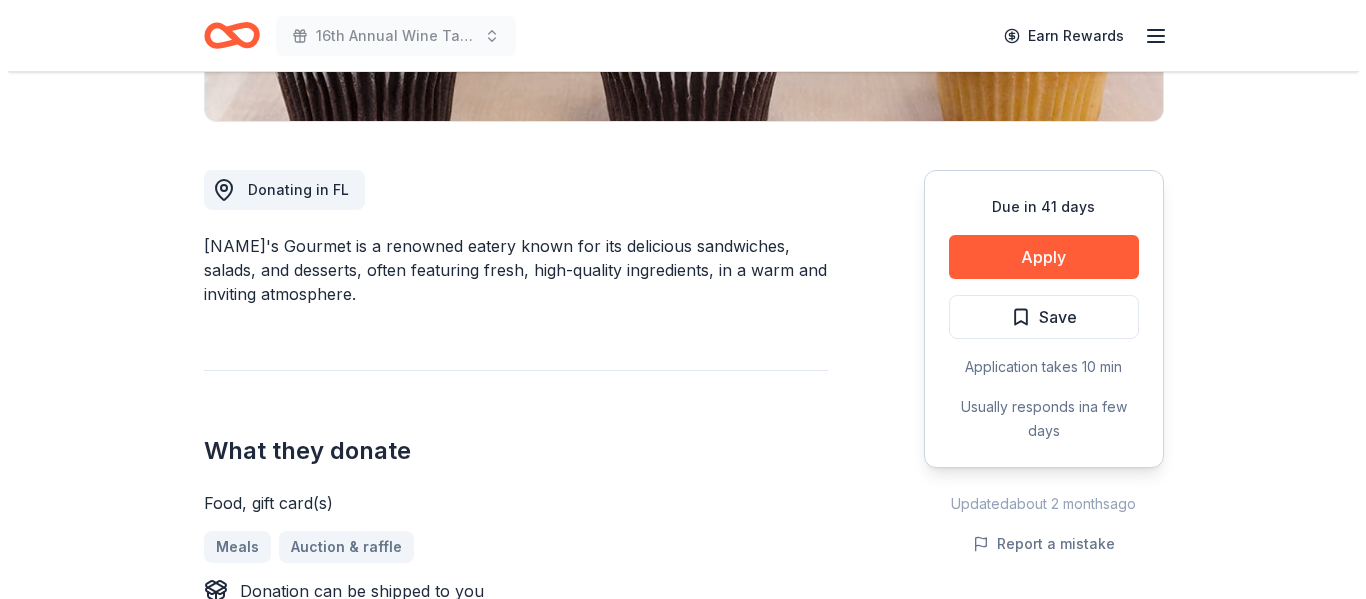 scroll, scrollTop: 629, scrollLeft: 0, axis: vertical 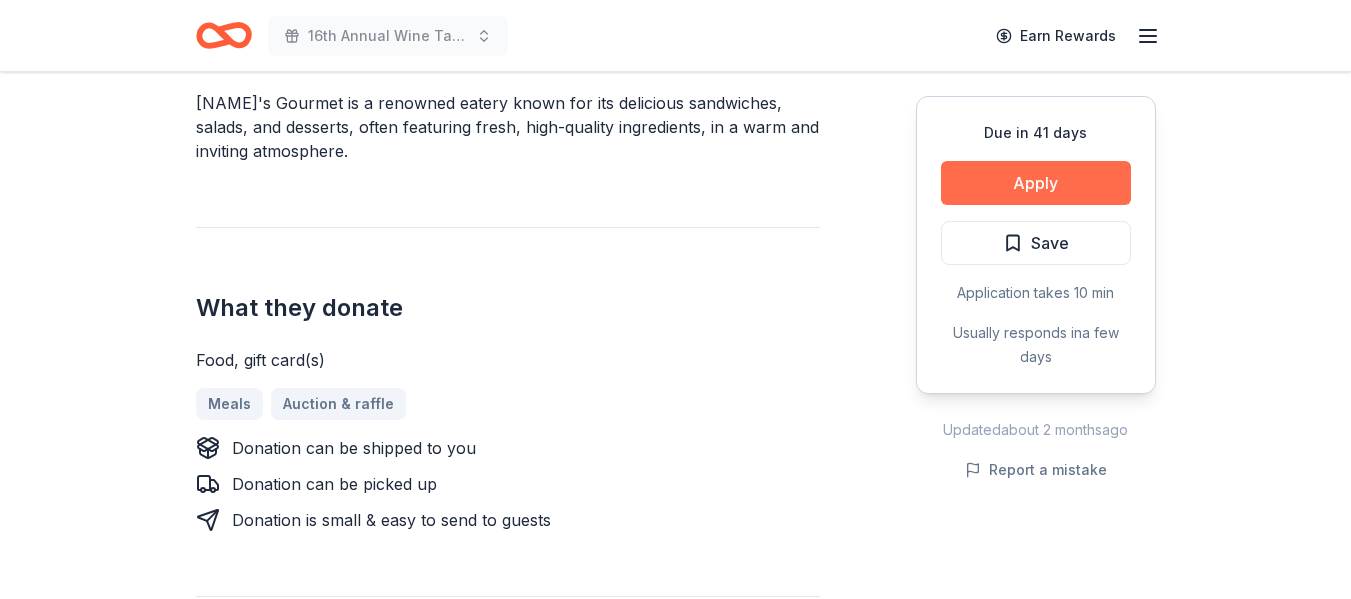 click on "Apply" at bounding box center [1036, 183] 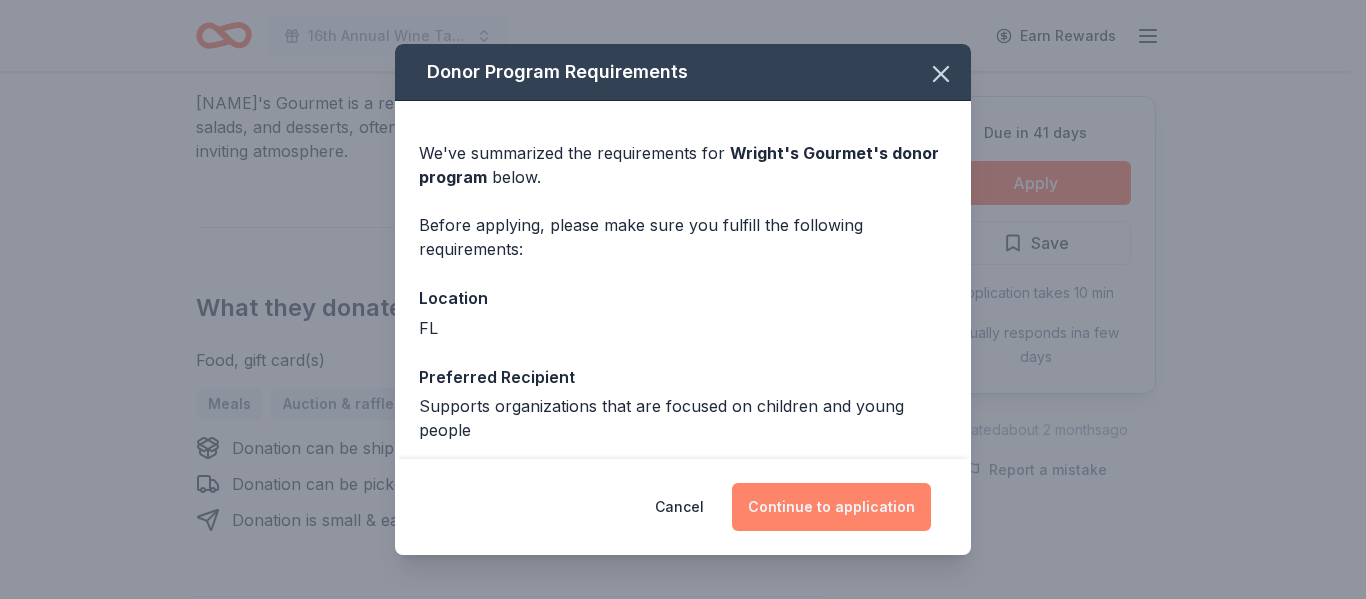 click on "Continue to application" at bounding box center [831, 507] 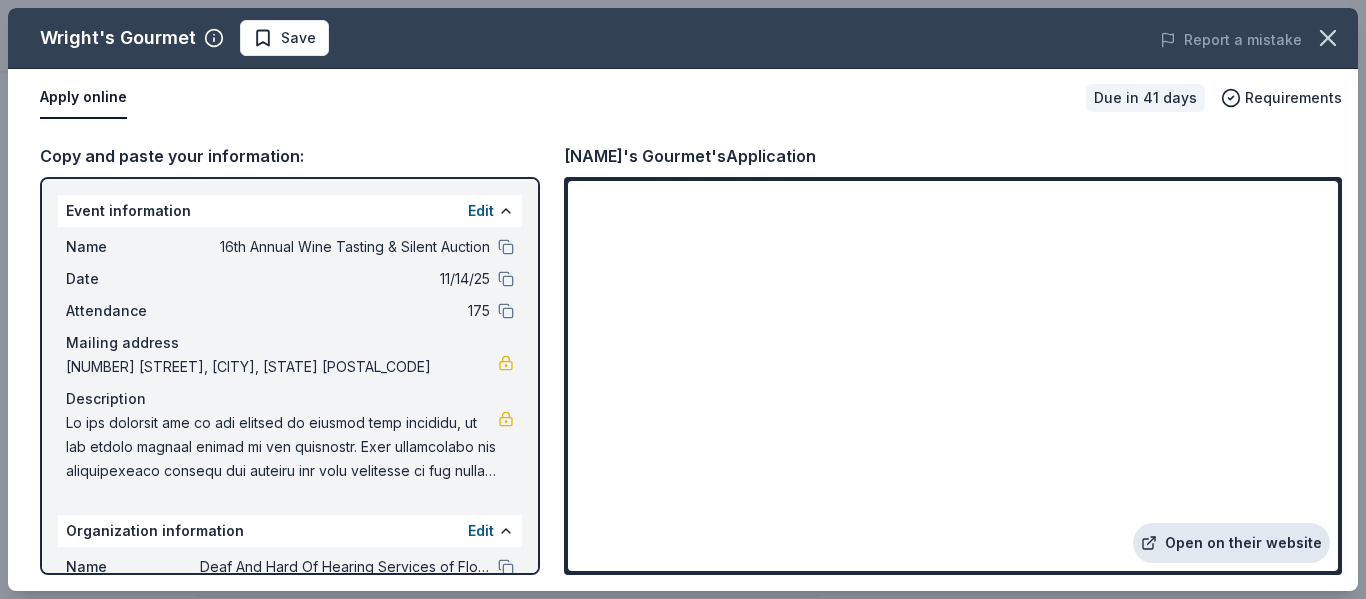 click on "Open on their website" at bounding box center (1231, 543) 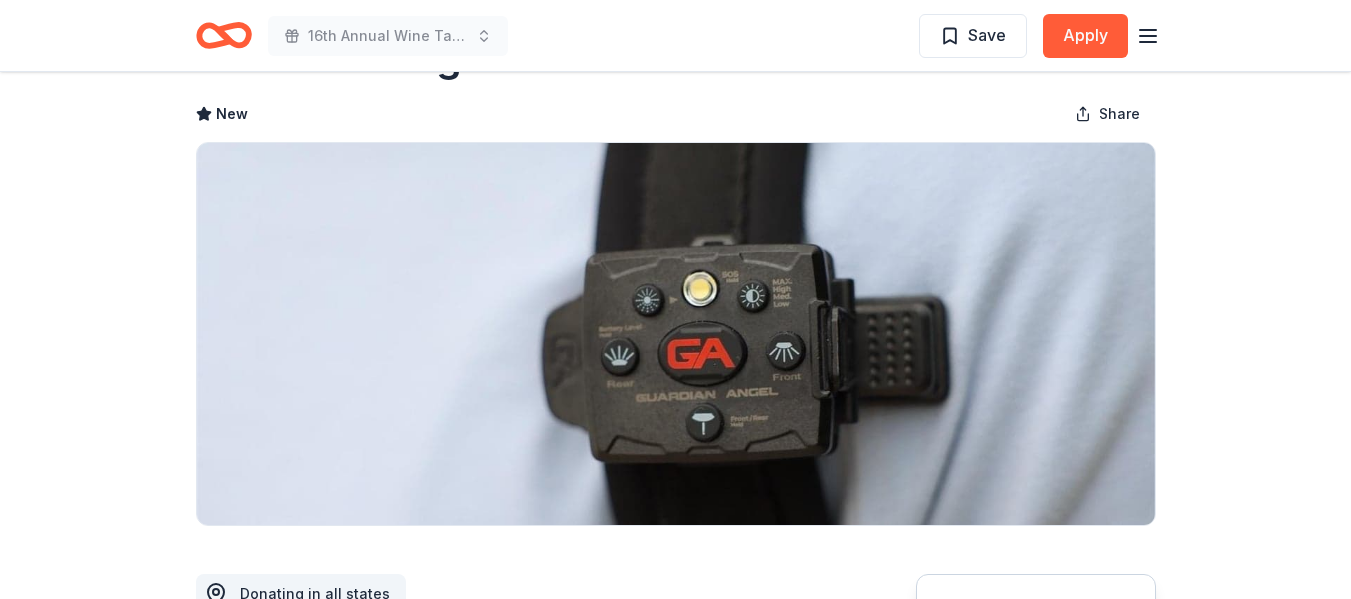 scroll, scrollTop: 0, scrollLeft: 0, axis: both 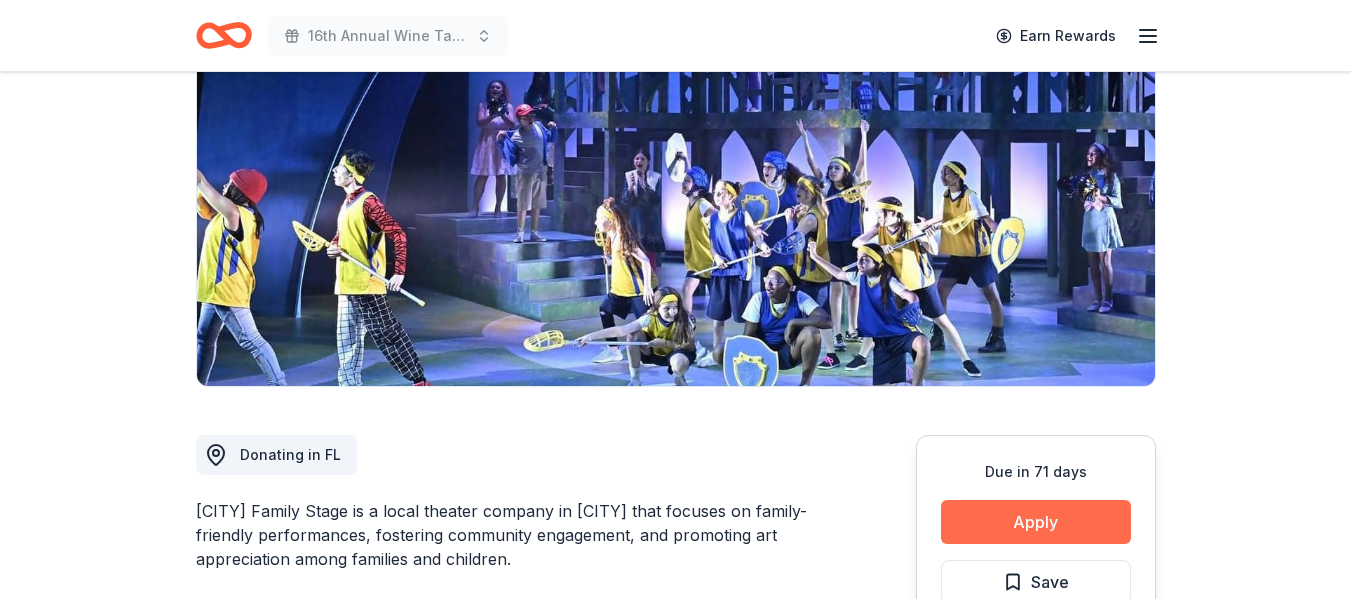 click on "Apply" at bounding box center [1036, 522] 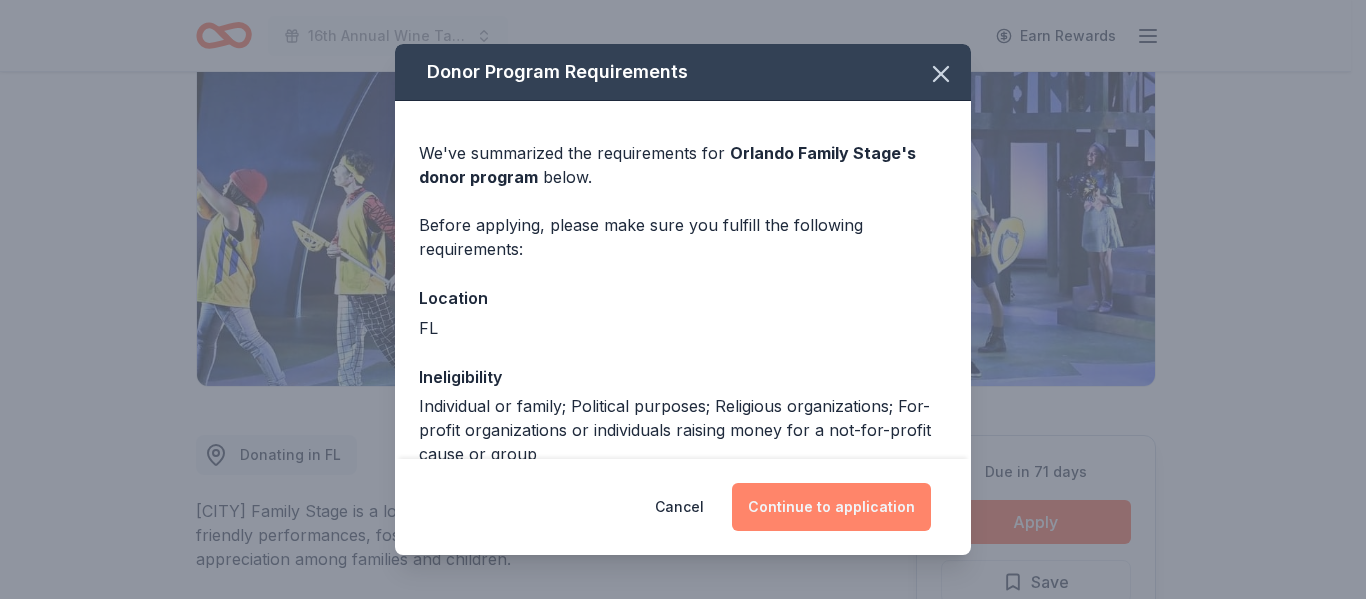 click on "Continue to application" at bounding box center [831, 507] 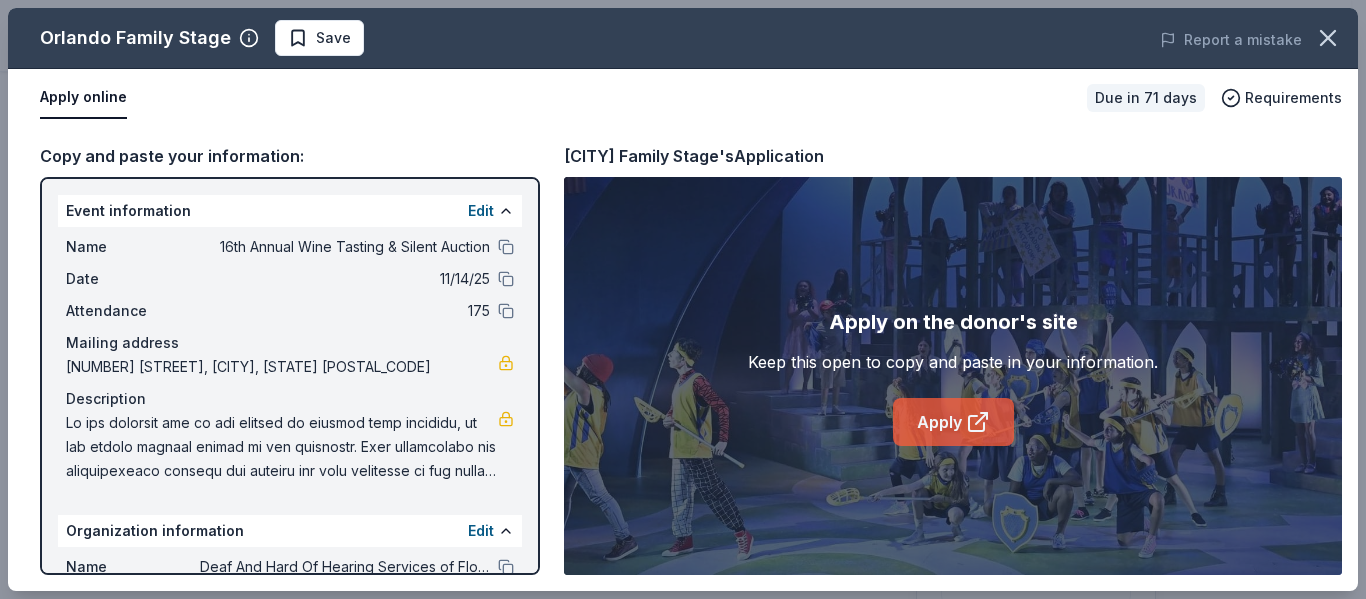click 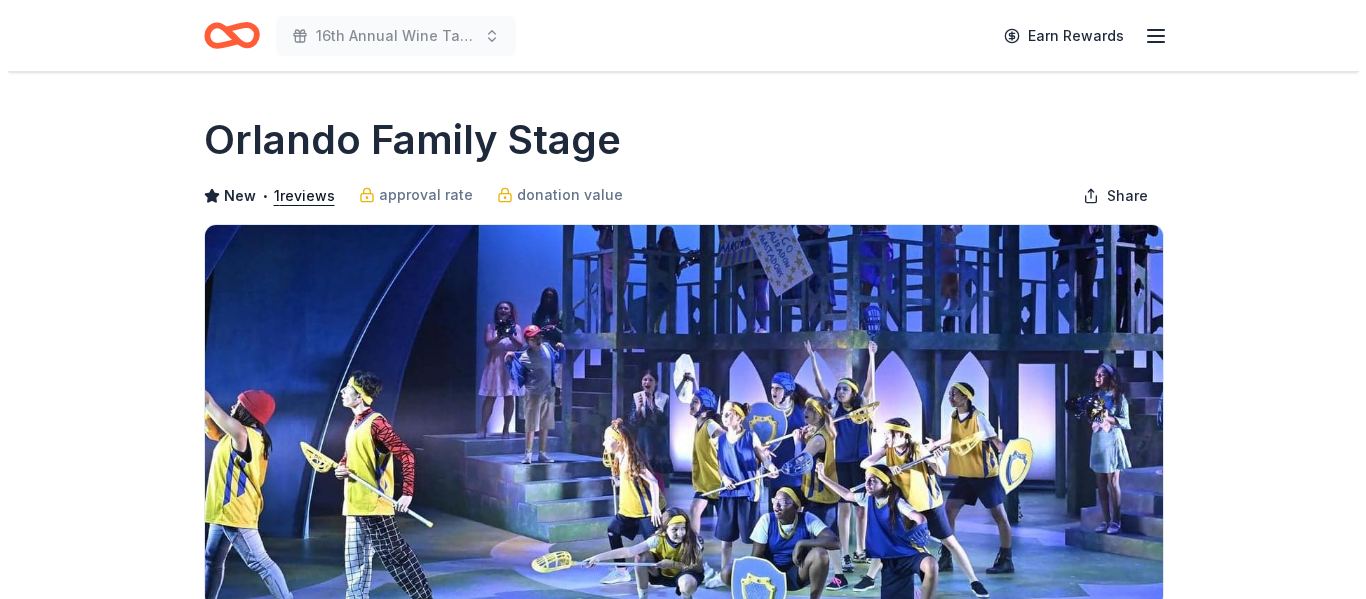 scroll, scrollTop: 482, scrollLeft: 0, axis: vertical 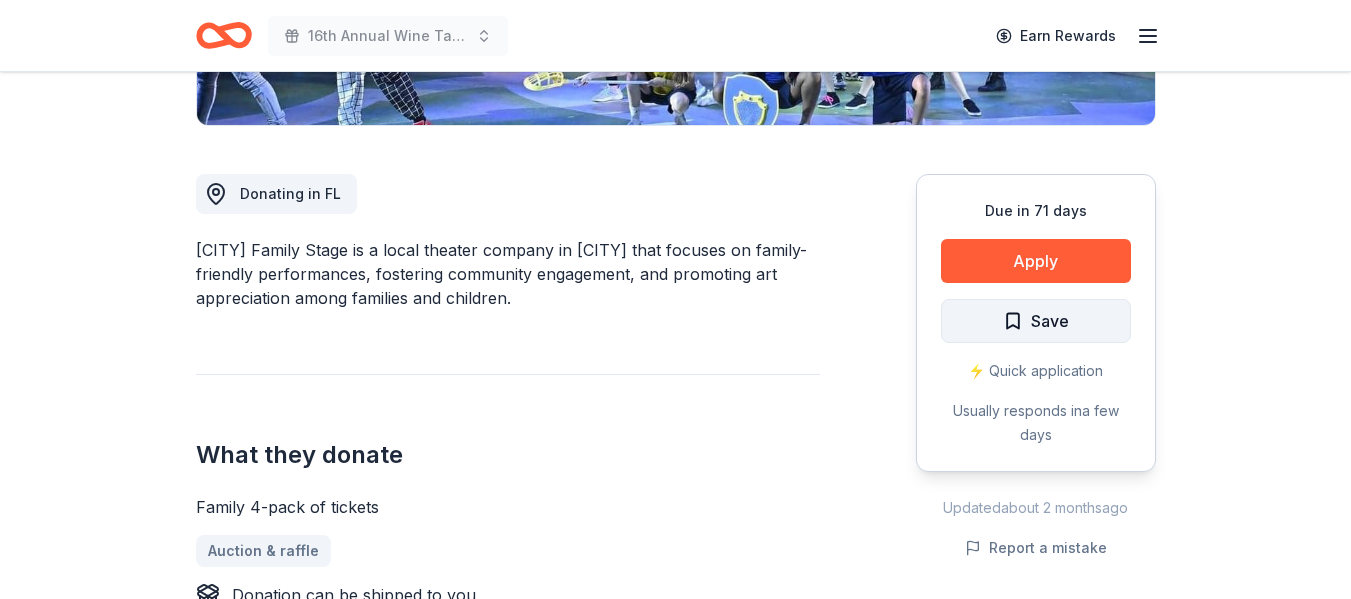 click on "Save" at bounding box center (1050, 321) 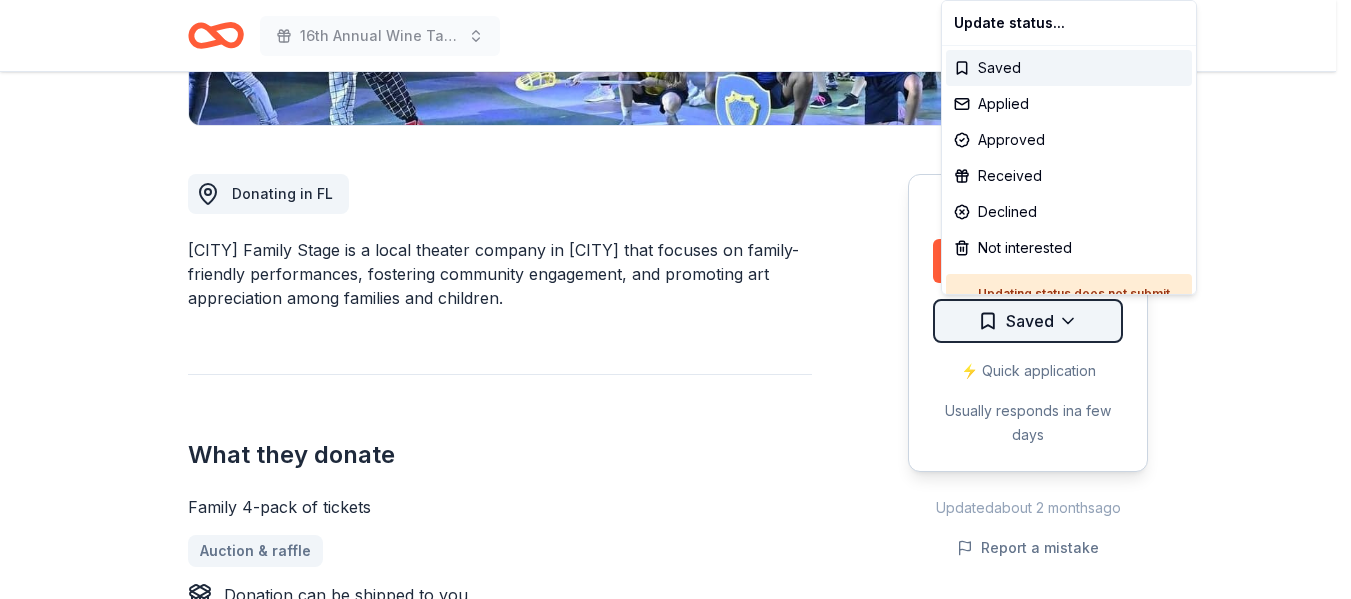click on "16th Annual Wine Tasting & Silent Auction Earn Rewards Due in 71 days Share [CITY] Family Stage New • 1 reviews approval rate donation value Share Donating in [STATE] [CITY] Family Stage is a local theater company in [CITY] that focuses on family-friendly performances, fostering community engagement, and promoting art appreciation among families and children. What they donate Family 4-pack of tickets Auction & raffle Donation can be shipped to you Donation is small & easy to send to guests You may receive donations every year Who they donate to Ineligible Individual or family; Political purposes; Religious organizations; For-profit organizations or individuals raising money for a not-for-profit cause or group Individuals Political For profit Due in 71 days Apply Saved ⚡️ Quick application Usually responds in a few days Updated about 2 months ago Report a mistake approval rate 20 % approved 30 % declined 50 % no response donation value (average) 20% 70% 0% 10% $xx - $xx $xx - $xx $xx - $xx New •" at bounding box center [675, -183] 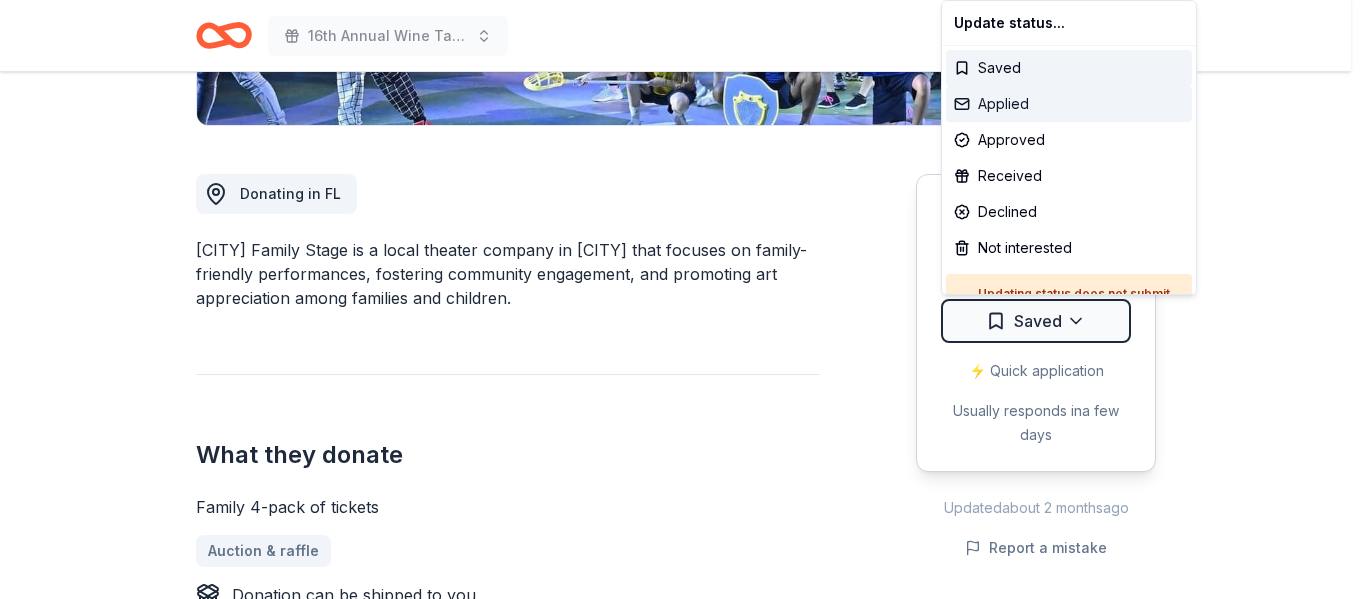 click on "Applied" at bounding box center (1069, 104) 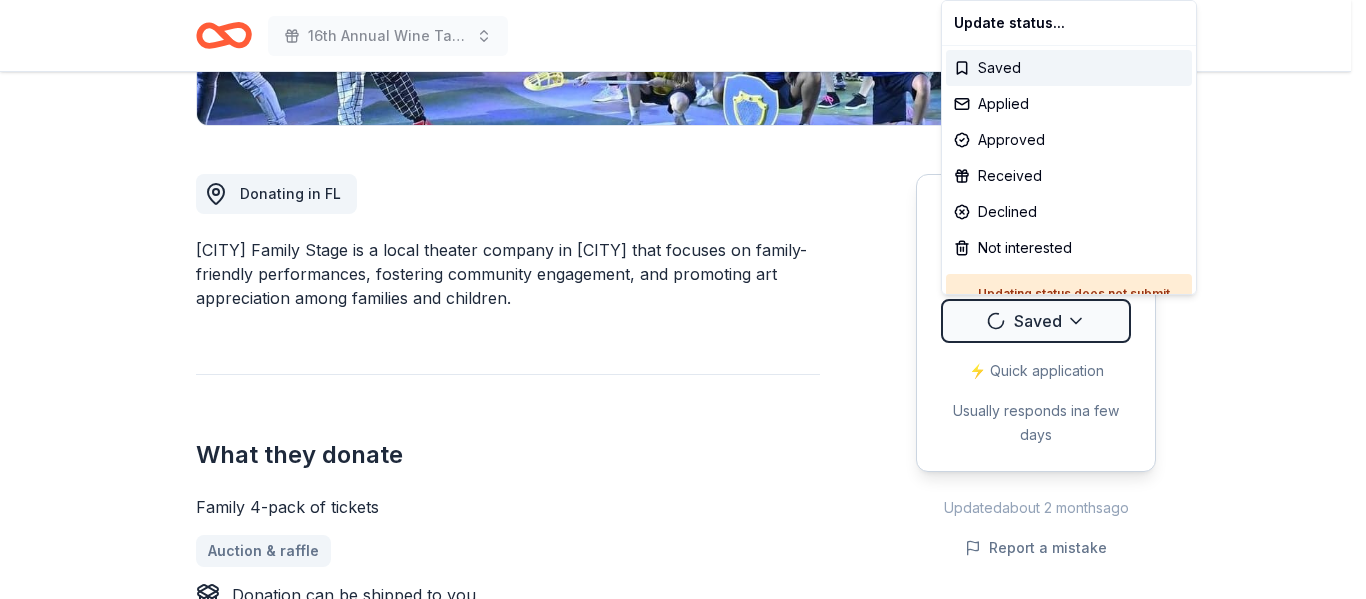scroll, scrollTop: 0, scrollLeft: 0, axis: both 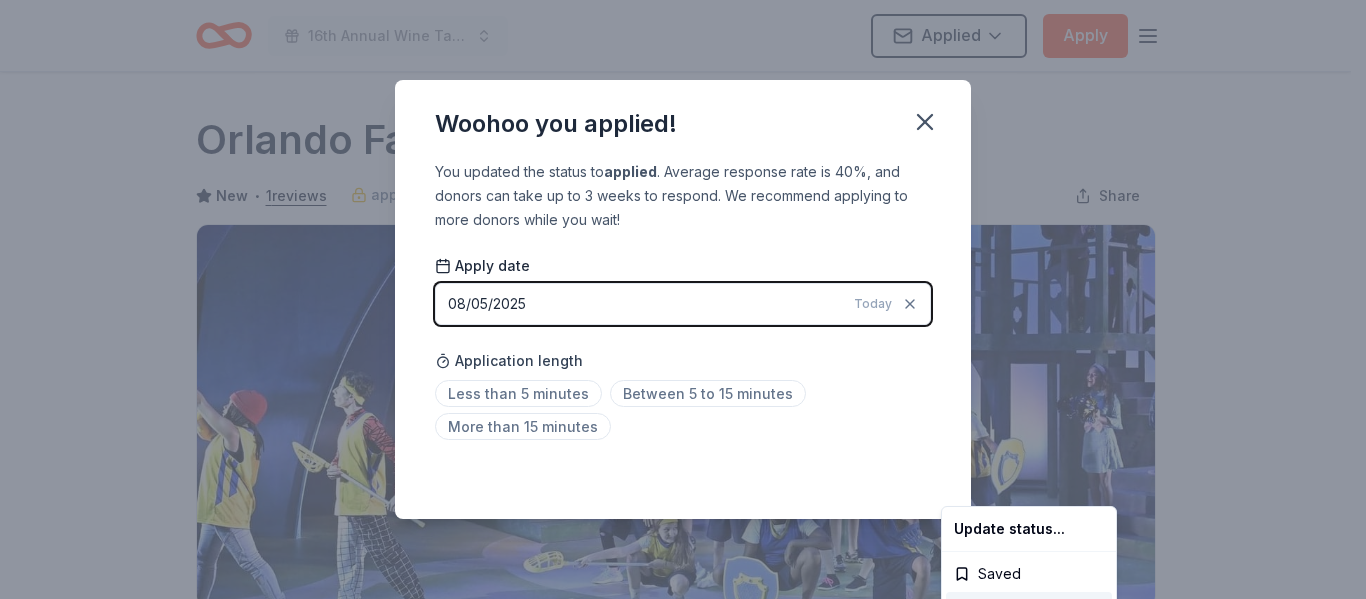 click on "16th Annual Wine Tasting & Silent Auction Applied Apply Due in 71 days Share Orlando Family Stage New • 1  reviews approval rate donation value Share Donating in FL Orlando Family Stage is a local theater company in Orlando that focuses on family-friendly performances, fostering community engagement, and promoting art appreciation among families and children. What they donate Family 4-pack of tickets Auction & raffle Donation can be shipped to you Donation is small & easy to send to guests   You may receive donations every   year Who they donate to  Ineligible Individual or family; Political purposes; Religious organizations; For-profit organizations or individuals raising money for a not-for-profit cause or group Individuals Political For profit Due in 71 days Apply Applied ⚡️ Quick application Usually responds in  a few days Updated  about 2 months  ago Report a mistake approval rate 20 % approved 30 % declined 50 % no response donation value (average) 20% 70% 0% 10% $xx - $xx $xx - $xx $xx - $xx New" at bounding box center (683, 299) 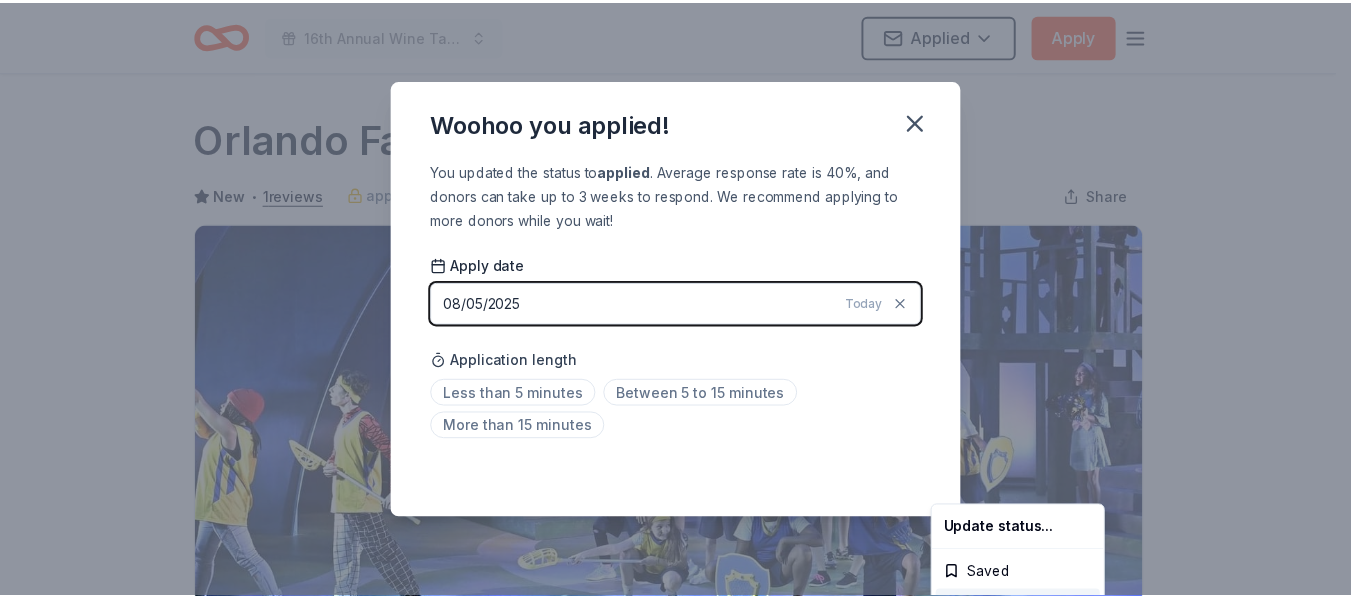 scroll, scrollTop: 504, scrollLeft: 0, axis: vertical 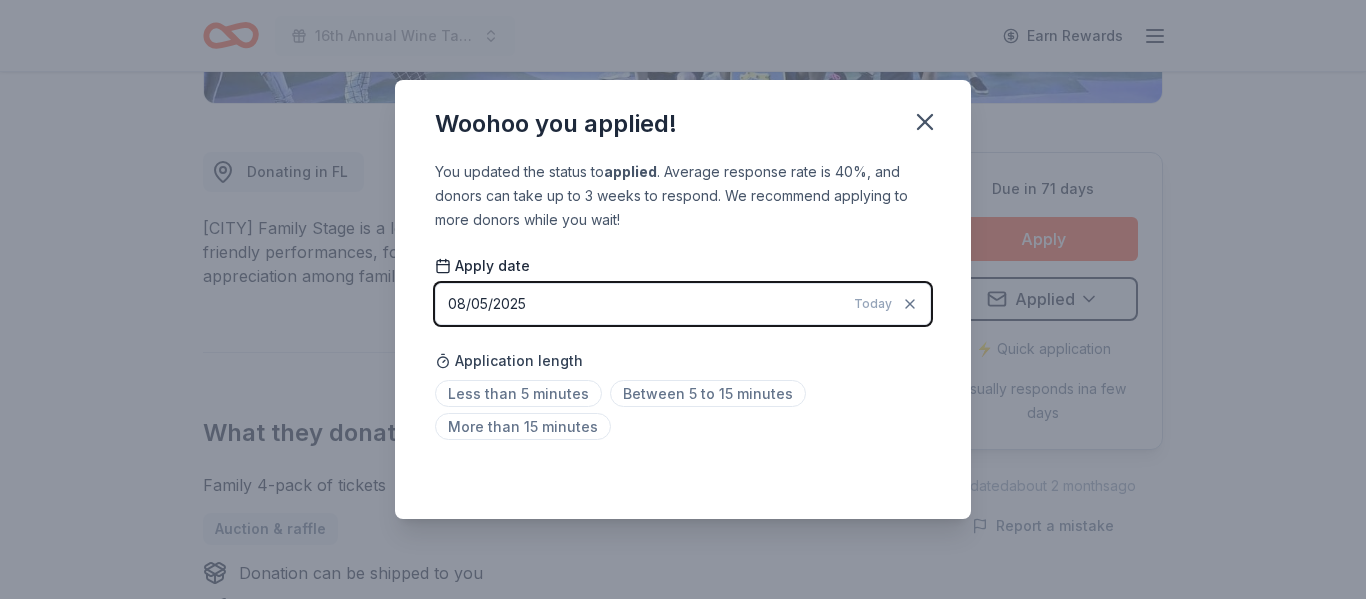 click 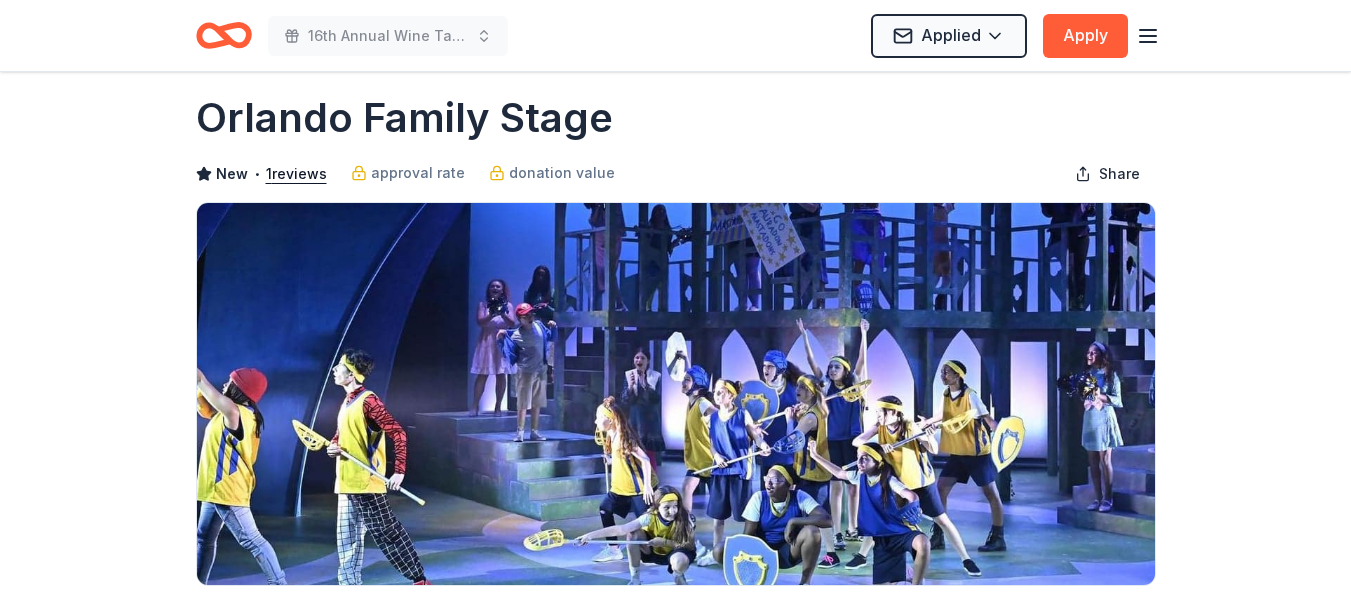 scroll, scrollTop: 0, scrollLeft: 0, axis: both 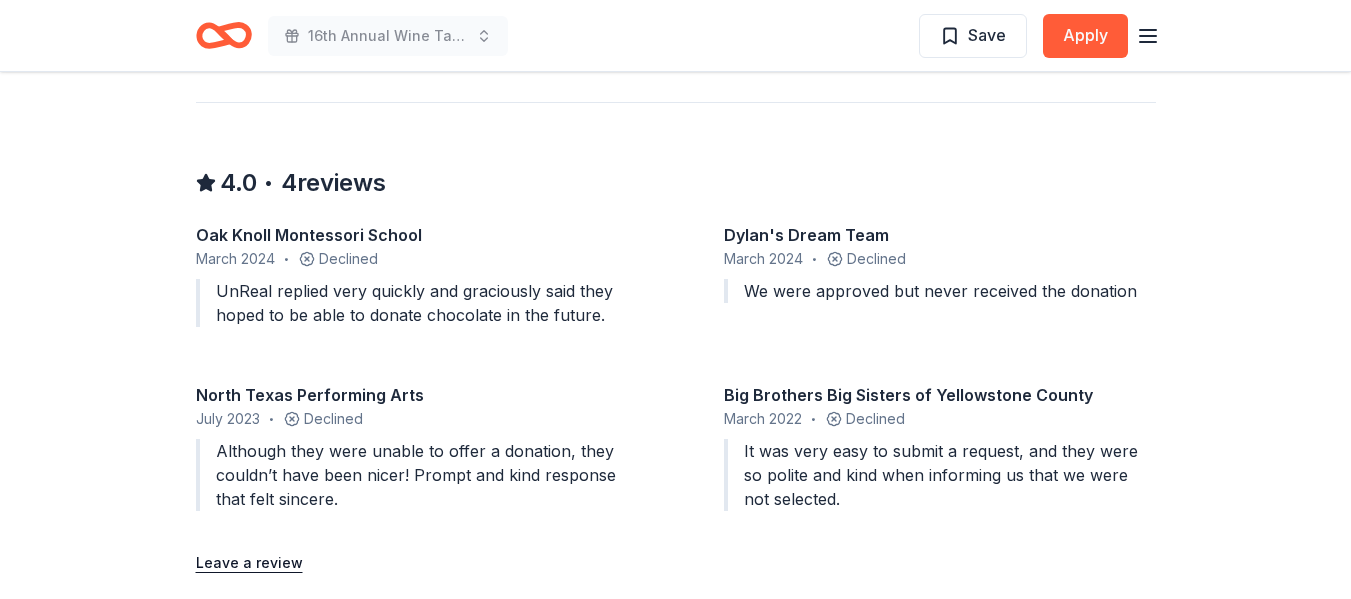 click on "Dylan's Dream Team" at bounding box center [940, 235] 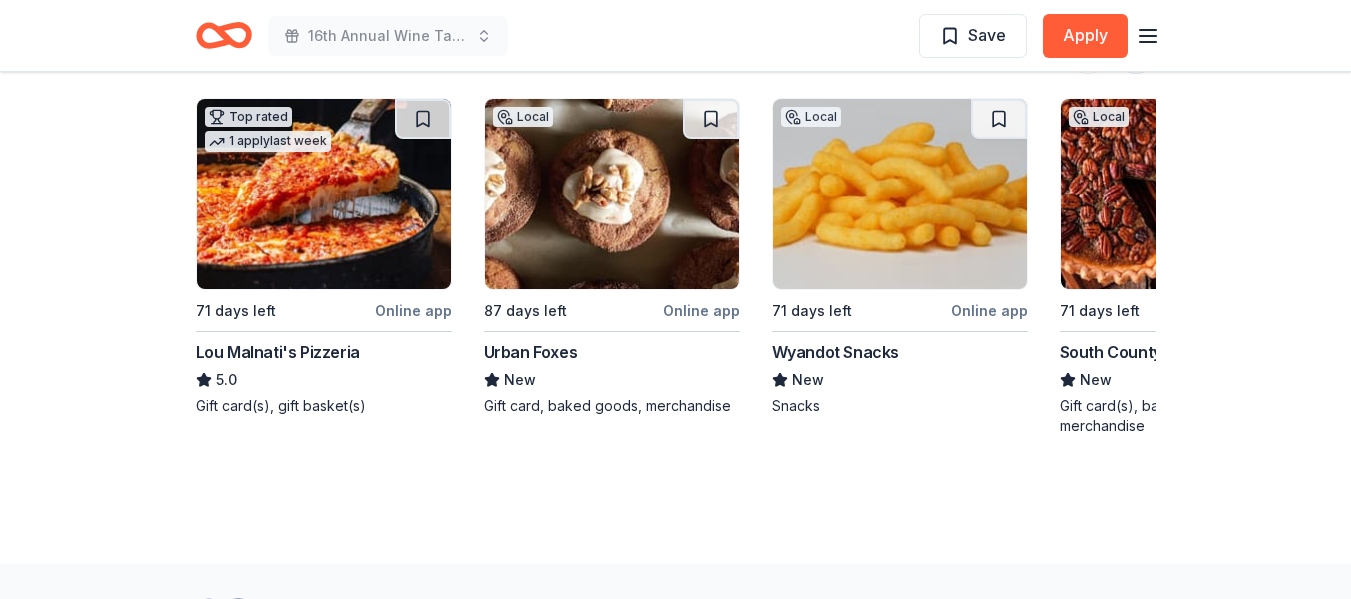scroll, scrollTop: 2398, scrollLeft: 0, axis: vertical 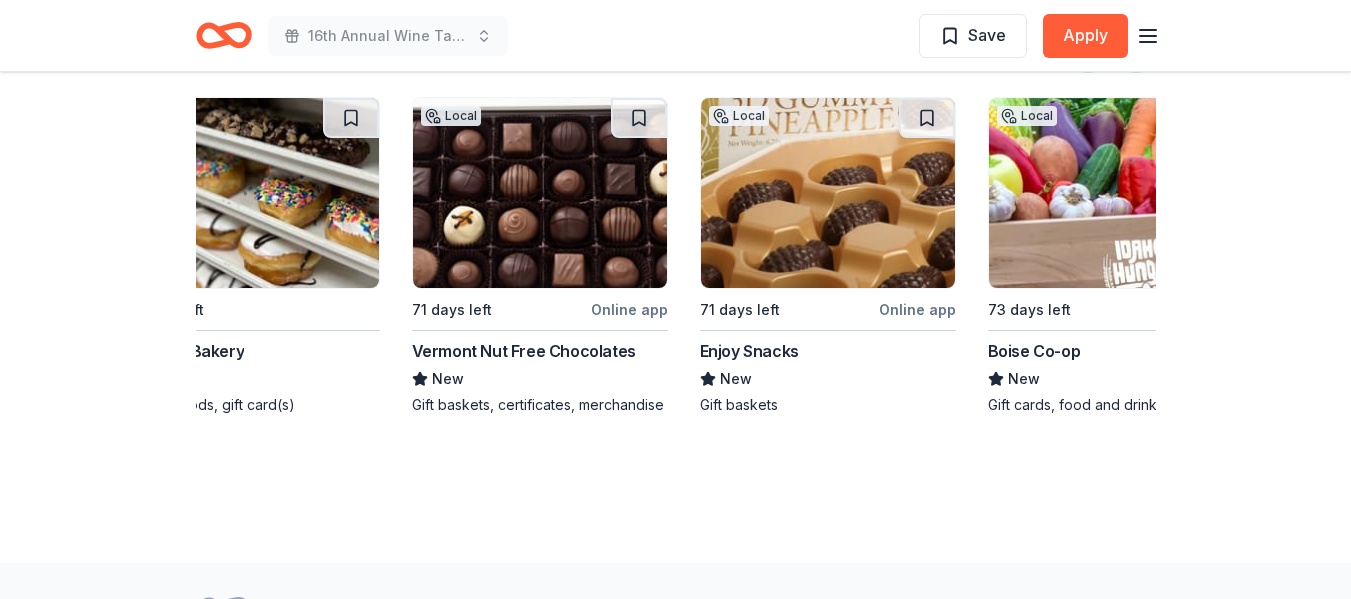 click at bounding box center (540, 193) 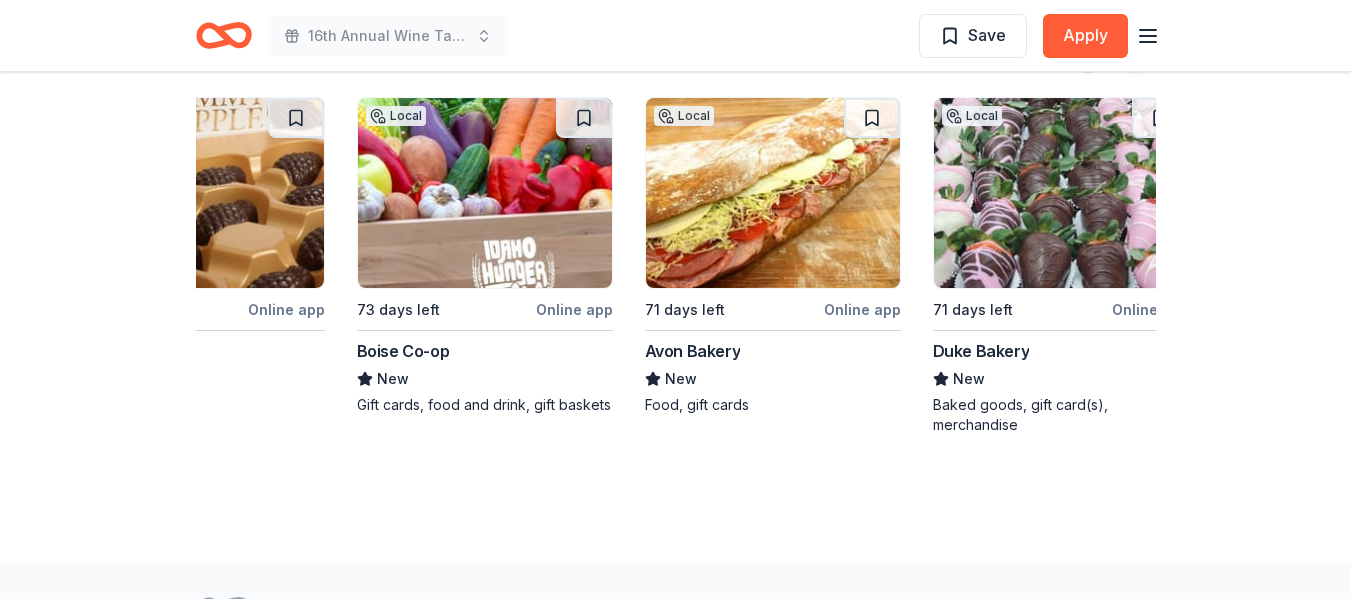 scroll, scrollTop: 0, scrollLeft: 1888, axis: horizontal 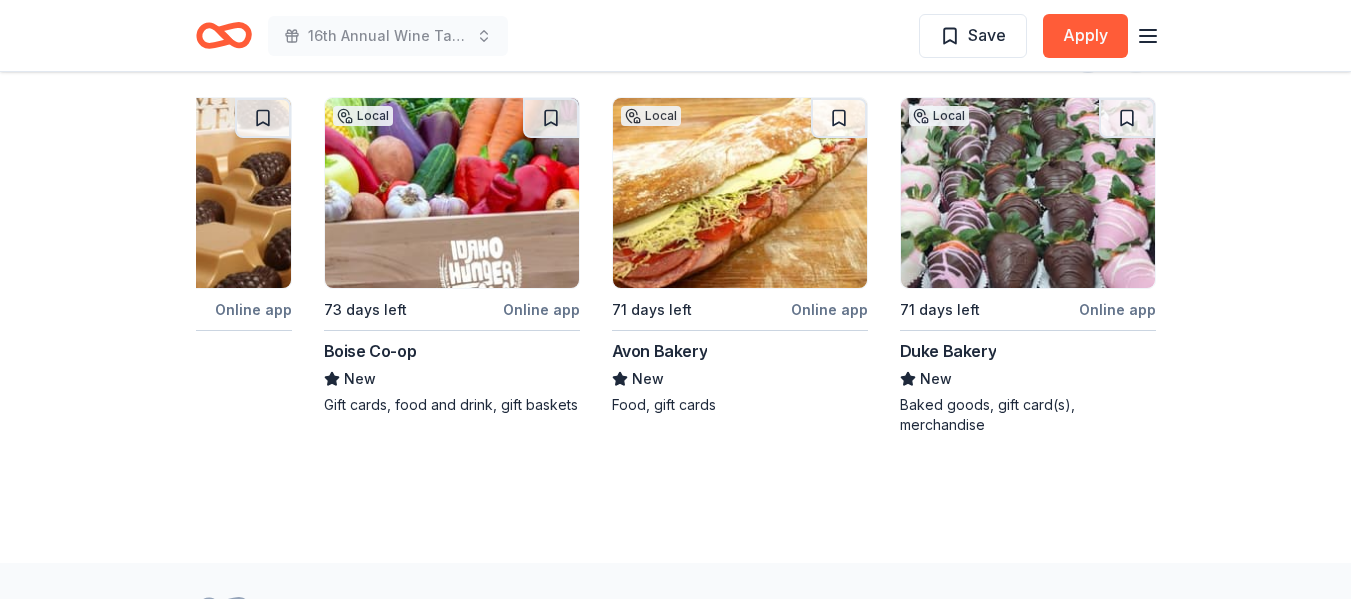 click at bounding box center (1028, 193) 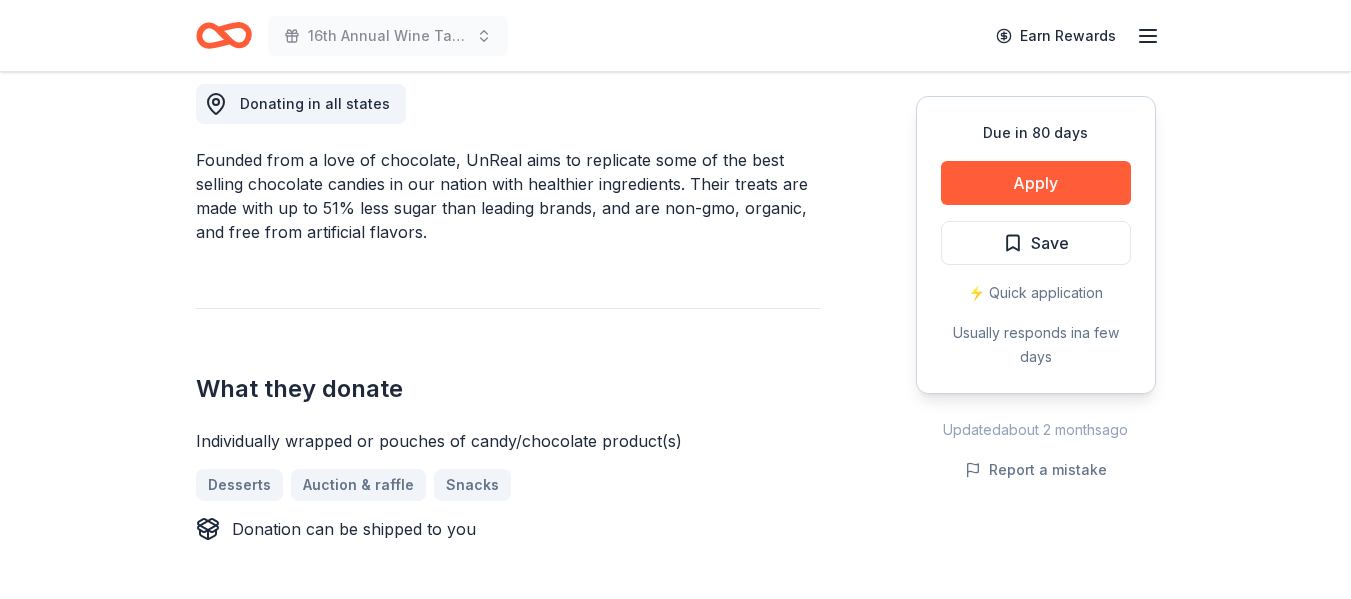 scroll, scrollTop: 501, scrollLeft: 0, axis: vertical 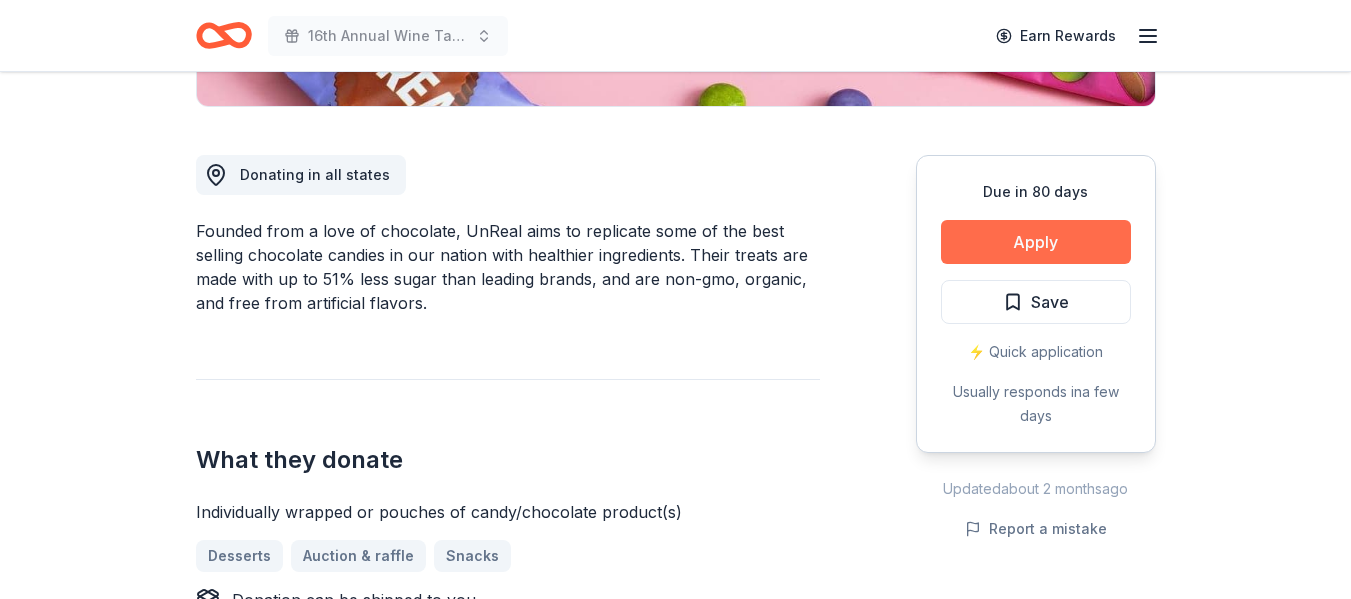 click on "Apply" at bounding box center [1036, 242] 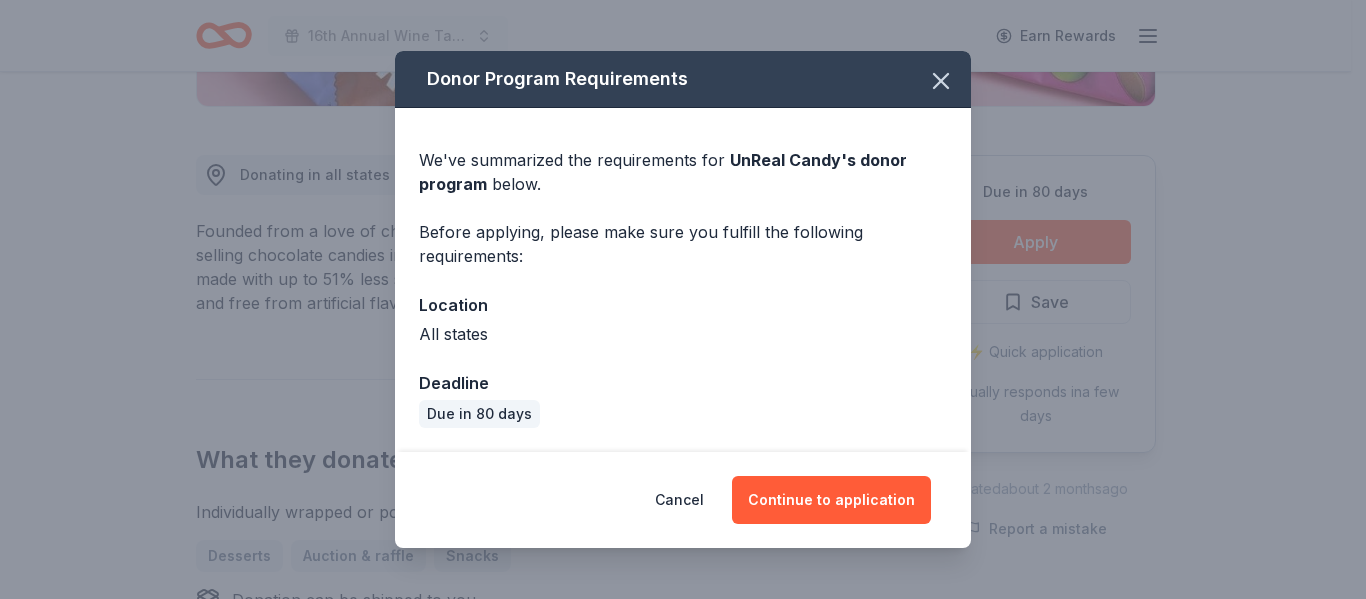 click on "Cancel Continue to application" at bounding box center (683, 500) 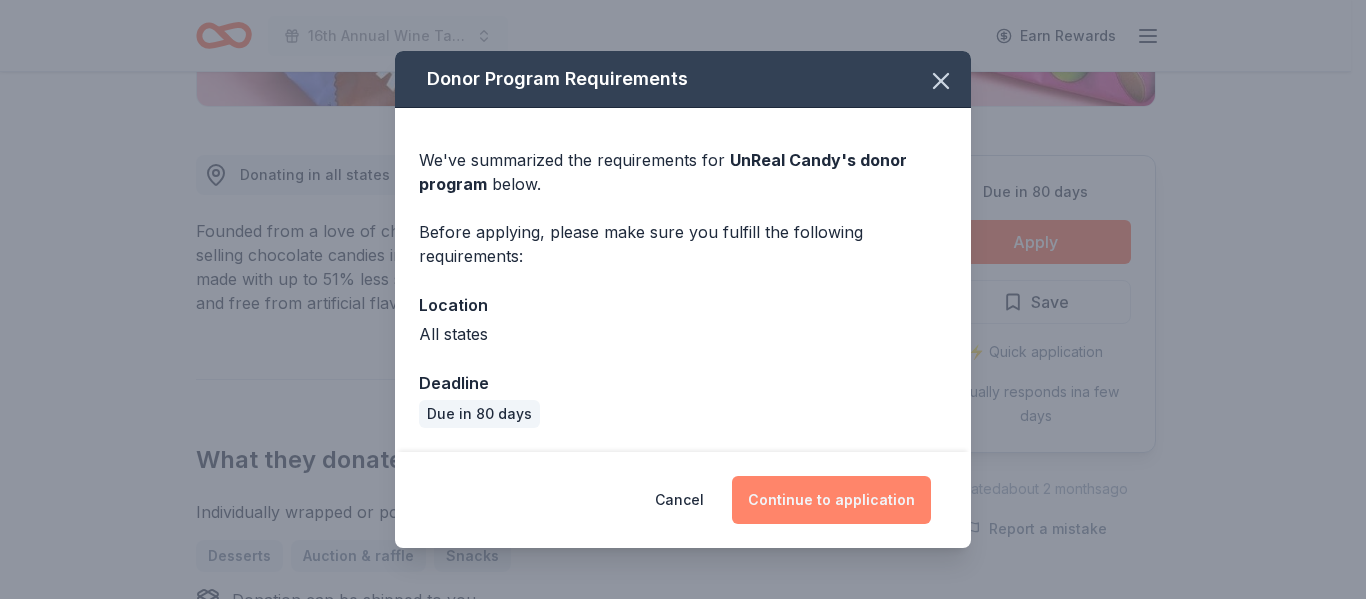 click on "Continue to application" at bounding box center (831, 500) 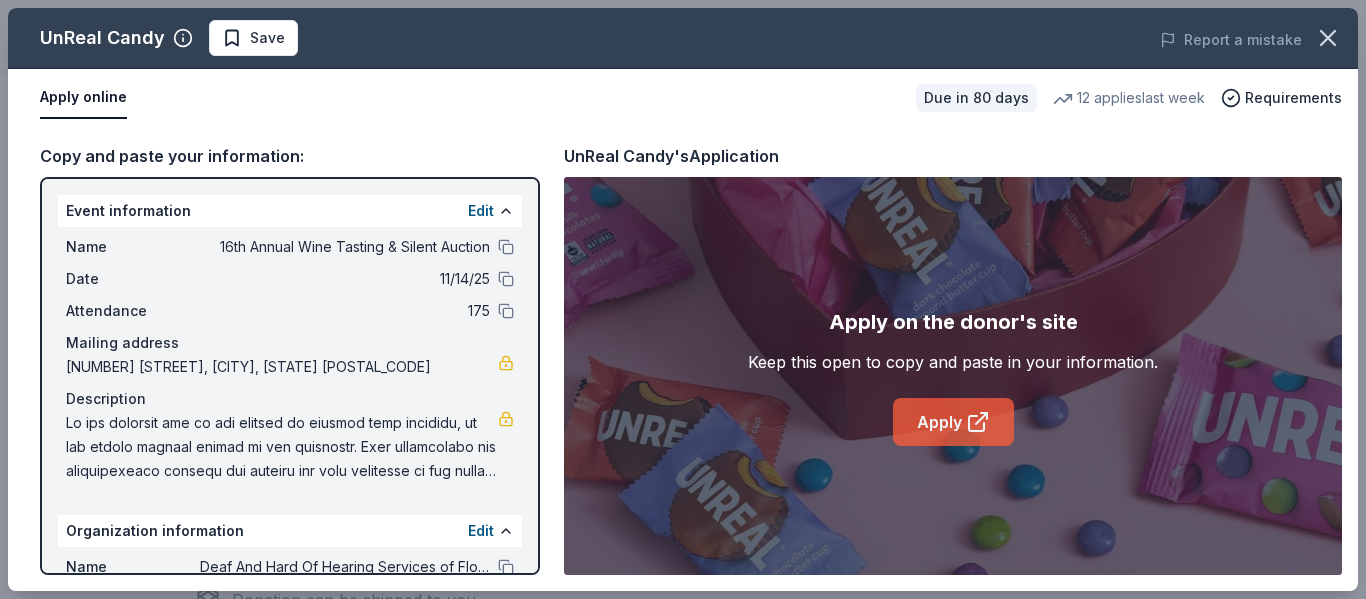 click 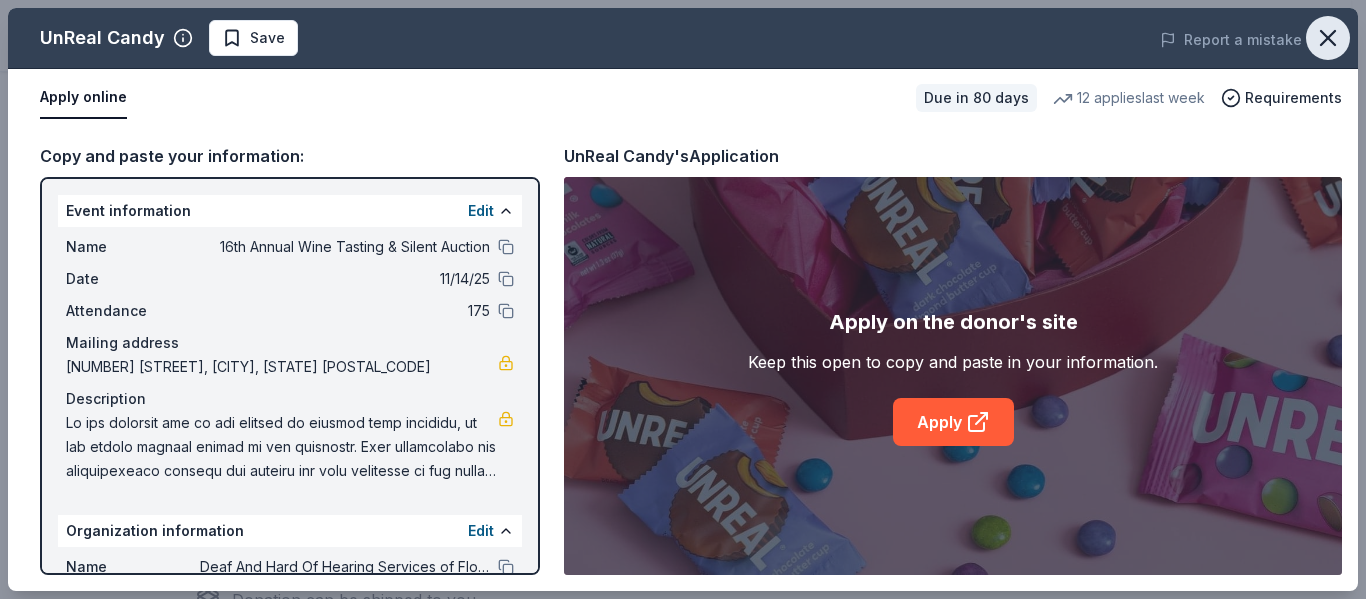 click 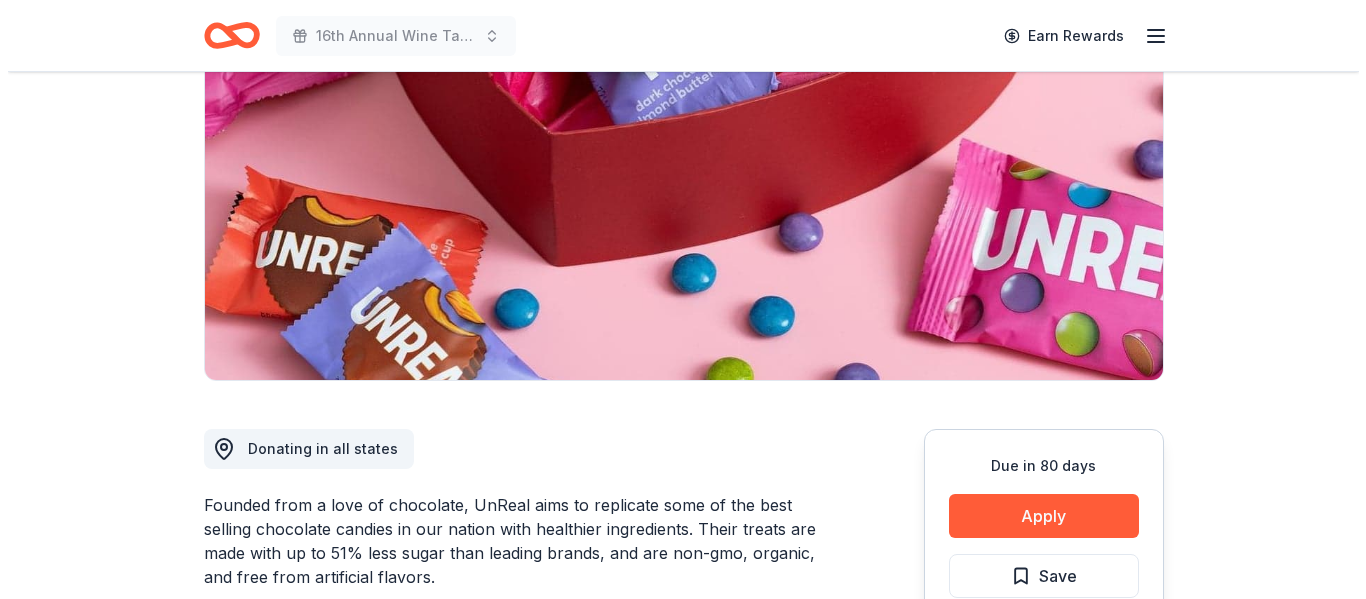 scroll, scrollTop: 236, scrollLeft: 0, axis: vertical 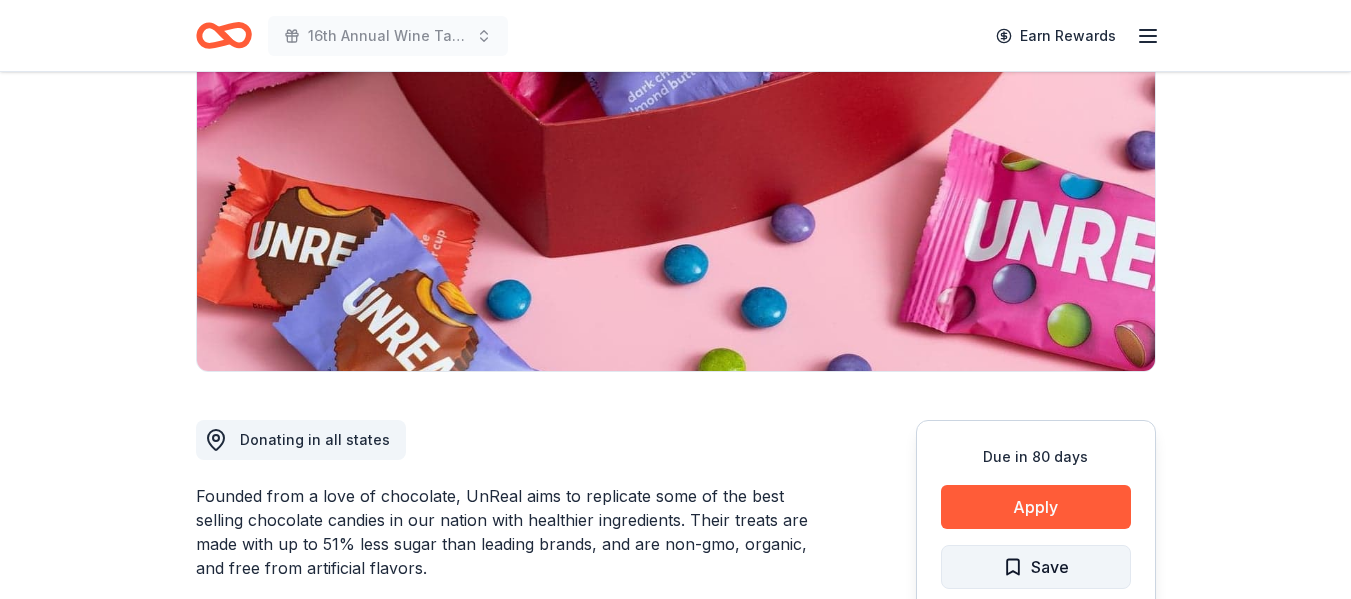 click on "Save" at bounding box center (1036, 567) 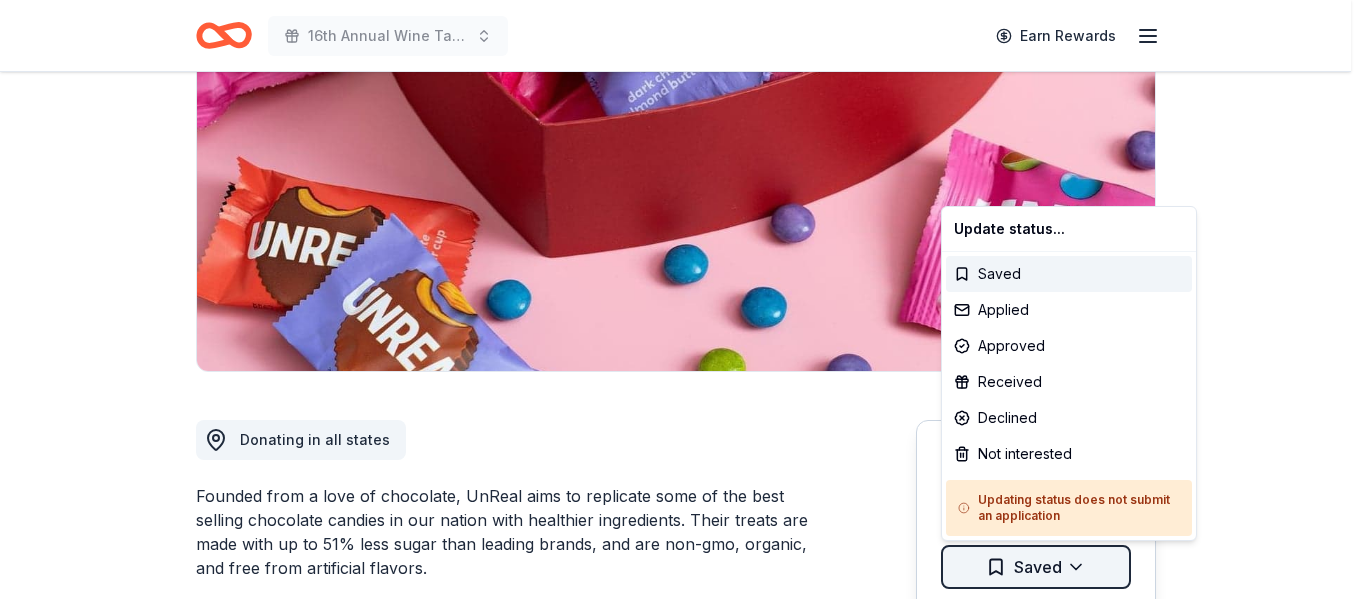 click on "16th Annual Wine Tasting & Silent Auction Earn Rewards Due in 80 days Share UnReal Candy 4.0 • 4  reviews 12   applies  last week approval rate donation value Share Donating in all states Founded from a love of chocolate, UnReal aims to replicate some of the best selling chocolate candies in our nation with healthier ingredients. Their treats are made with up to 51% less sugar than leading brands, and are non-gmo, organic, and free from artificial flavors. What they donate Individually wrapped or pouches of candy/chocolate product(s) Desserts Auction & raffle Snacks Donation can be shipped to you Who they donate to UnReal Candy  hasn ' t listed any preferences or eligibility criteria. Due in 80 days Apply Saved ⚡️ Quick application Usually responds in  a few days Updated  about 2 months  ago Report a mistake approval rate 20 % approved 30 % declined 50 % no response donation value (average) 20% 70% 0% 10% $xx - $xx $xx - $xx $xx - $xx $xx - $xx Upgrade to Pro 4.0 • 4  reviews March 2024 • Declined 4" at bounding box center [683, 63] 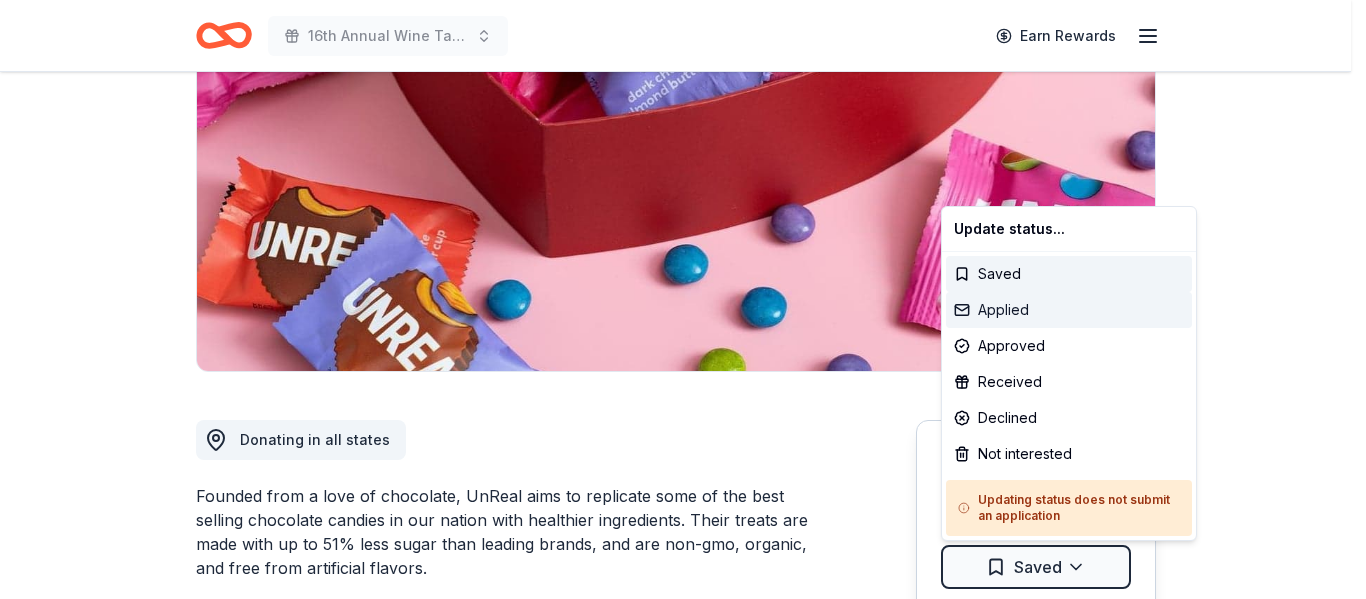 click on "Applied" at bounding box center [1069, 310] 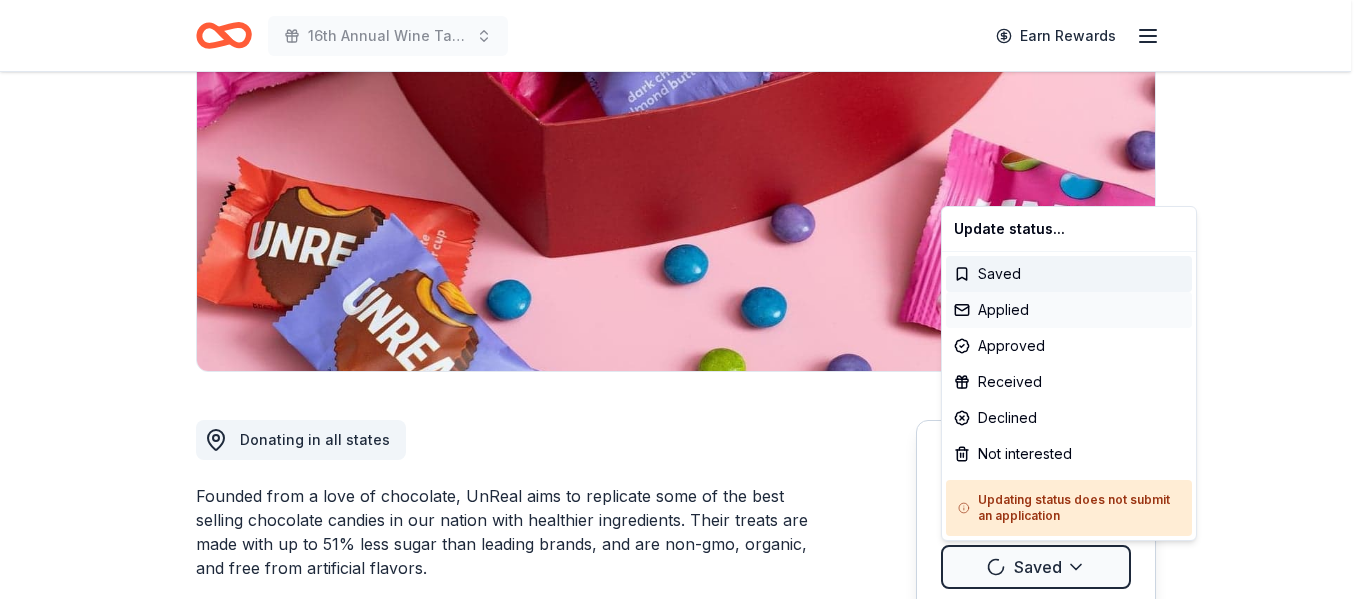 scroll, scrollTop: 0, scrollLeft: 0, axis: both 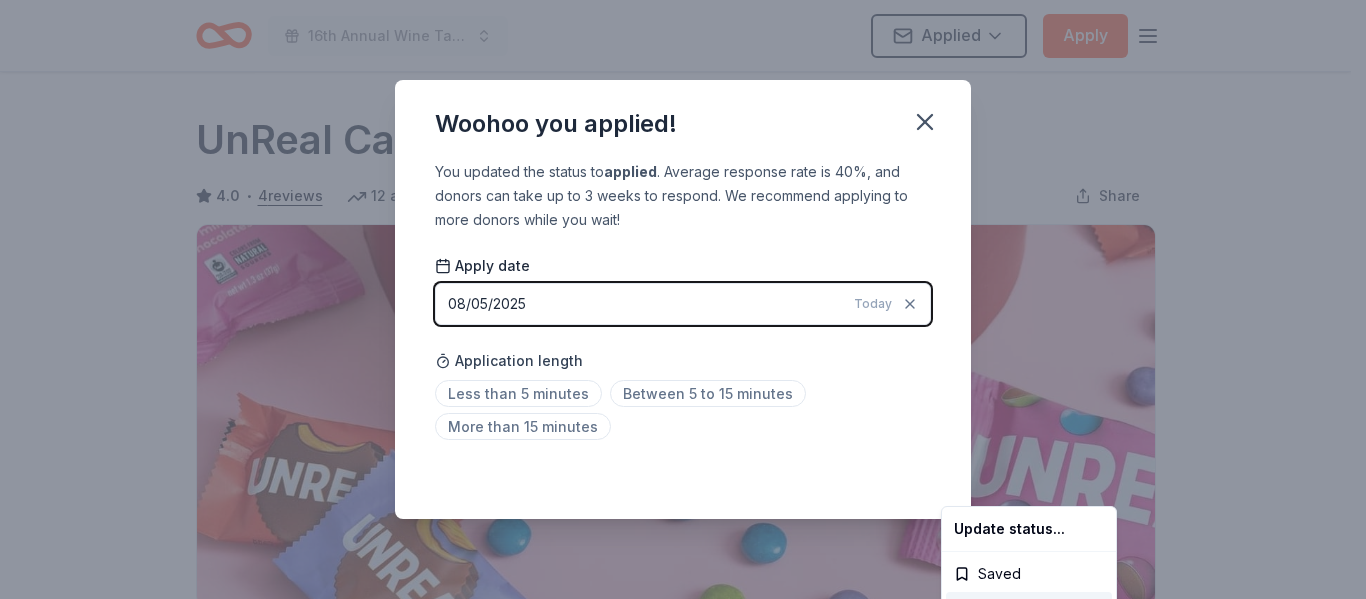 click on "16th Annual Wine Tasting & Silent Auction Applied Apply Due in 80 days Share UnReal Candy 4.0 • 4  reviews 12   applies  last week approval rate donation value Share Donating in all states Founded from a love of chocolate, UnReal aims to replicate some of the best selling chocolate candies in our nation with healthier ingredients. Their treats are made with up to 51% less sugar than leading brands, and are non-gmo, organic, and free from artificial flavors. What they donate Individually wrapped or pouches of candy/chocolate product(s) Desserts Auction & raffle Snacks Donation can be shipped to you Who they donate to UnReal Candy  hasn ' t listed any preferences or eligibility criteria. Due in 80 days Apply Applied ⚡️ Quick application Usually responds in  a few days Updated  about 2 months  ago Report a mistake approval rate 20 % approved 30 % declined 50 % no response donation value (average) 20% 70% 0% 10% $xx - $xx $xx - $xx $xx - $xx $xx - $xx Upgrade to Pro 4.0 • 4  reviews March 2024 • • •" at bounding box center [683, 299] 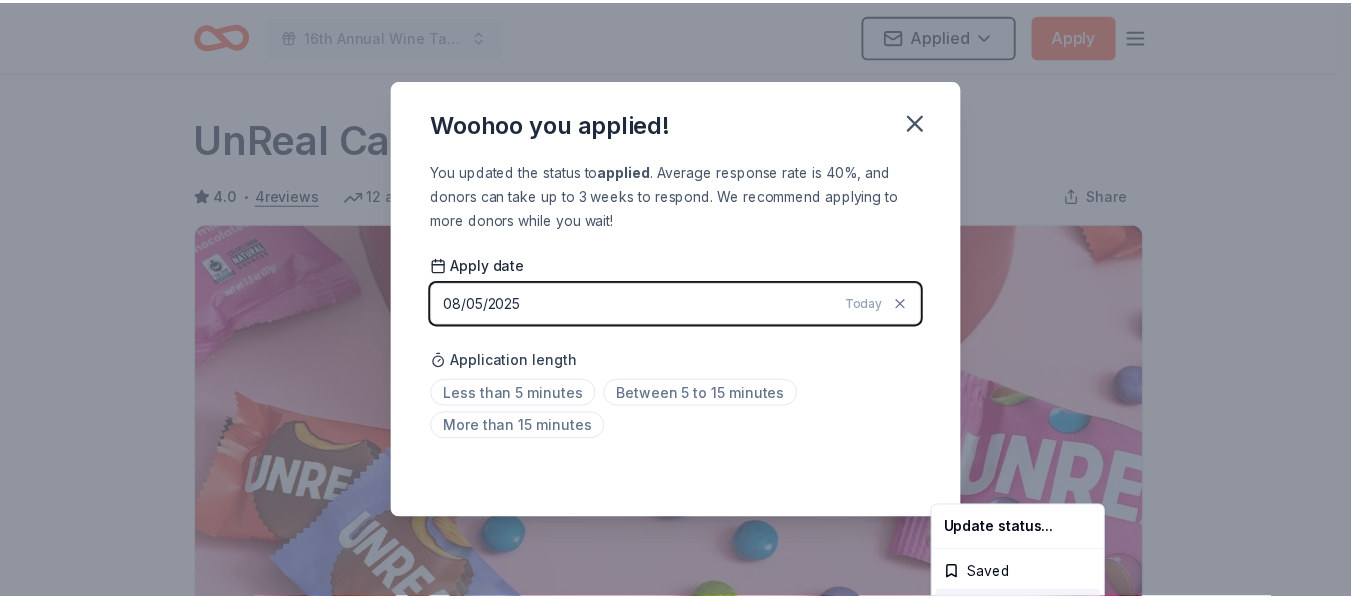 scroll, scrollTop: 504, scrollLeft: 0, axis: vertical 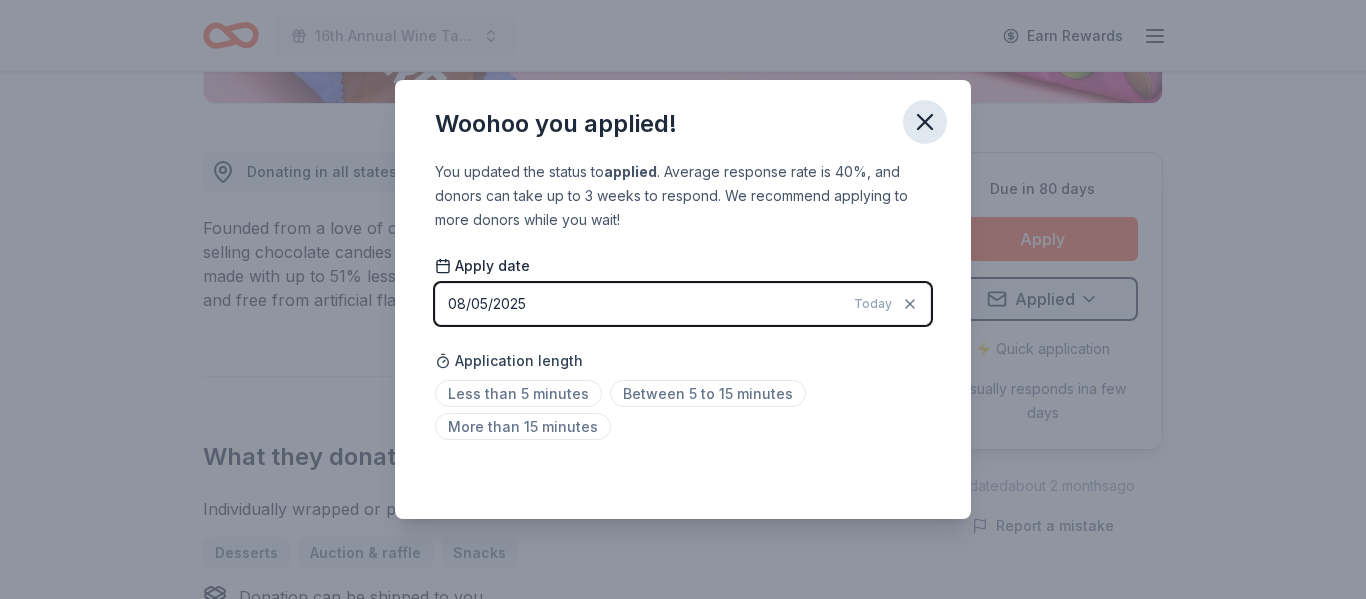click at bounding box center (925, 122) 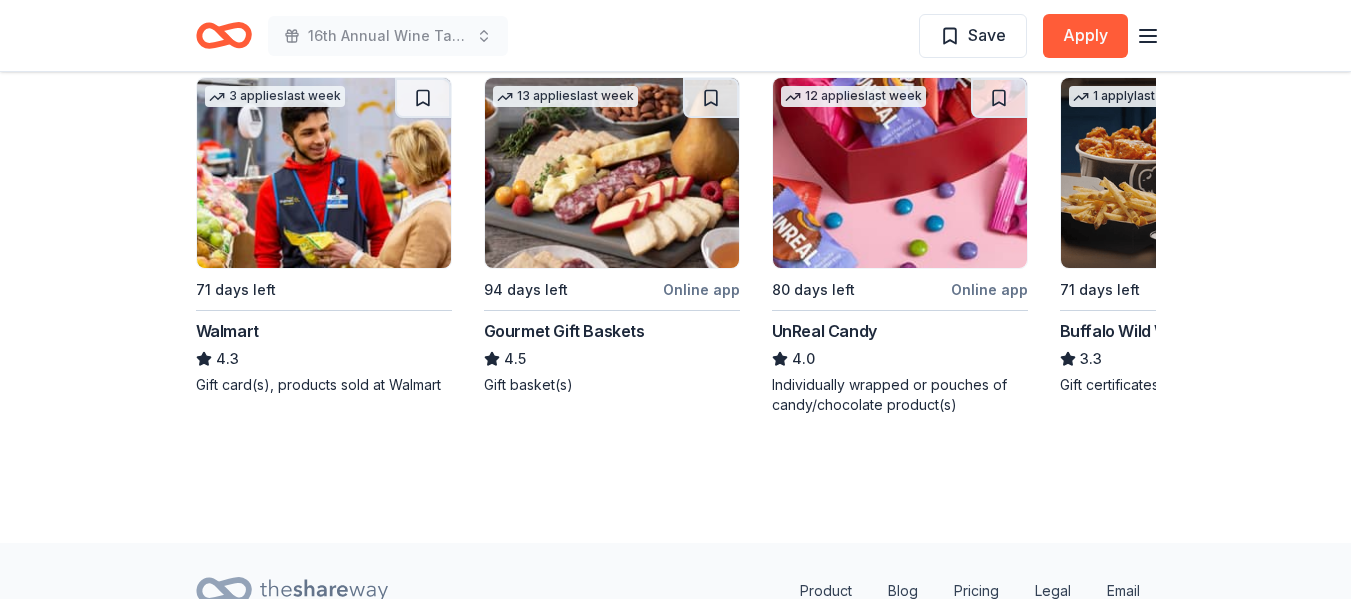 scroll, scrollTop: 2117, scrollLeft: 0, axis: vertical 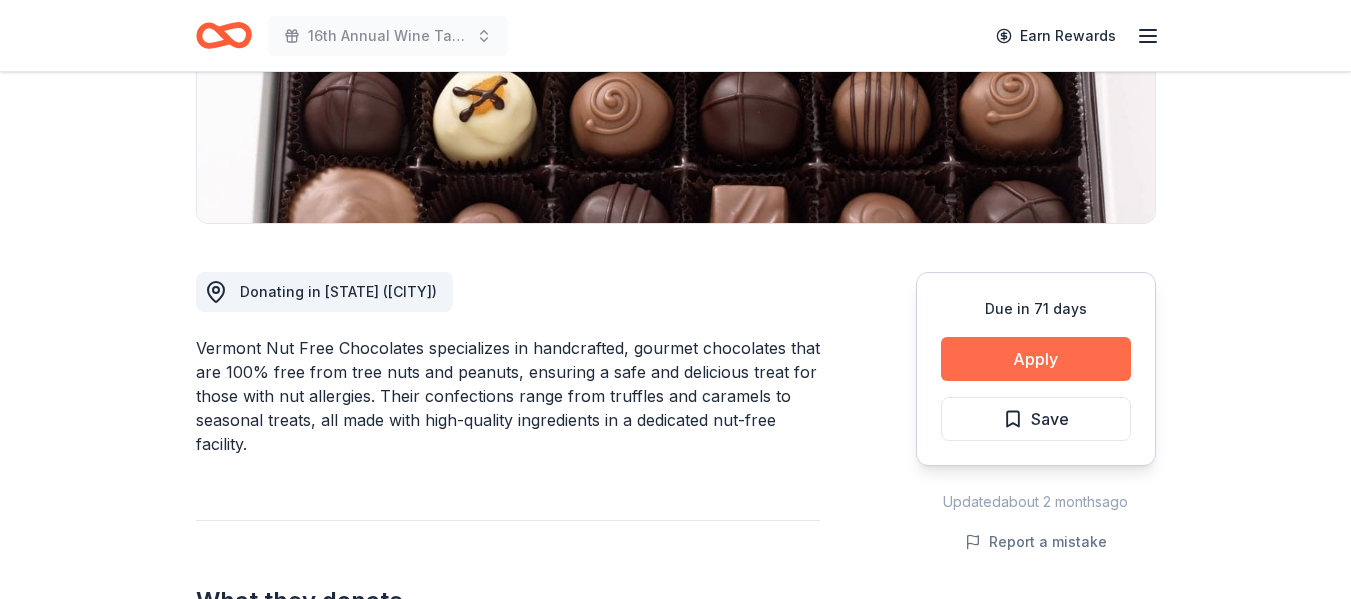 click on "Apply" at bounding box center [1036, 359] 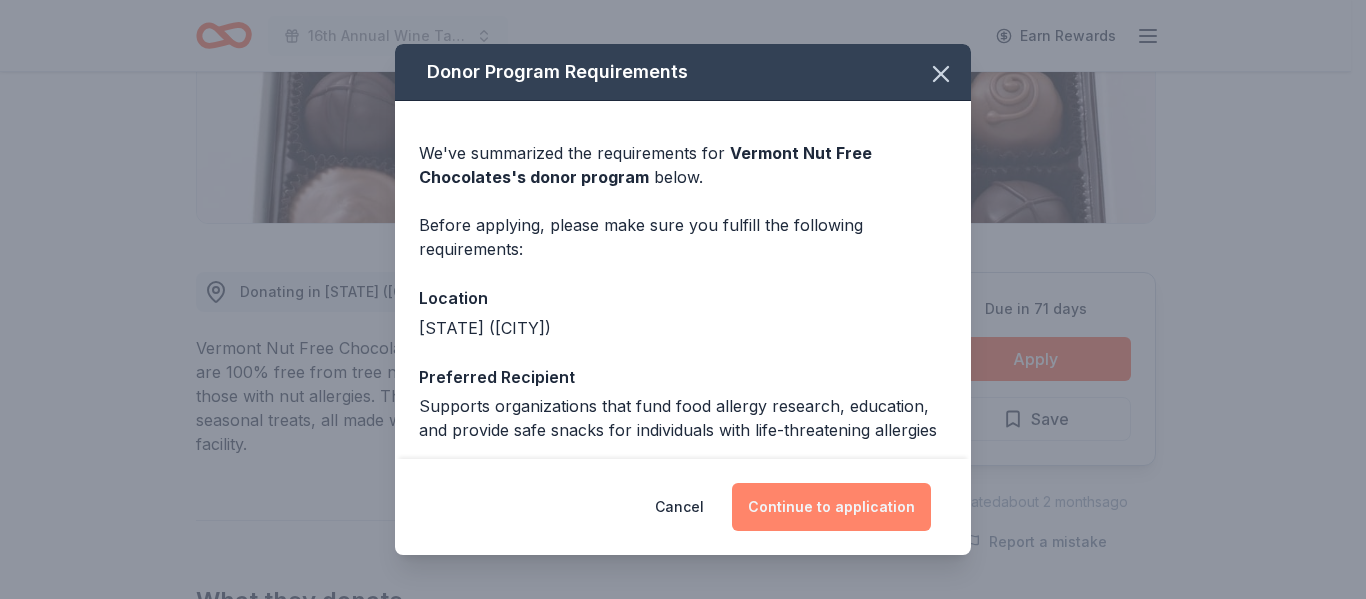 click on "Continue to application" at bounding box center [831, 507] 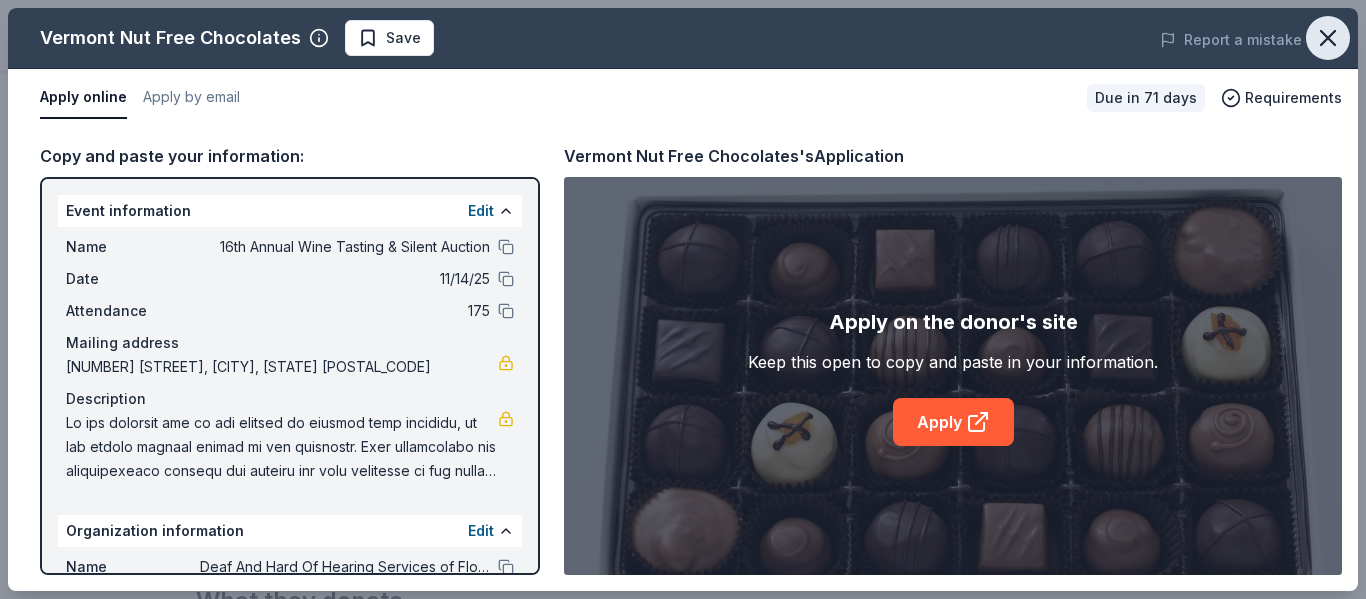 click 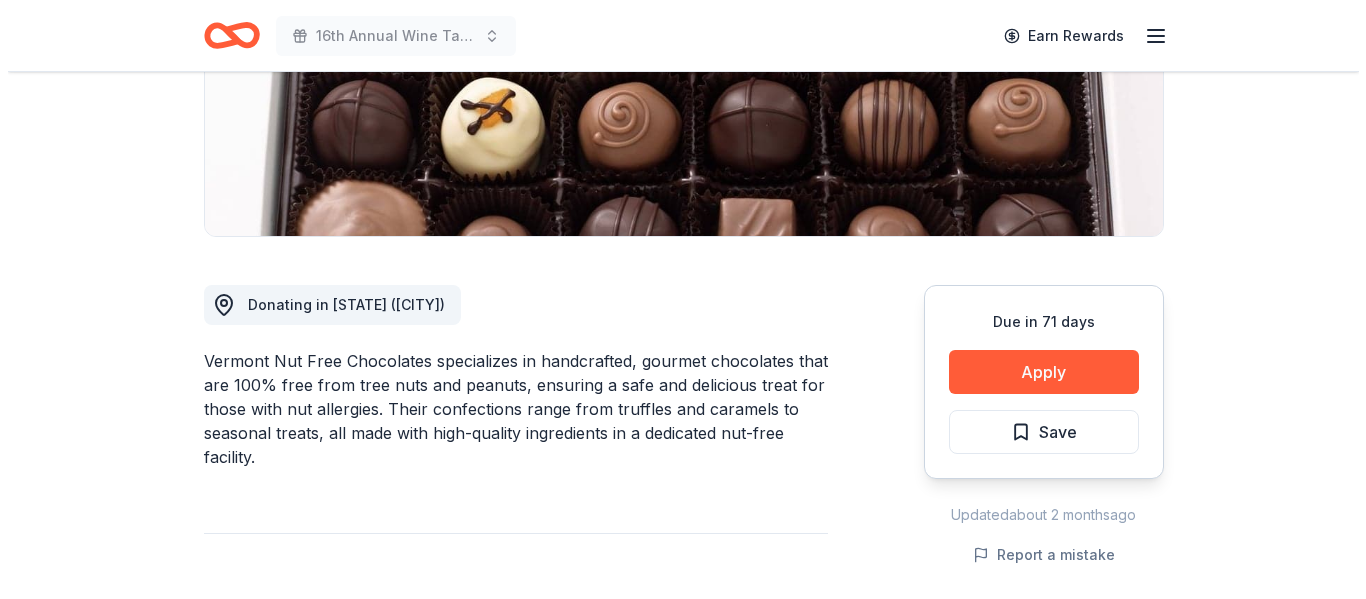 scroll, scrollTop: 334, scrollLeft: 0, axis: vertical 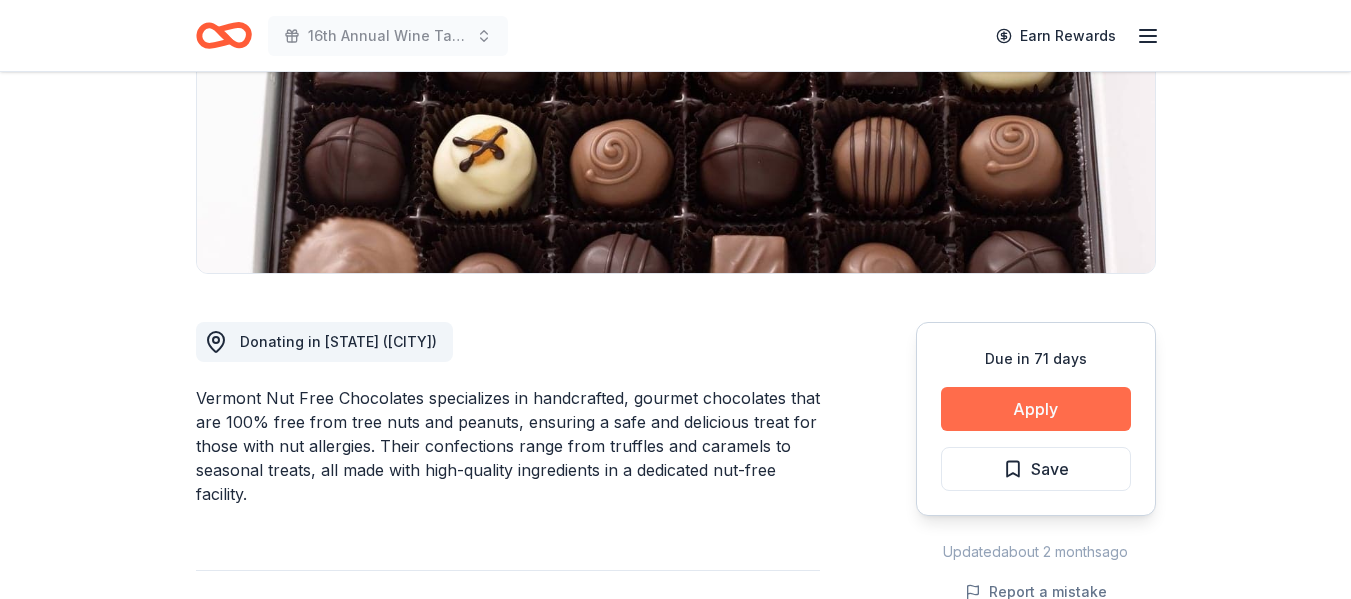 click on "Apply" at bounding box center [1036, 409] 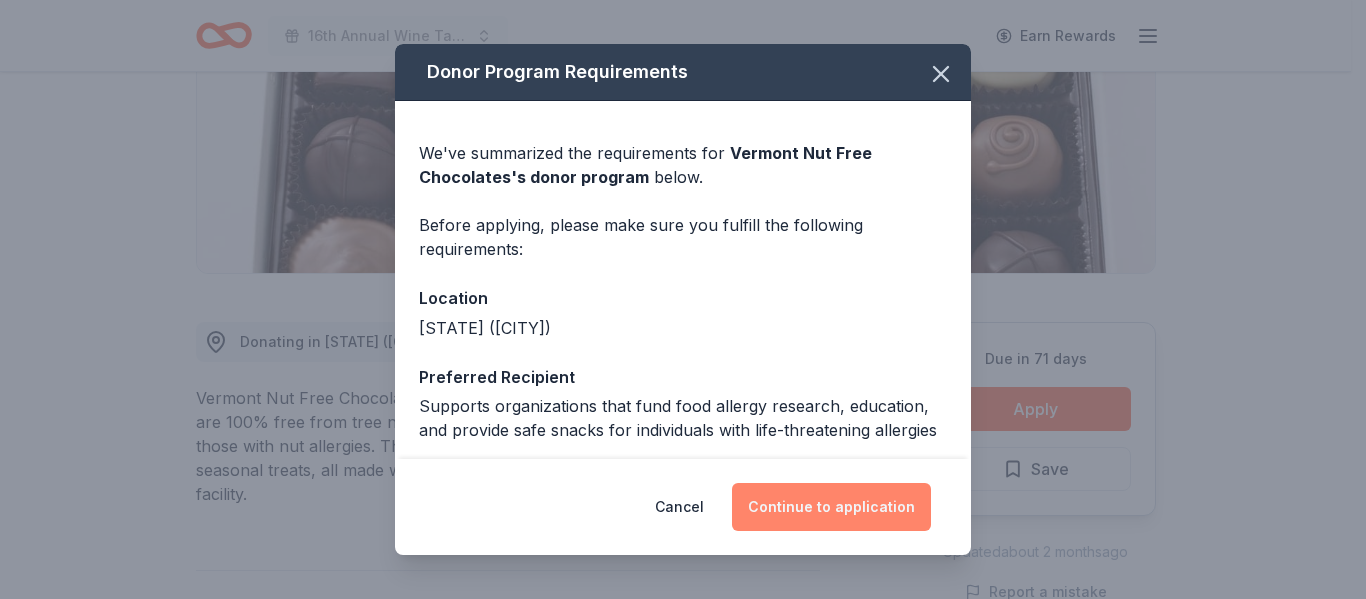 click on "Continue to application" at bounding box center [831, 507] 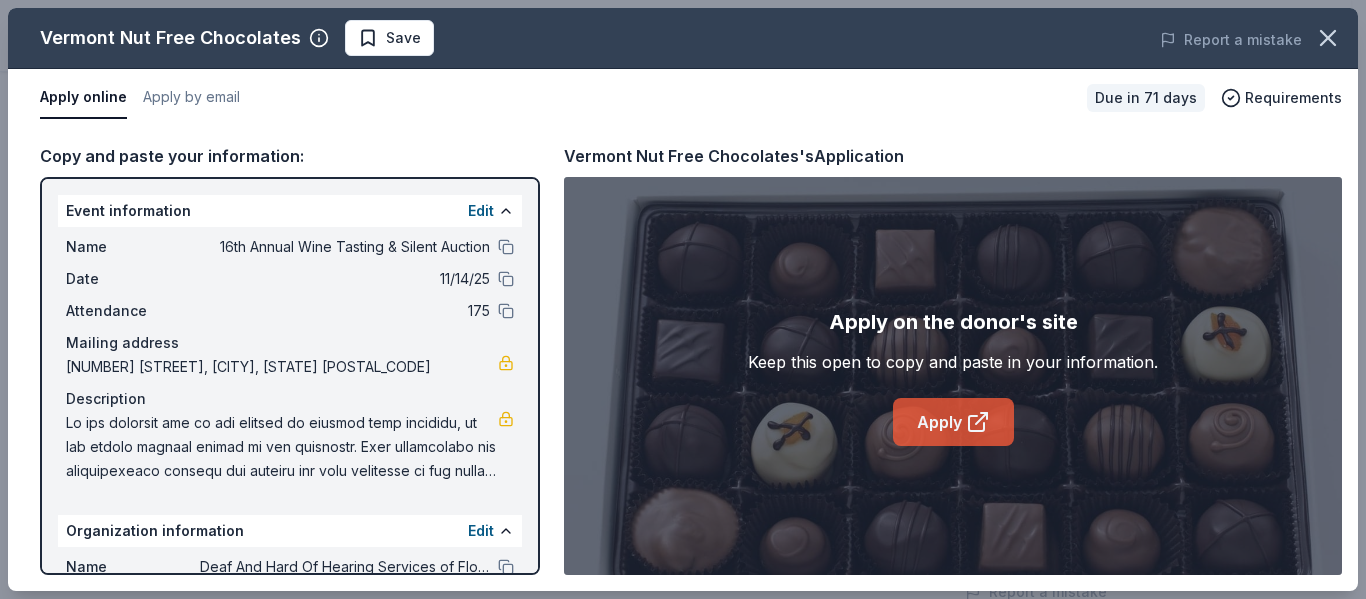 click on "Apply" at bounding box center (953, 422) 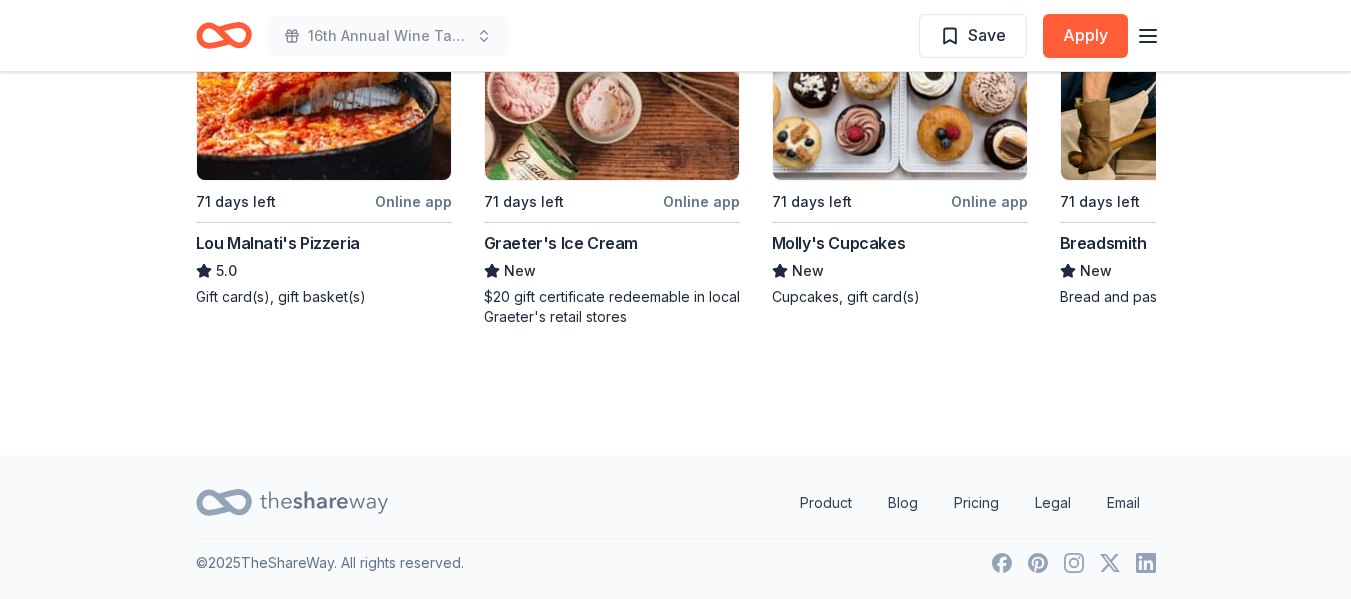 scroll, scrollTop: 1807, scrollLeft: 0, axis: vertical 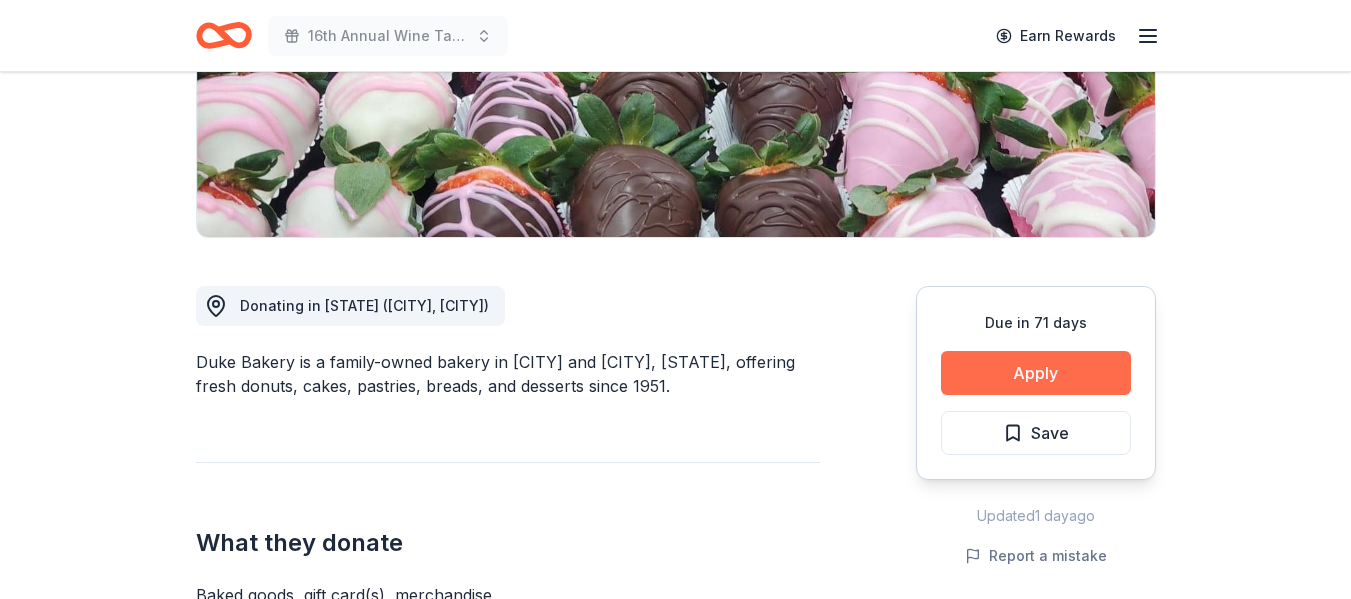 click on "Apply" at bounding box center (1036, 373) 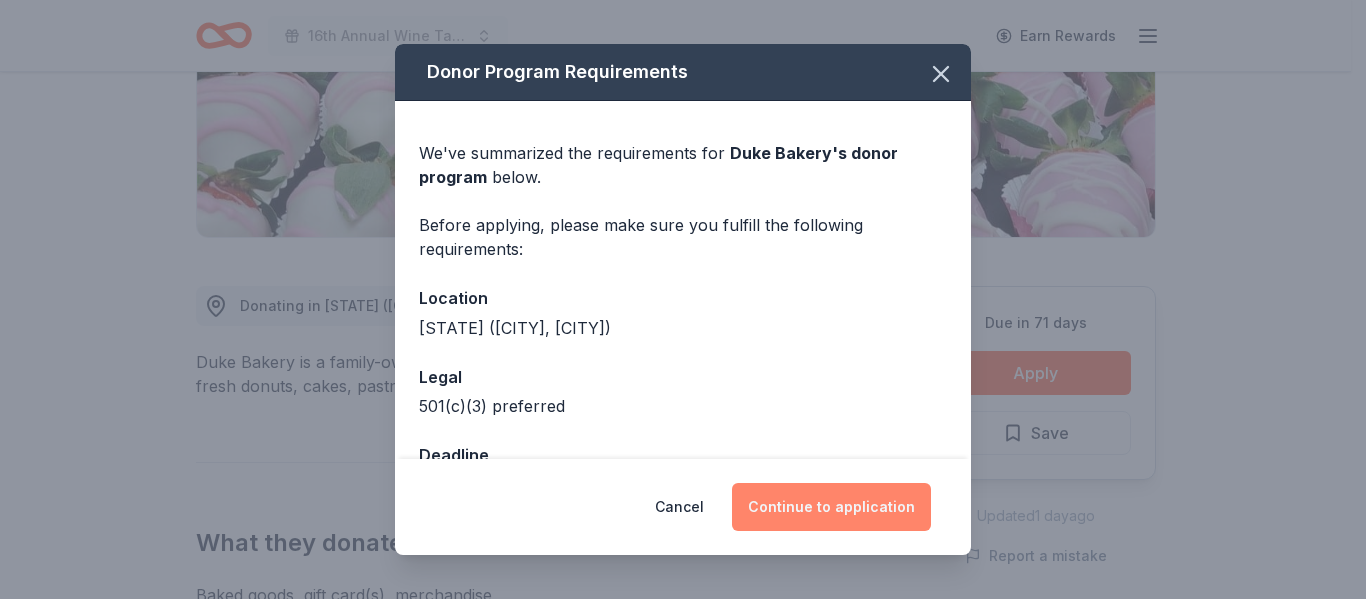 click on "Continue to application" at bounding box center (831, 507) 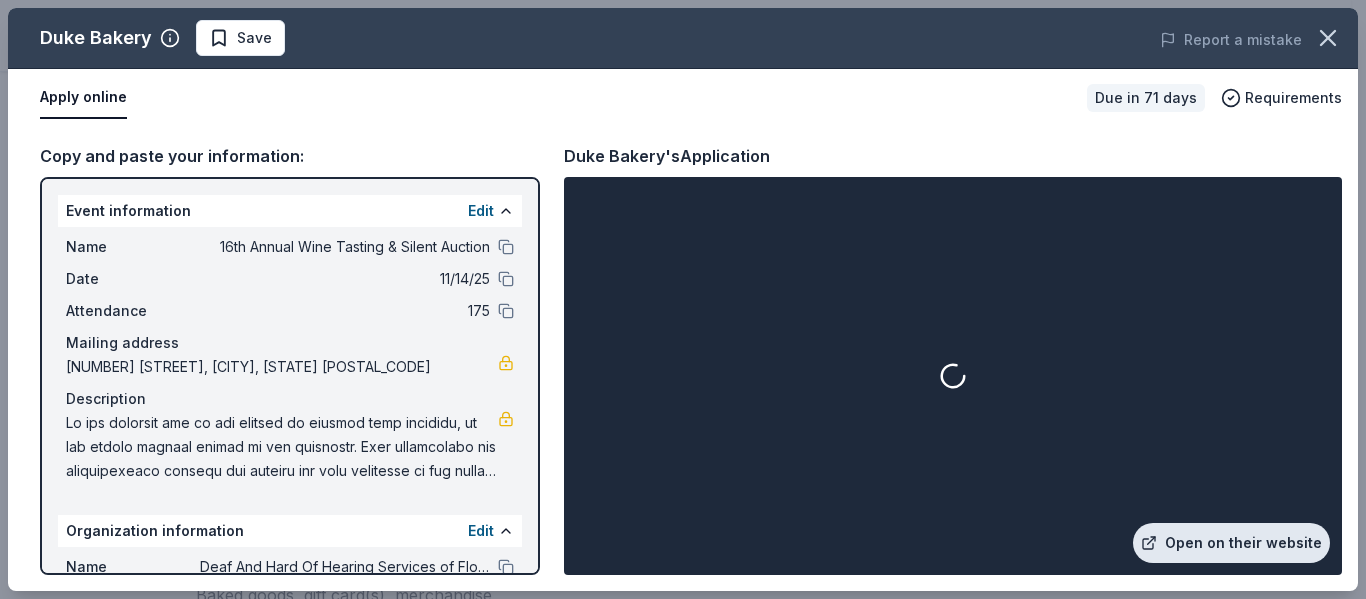 click on "Open on their website" at bounding box center (1231, 543) 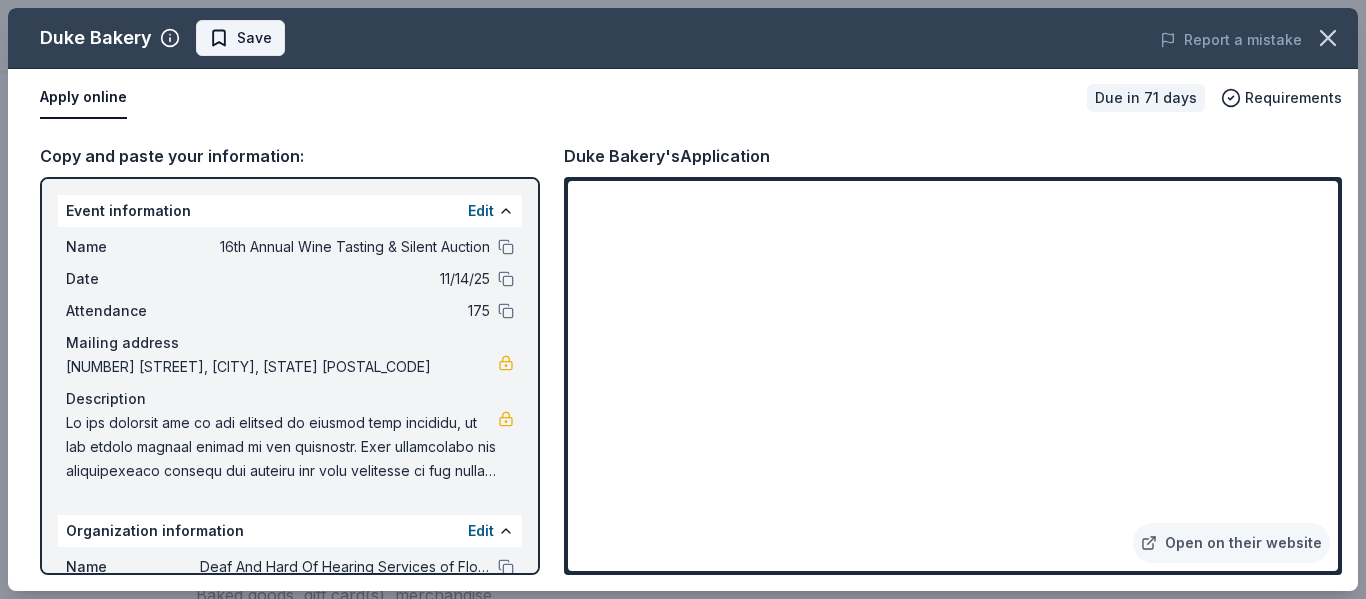 click on "Save" at bounding box center [240, 38] 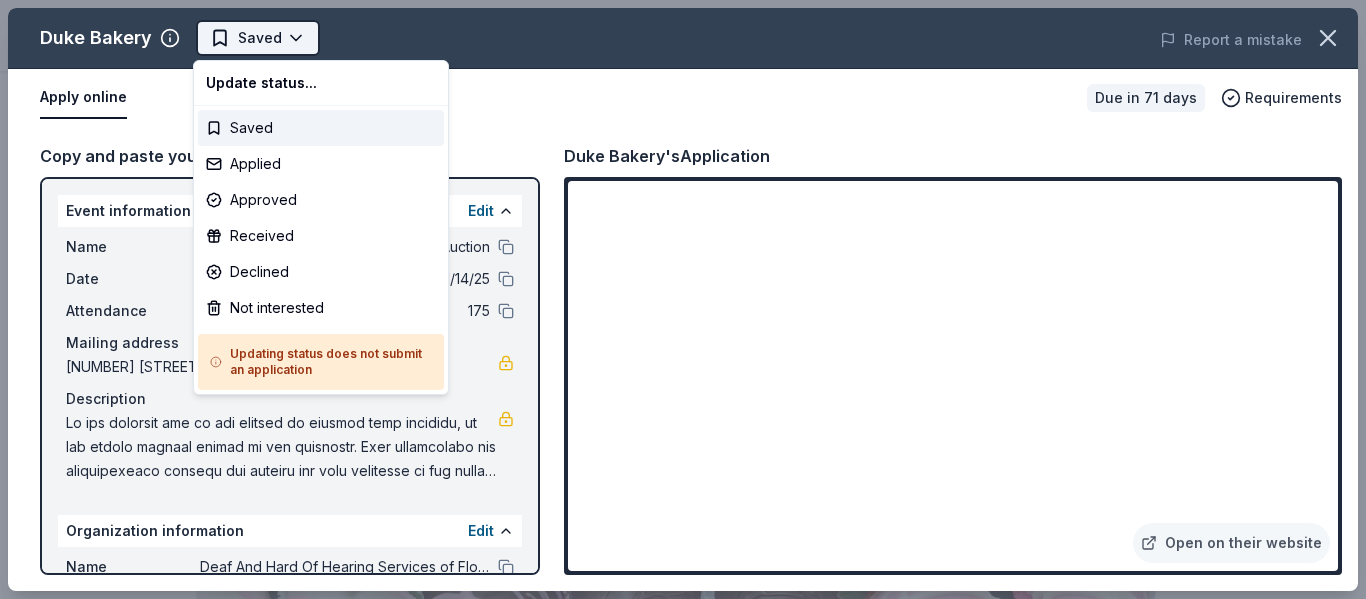 scroll, scrollTop: 0, scrollLeft: 0, axis: both 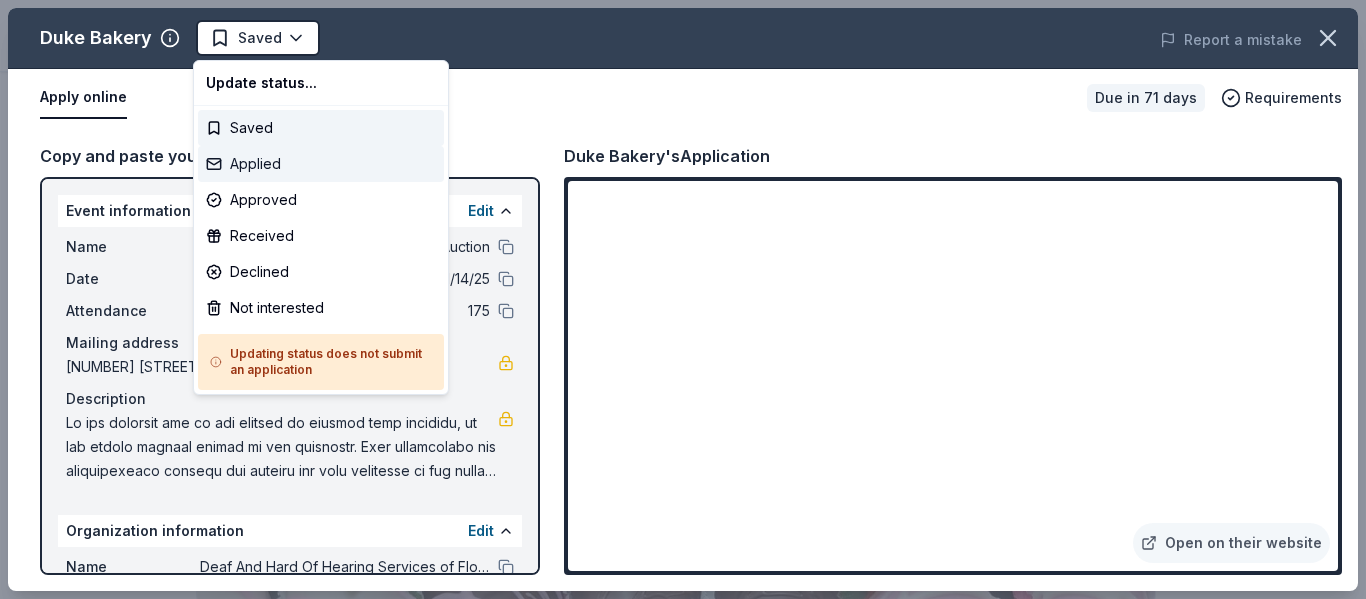 click on "Applied" at bounding box center [321, 164] 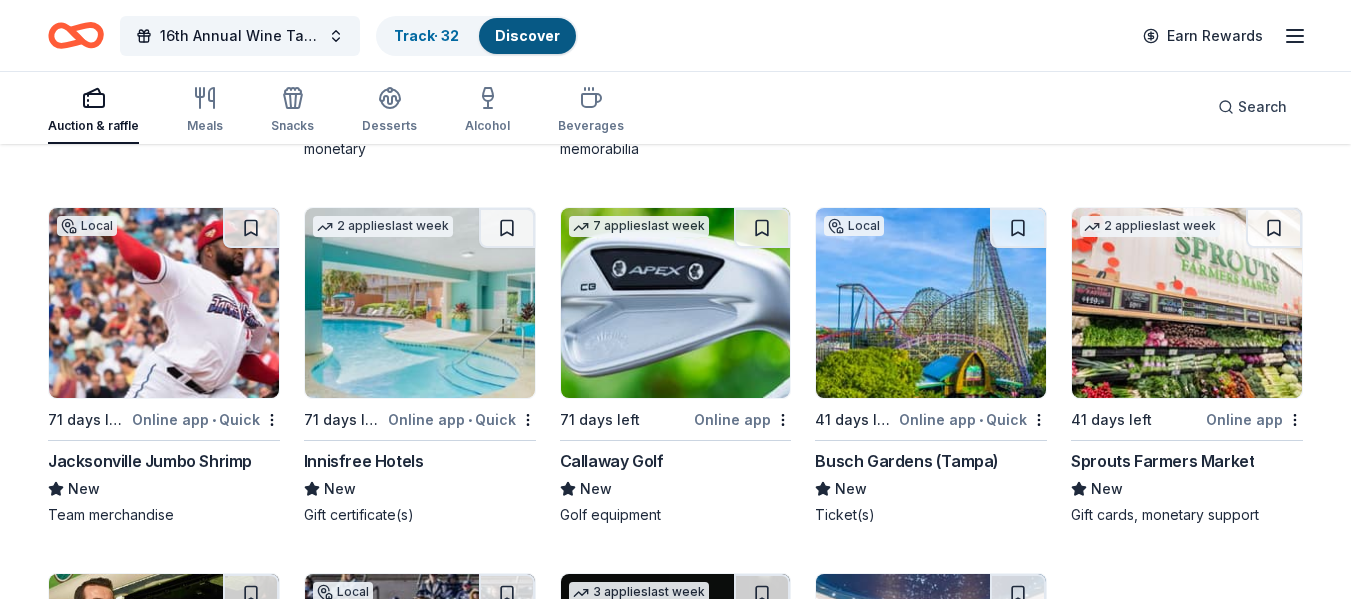 scroll, scrollTop: 9202, scrollLeft: 0, axis: vertical 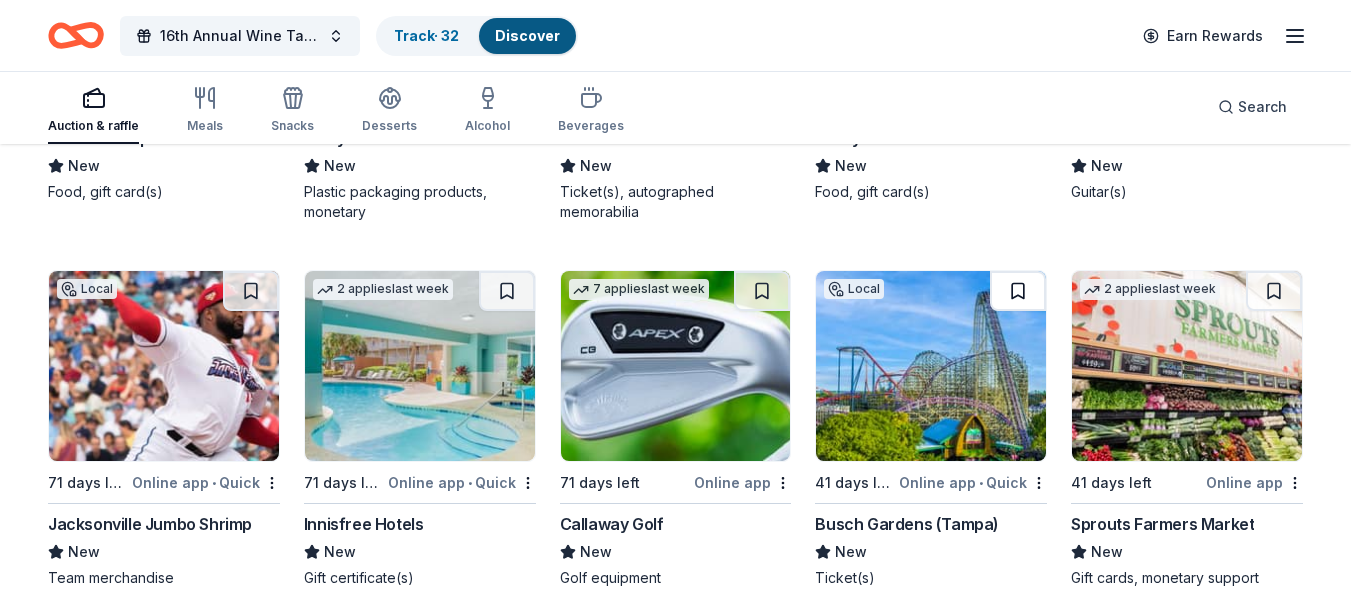 click at bounding box center [1018, 291] 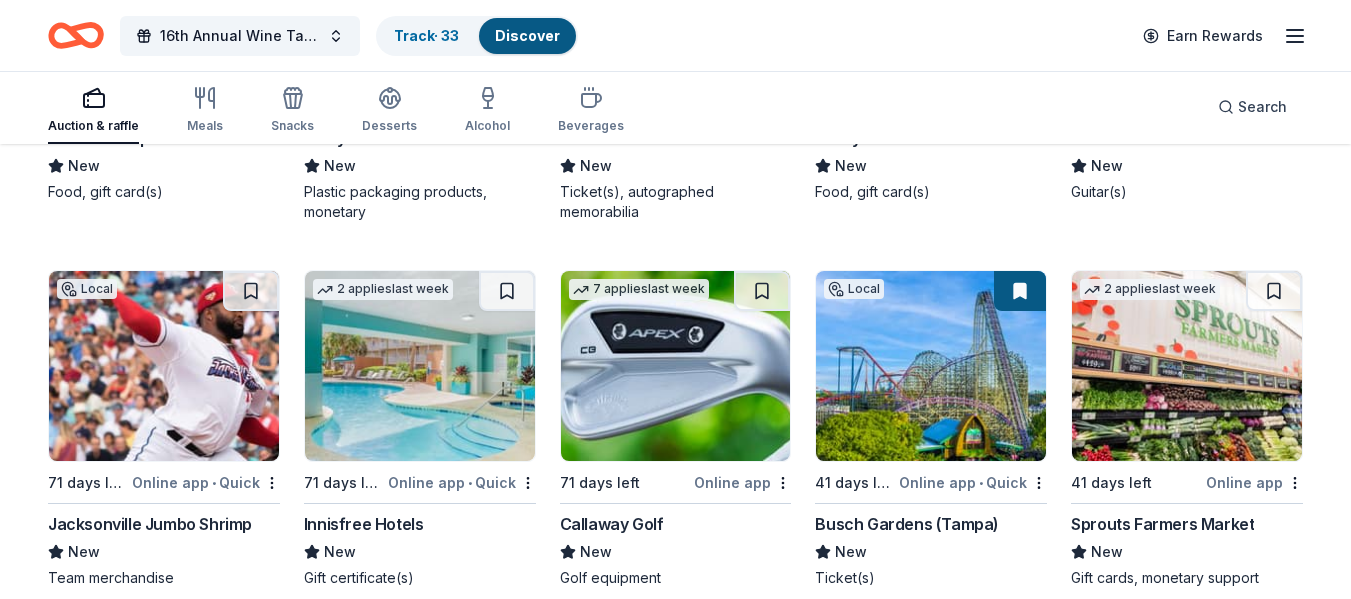 click at bounding box center (931, 366) 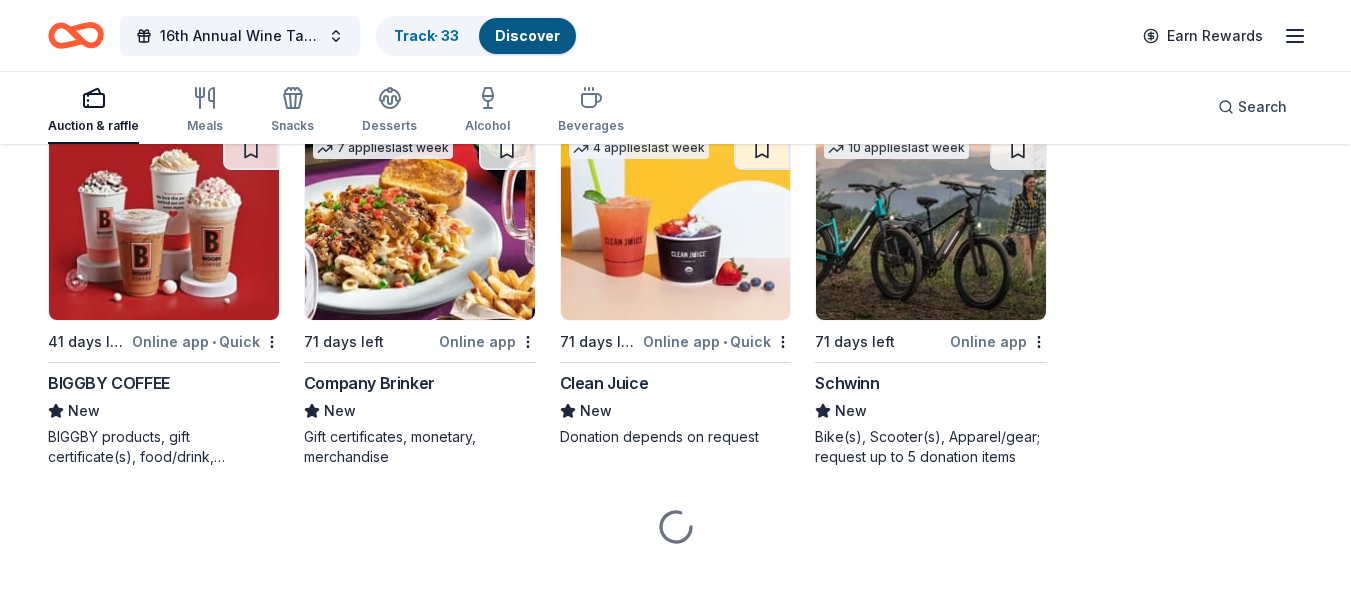 scroll, scrollTop: 11261, scrollLeft: 0, axis: vertical 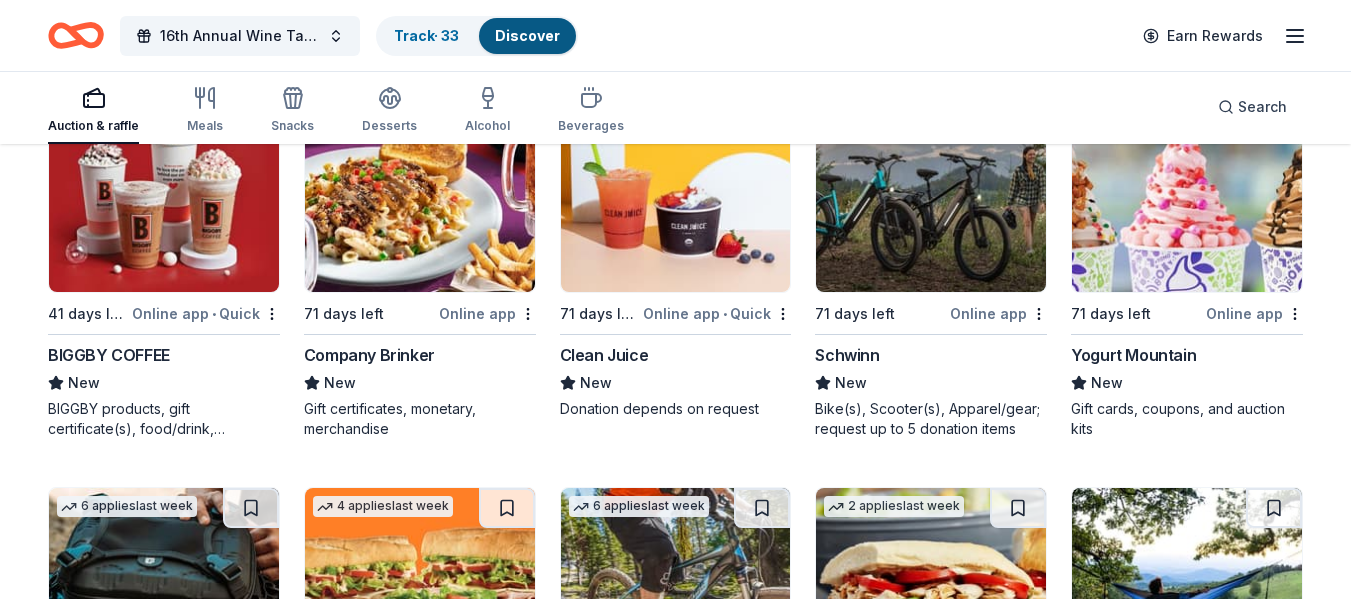 click at bounding box center (164, 197) 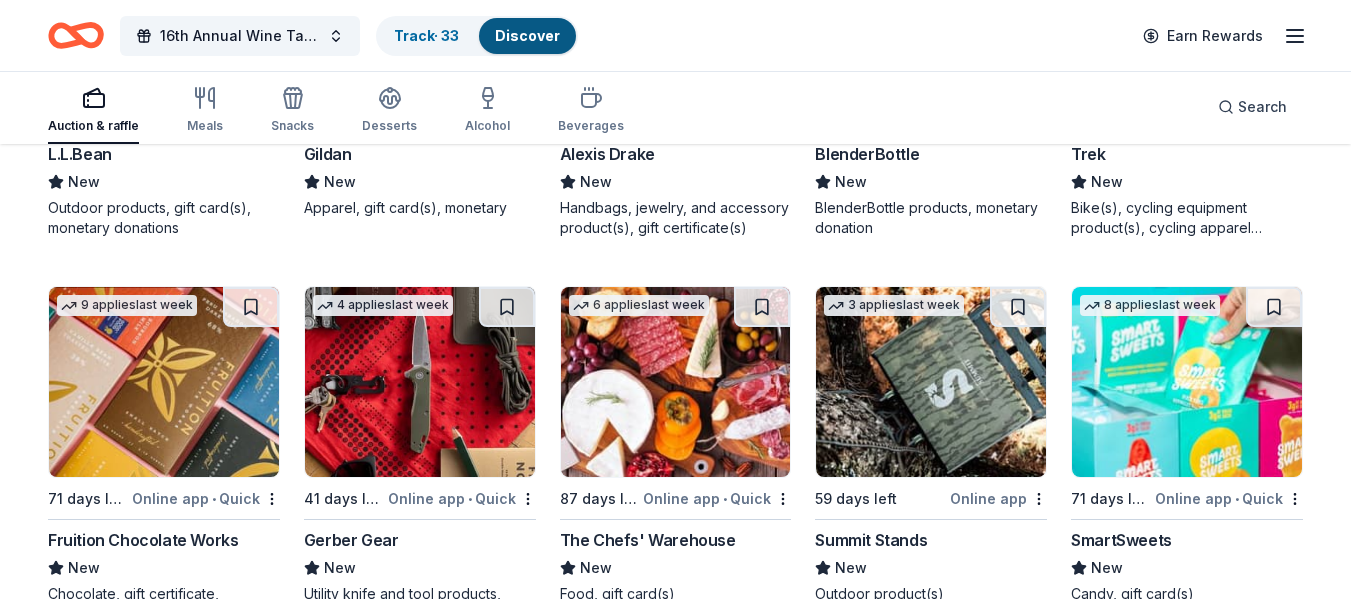 scroll, scrollTop: 13007, scrollLeft: 0, axis: vertical 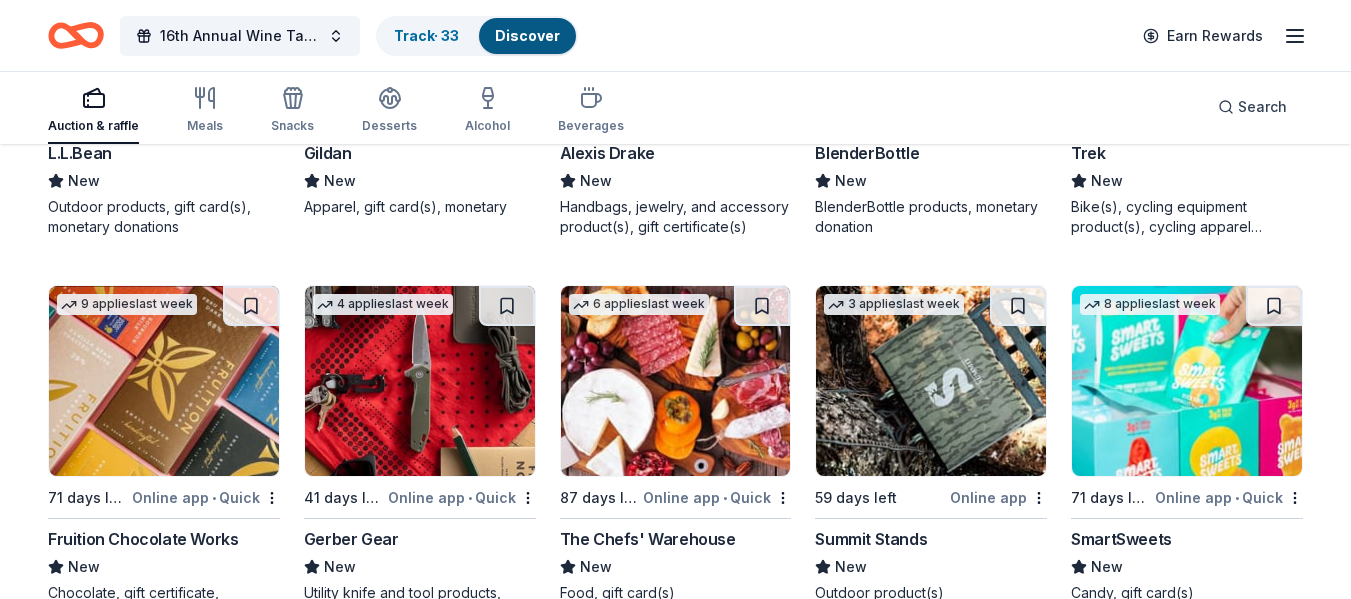 click at bounding box center [1187, 381] 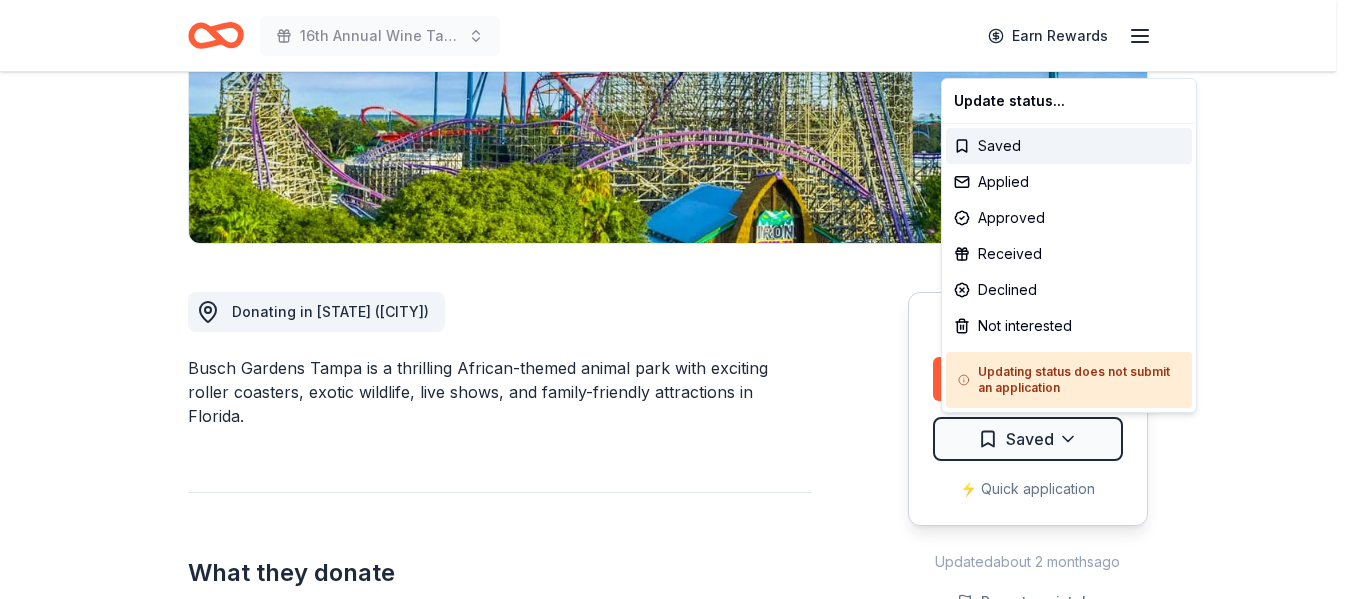 click on "16th Annual Wine Tasting & Silent Auction Earn Rewards Due in 41 days Share Busch Gardens ([CITY]) New approval rate Share Donating in [STATE] ([CITY]) Busch Gardens Tampa is a thrilling African-themed animal park with exciting roller coasters, exotic wildlife, live shows, and family-friendly attractions in Florida. What they donate Ticket(s) Auction & raffle Donation can be shipped to you Donation is small & easy to send to guests Who they donate to Preferred Supports organizations that specifically benefit environmental protection and conservation programs, youth and families, health, and education Children Education Environment & Sustainability Health 501(c)(3) required Ineligible Individuals For profit Political Sports Teams approval rate 20 % approved 30 % declined 50 % no response Upgrade to Pro to view approval rates and average donation values Due in 41 days Apply Saved ⚡️ Quick application Updated about 2 months ago Report a mistake New Be the first to review this company! Leave a review Top rated 2" at bounding box center (675, -65) 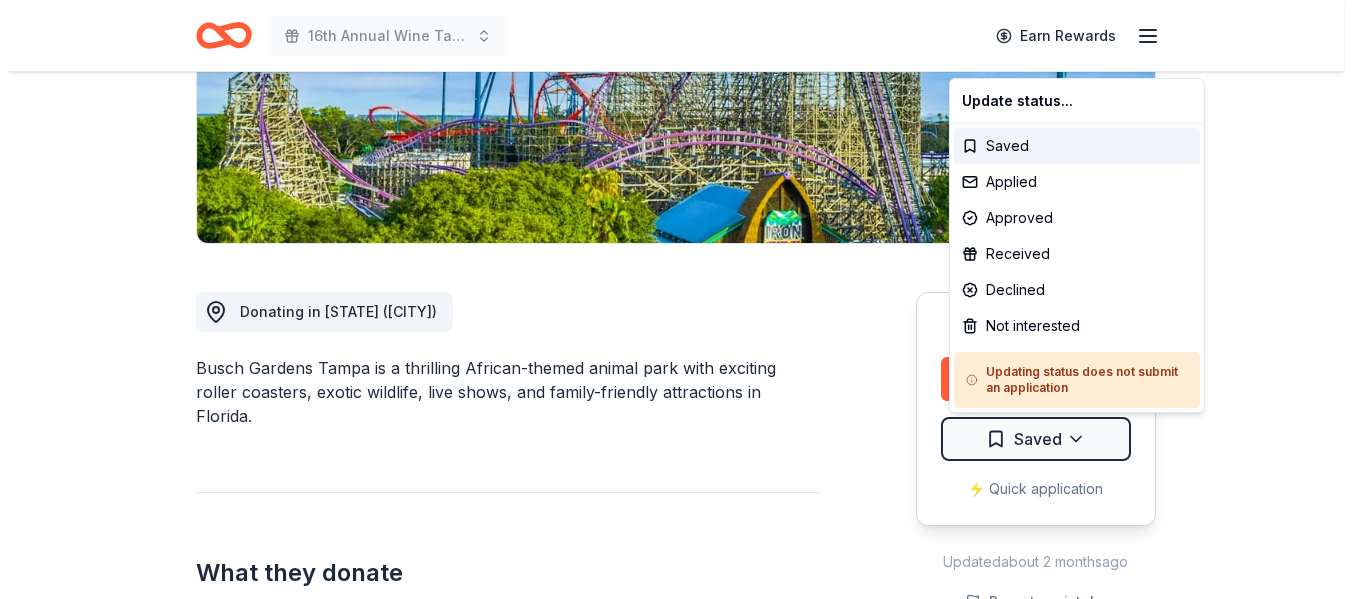 scroll, scrollTop: 364, scrollLeft: 0, axis: vertical 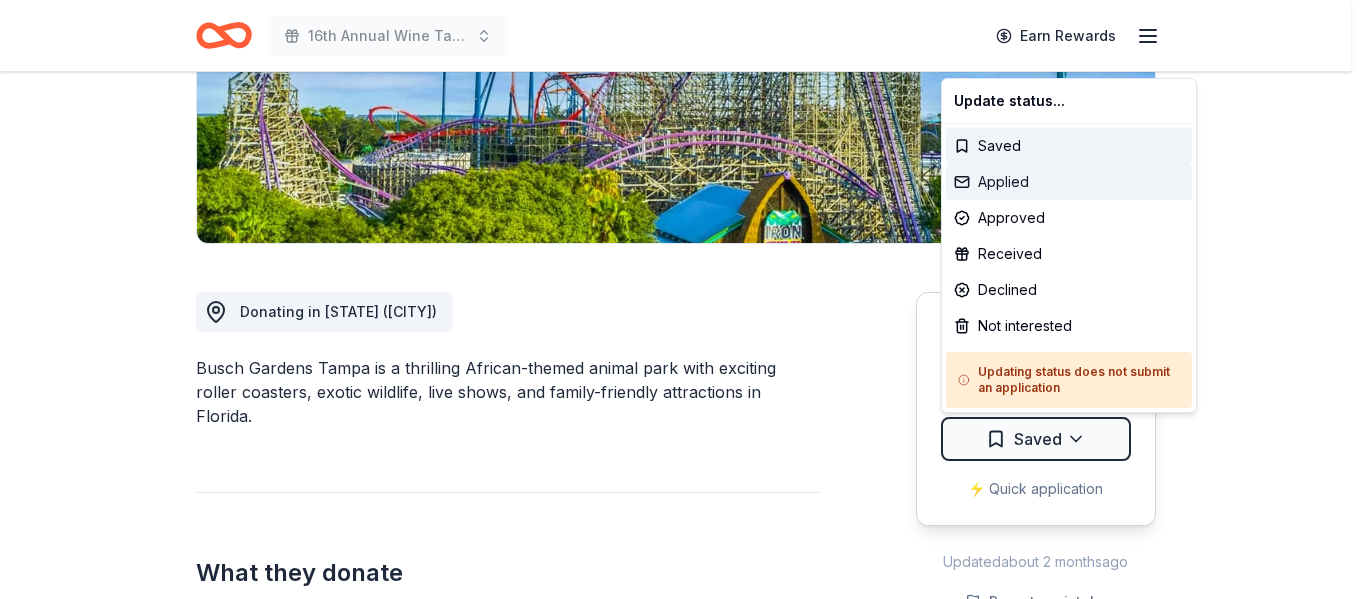 click on "Applied" at bounding box center (1069, 182) 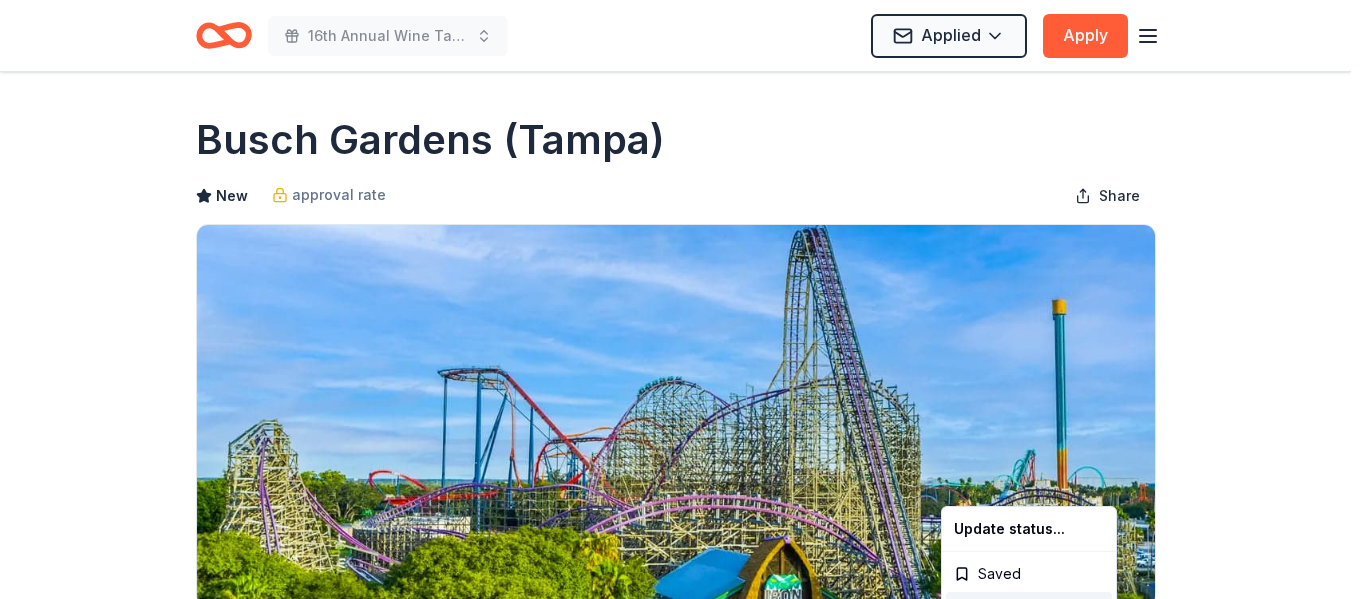scroll, scrollTop: 0, scrollLeft: 0, axis: both 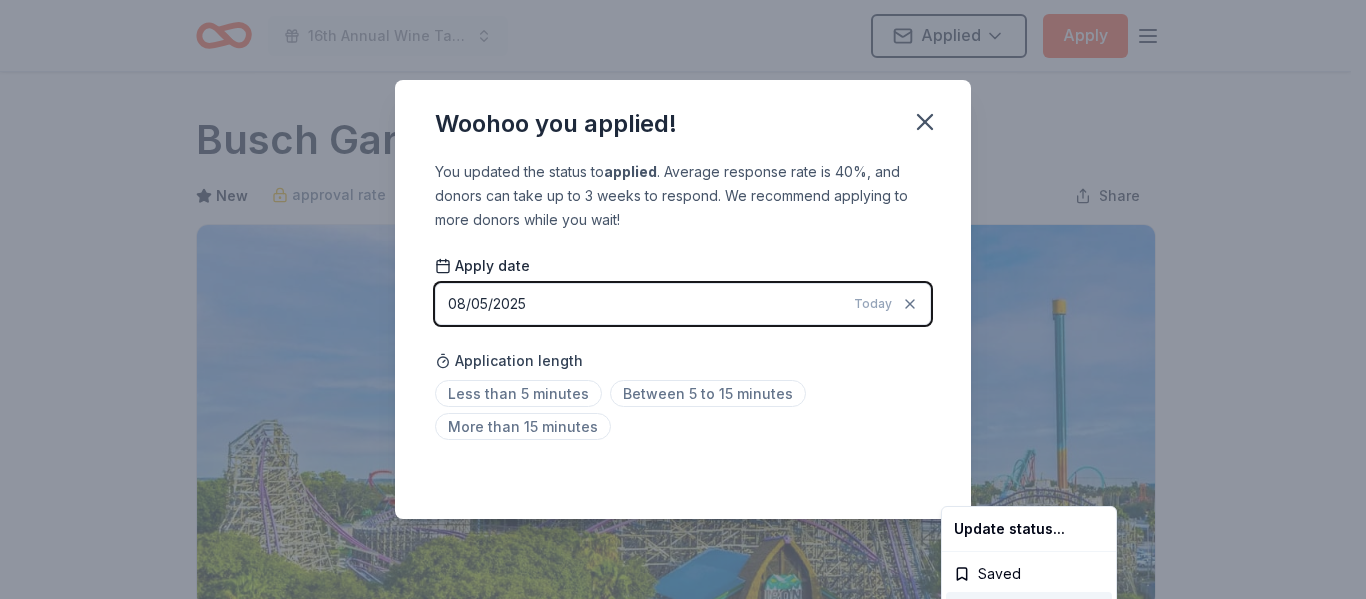 click on "16th Annual Wine Tasting & Silent Auction Applied Apply Due in 41 days Share Busch Gardens (Tampa) New approval rate Share Donating in FL (Tampa) Busch Gardens Tampa is a thrilling African-themed animal park with exciting roller coasters, exotic wildlife, live shows, and family-friendly attractions in Florida. What they donate Ticket(s) Auction & raffle Donation can be shipped to you Donation is small & easy to send to guests Who they donate to  Preferred Supports organizations that specifically benefit environmental protection and conservation programs, youth and families, health, and education Children Education Environment & Sustainability Health 501(c)(3) required  Ineligible Individuals For profit Political Sports Teams approval rate 20 % approved 30 % declined 50 % no response Upgrade to Pro to view approval rates and average donation values Due in 41 days Apply Applied ⚡️ Quick application Updated  about 2 months  ago Report a mistake New Be the first to review this company! Leave a review Local 2" at bounding box center [683, 299] 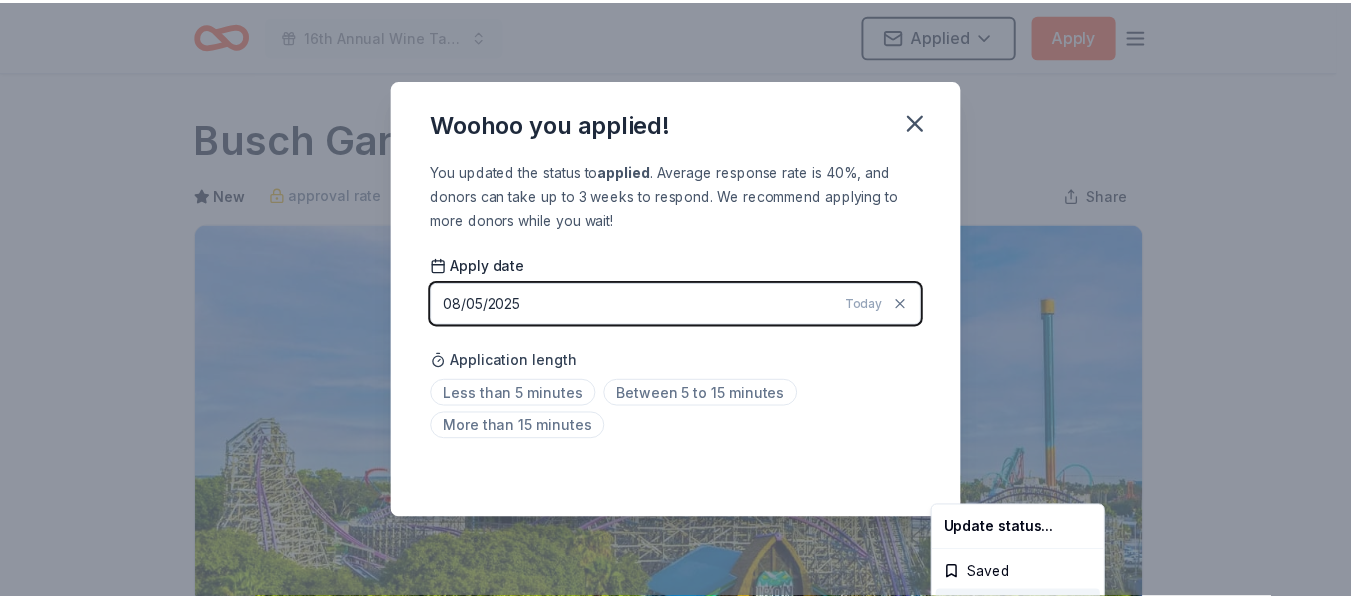scroll, scrollTop: 504, scrollLeft: 0, axis: vertical 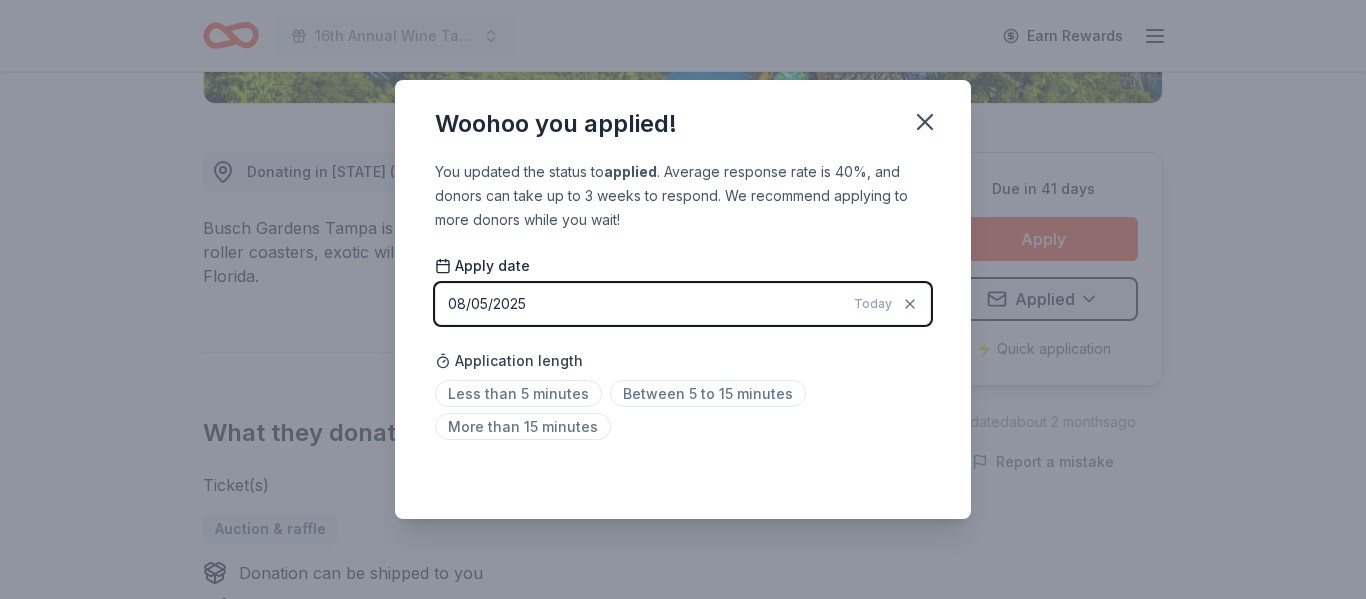 click 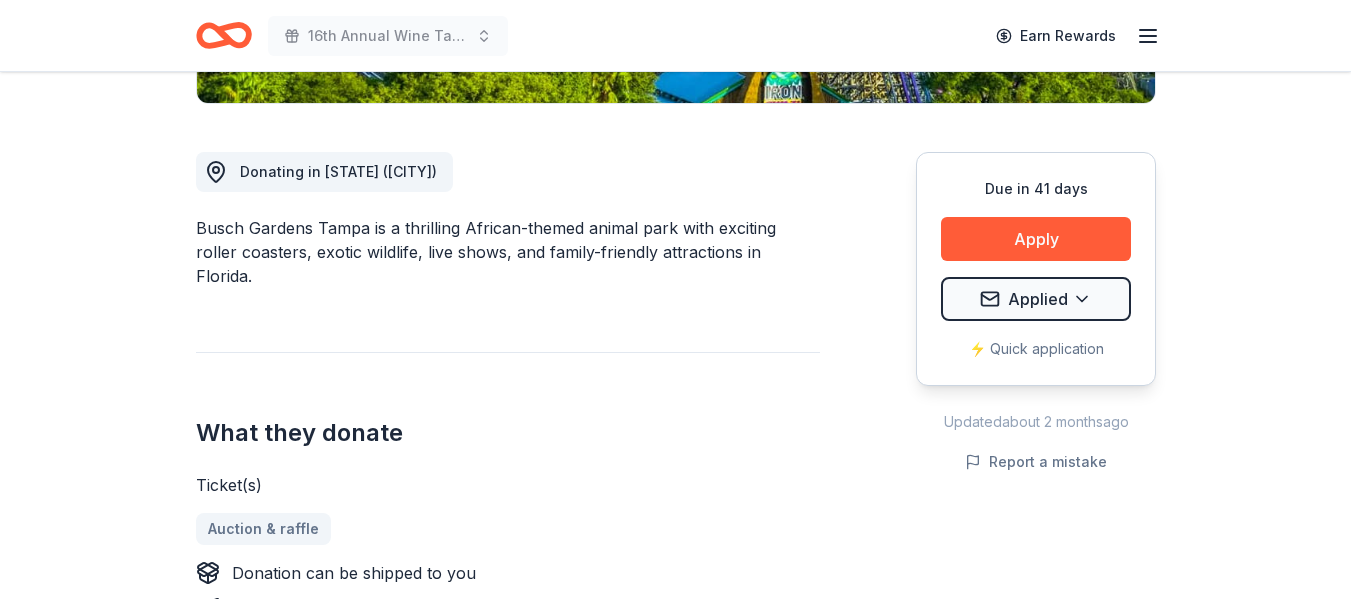 click on "Donating in FL (Tampa) Busch Gardens Tampa is a thrilling African-themed animal park with exciting roller coasters, exotic wildlife, live shows, and family-friendly attractions in Florida. What they donate Ticket(s) Auction & raffle Donation can be shipped to you Donation is small & easy to send to guests Who they donate to  Preferred Supports organizations that specifically benefit environmental protection and conservation programs, youth and families, health, and education Children Education Environment & Sustainability Health 501(c)(3) required  Ineligible Third party requests, for-profit organizations, labor or political organizations; Individuals, employee/volunteer/student recognition incentives; Door prizes, scholarships, field trips, sports associations or social groups; Conferences, seminars, workshops, school groups that only target a specialized program (e.g. band, sports team, drama, honor roll); Individual Boy Scout, Cub Scout or Girl Scout troops; Medical or hardship related cases Individuals 20" at bounding box center (676, 900) 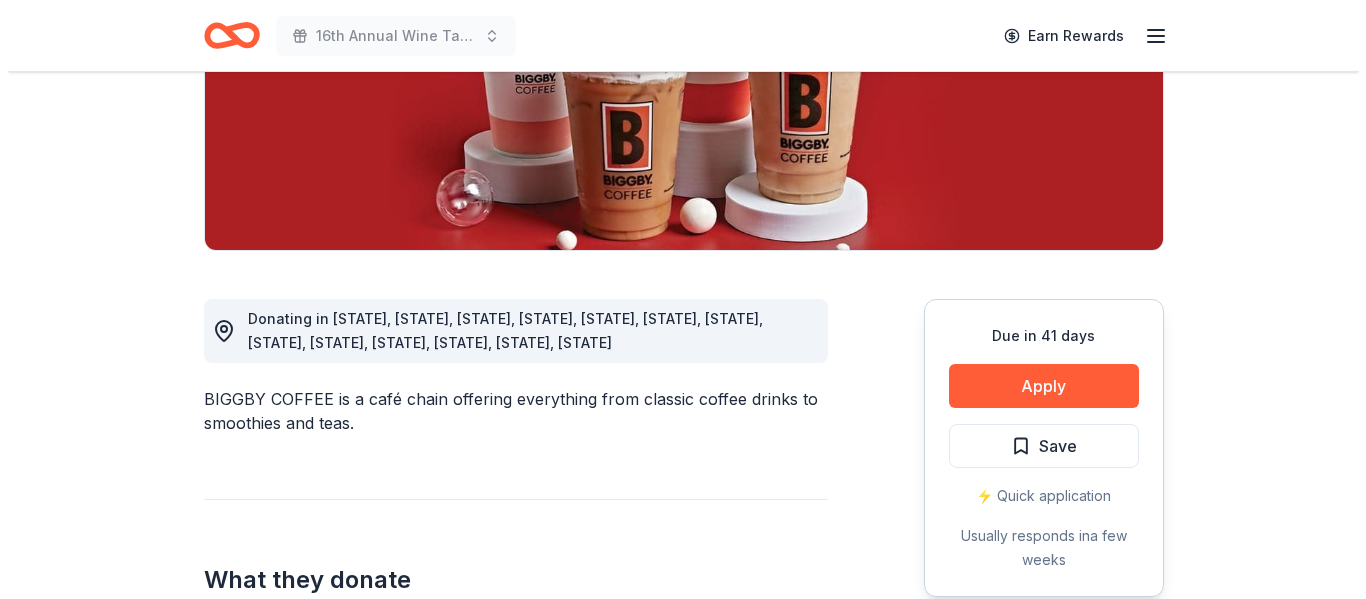 scroll, scrollTop: 355, scrollLeft: 0, axis: vertical 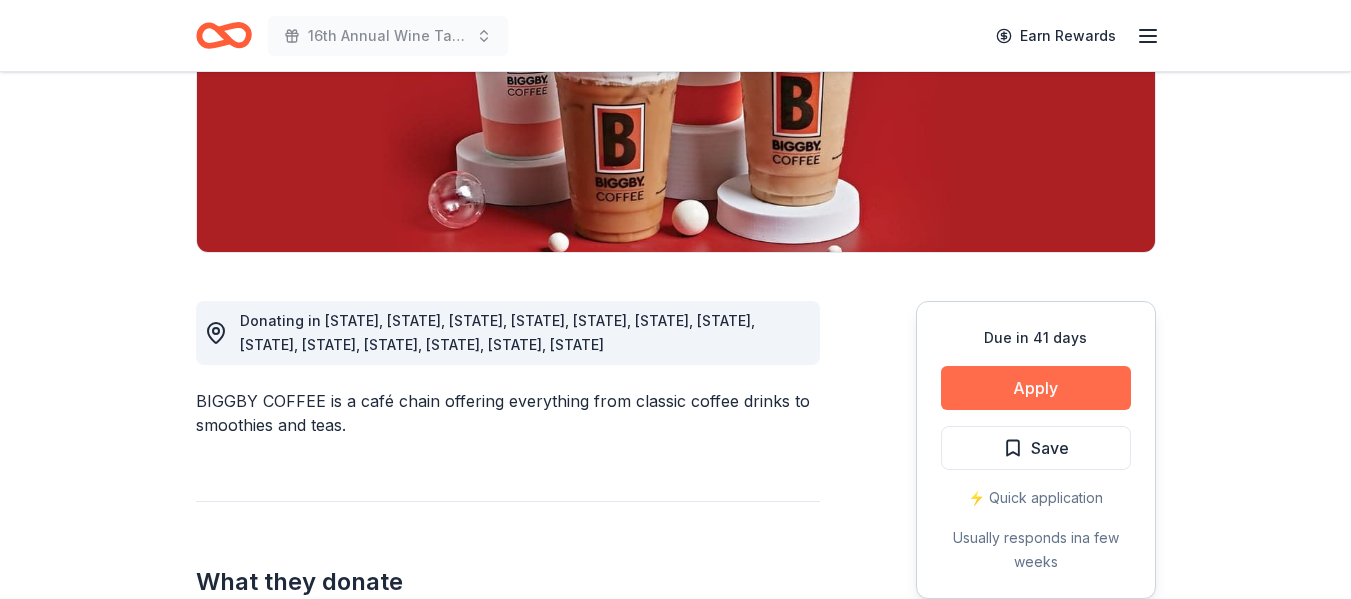 click on "Apply" at bounding box center (1036, 388) 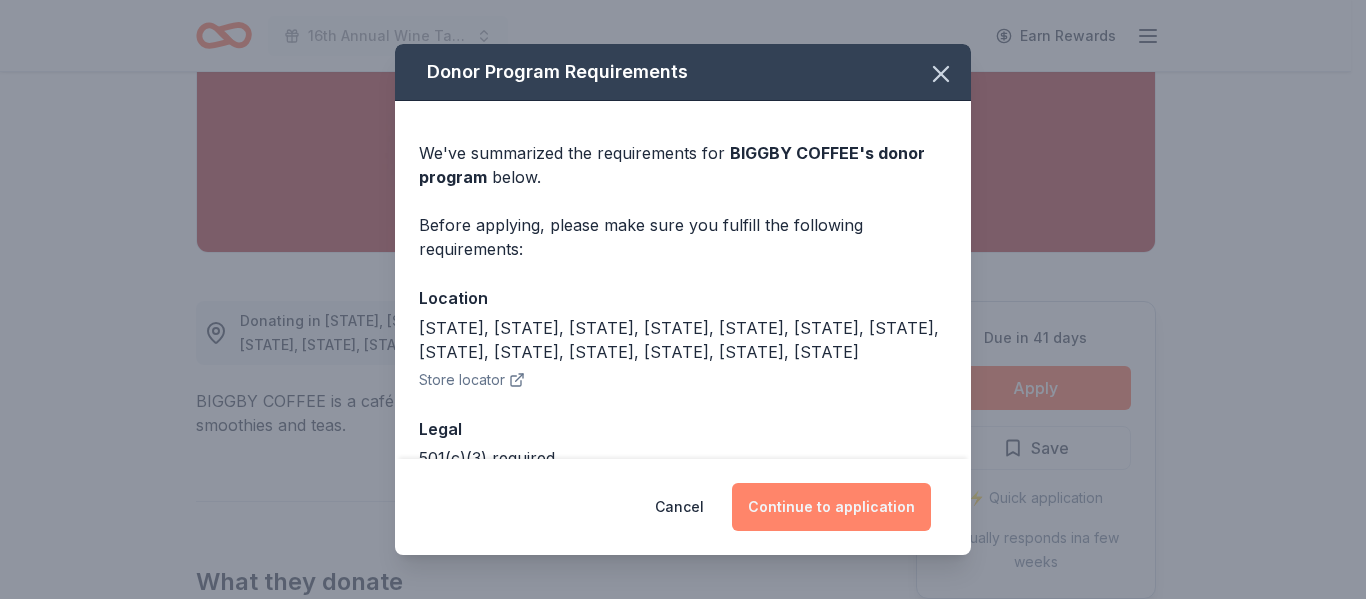 click on "Continue to application" at bounding box center (831, 507) 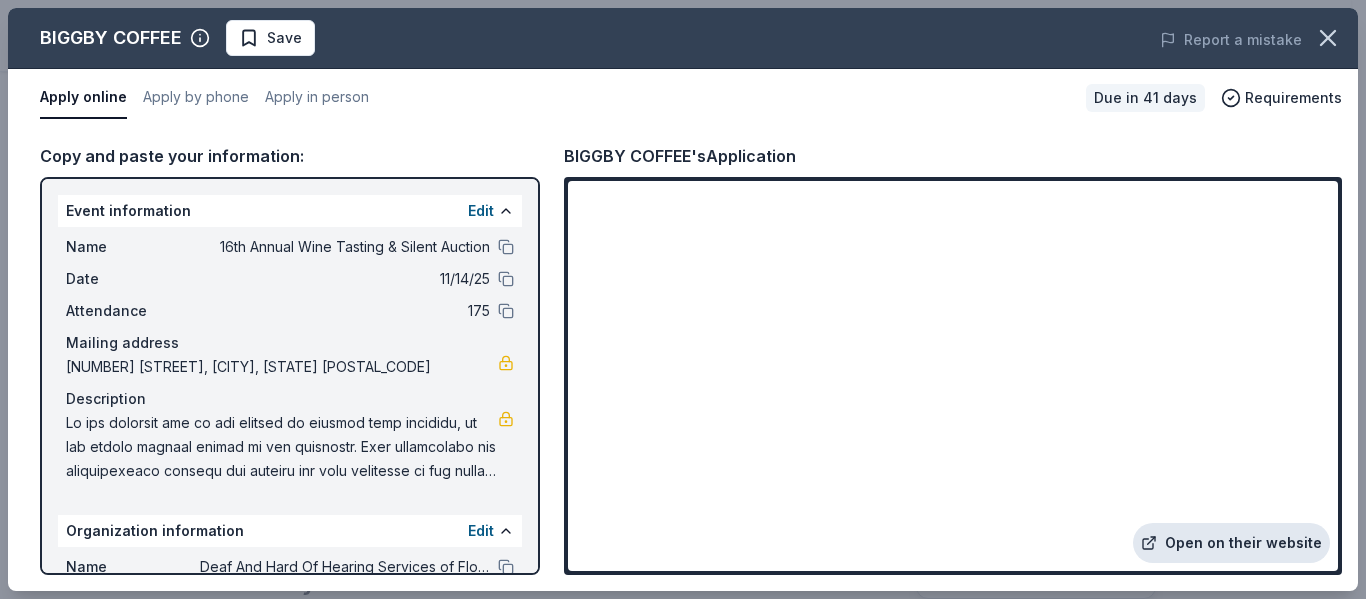 click on "Open on their website" at bounding box center [1231, 543] 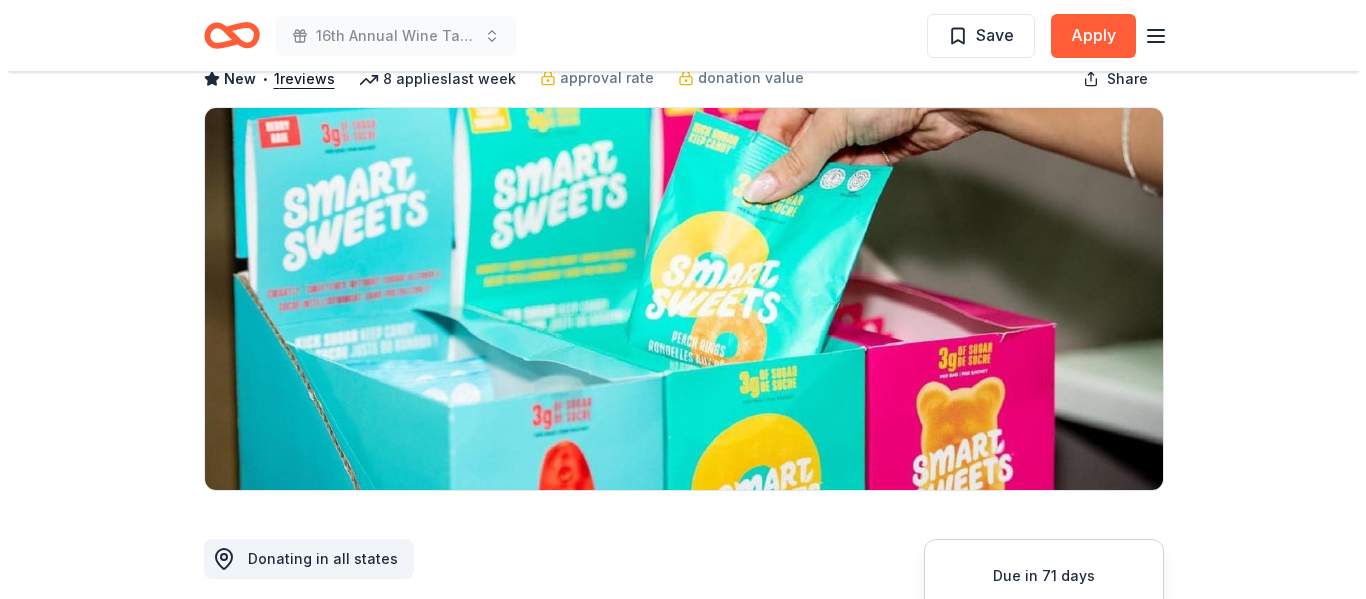 scroll, scrollTop: 118, scrollLeft: 0, axis: vertical 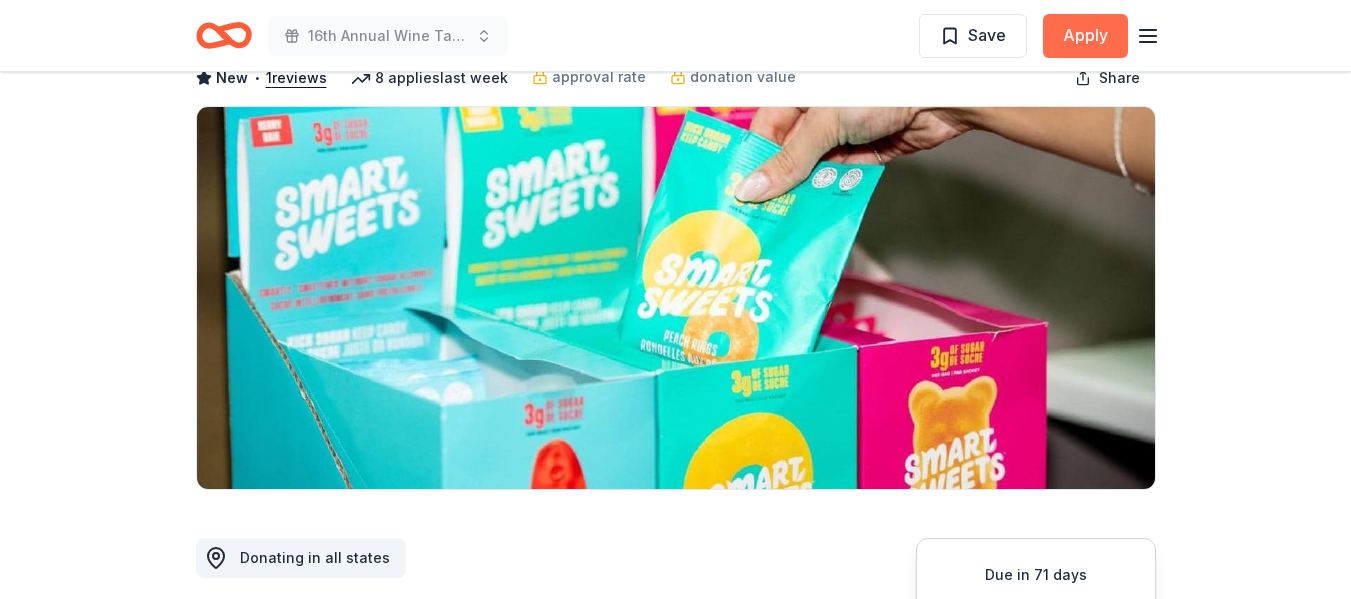 click on "Apply" at bounding box center [1085, 36] 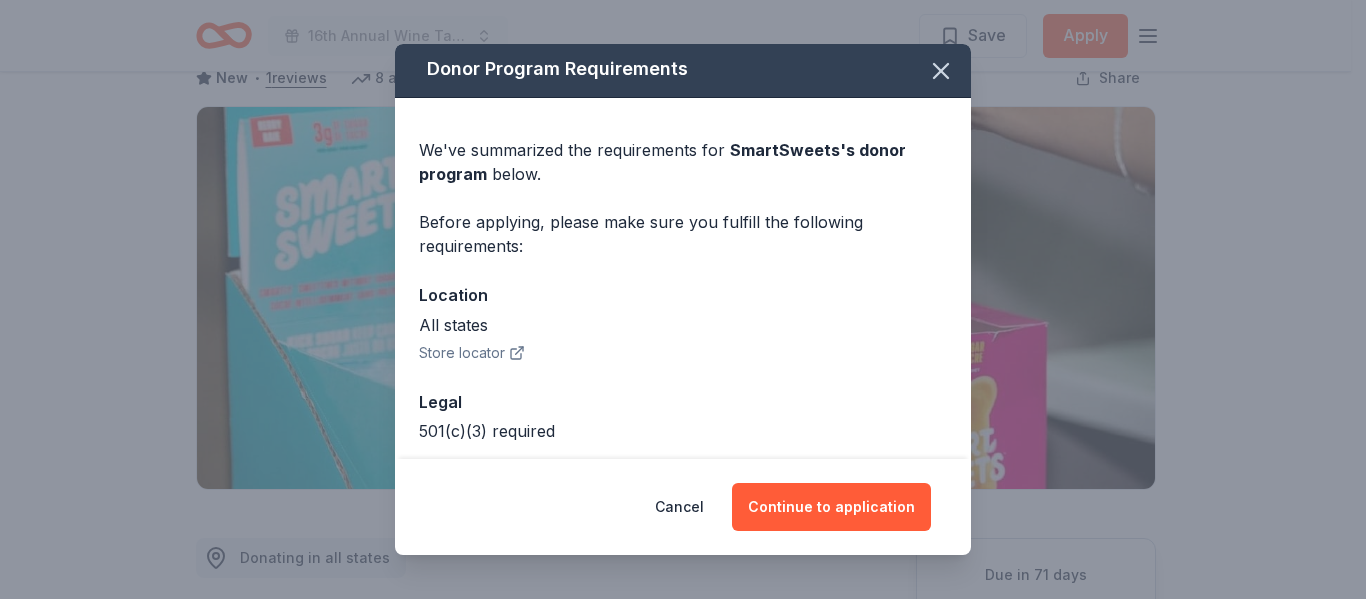 scroll, scrollTop: 0, scrollLeft: 0, axis: both 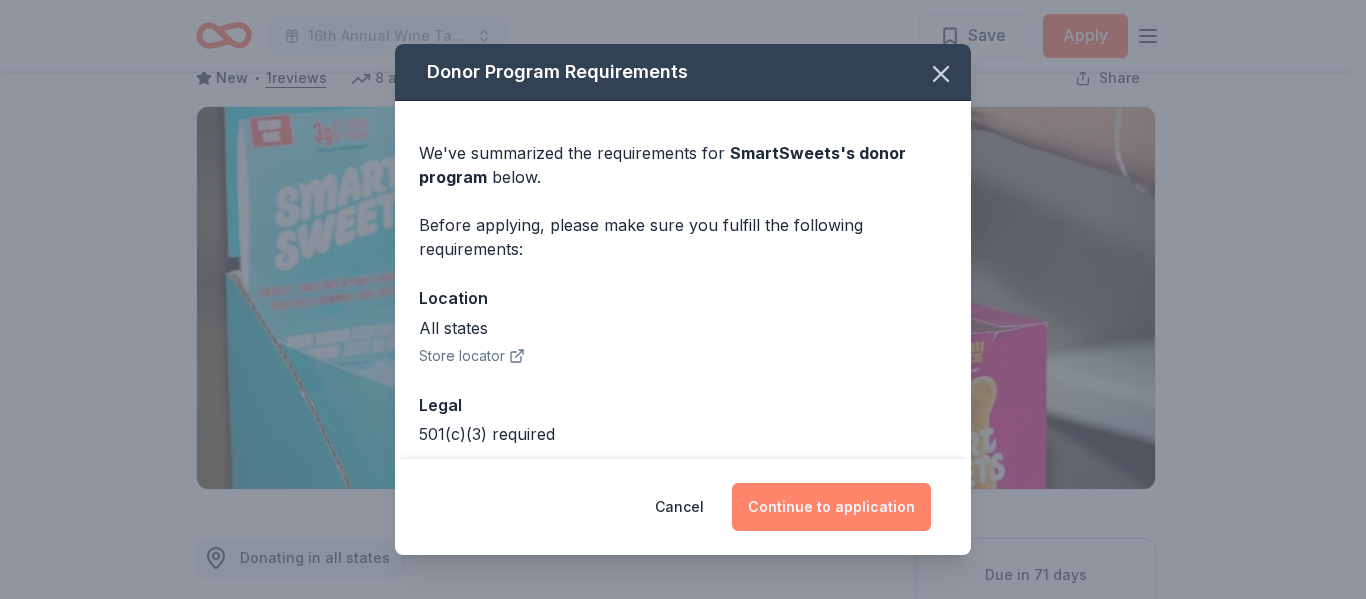 click on "Continue to application" at bounding box center (831, 507) 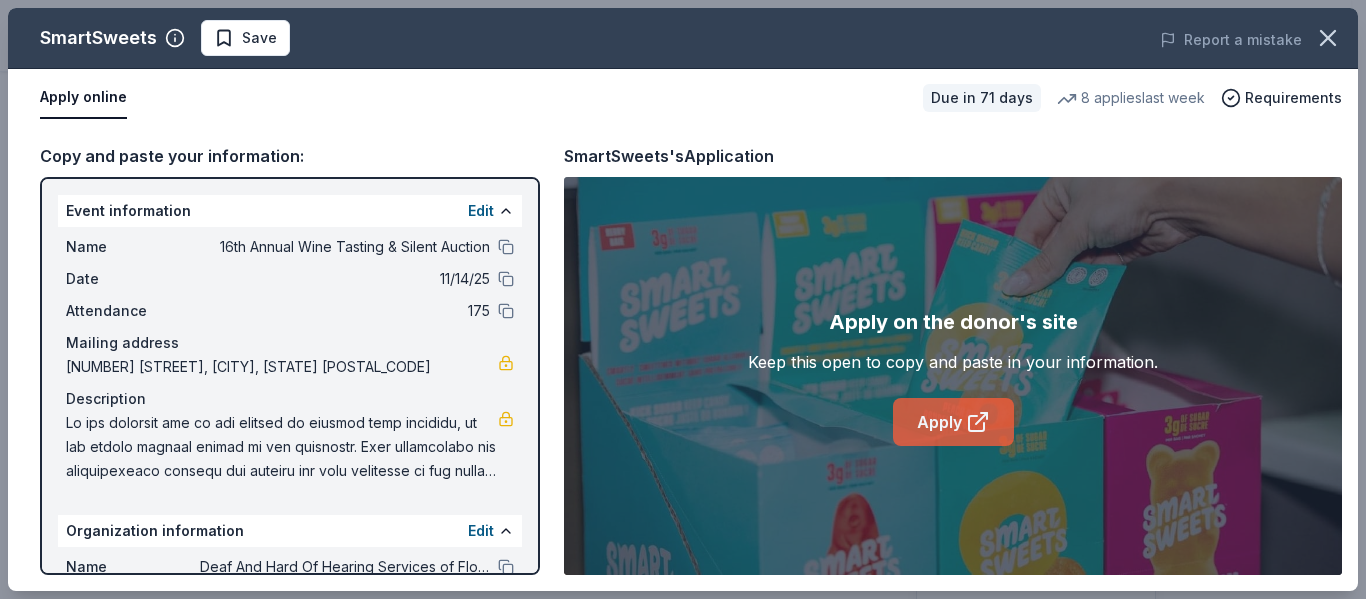 click on "Apply" at bounding box center [953, 422] 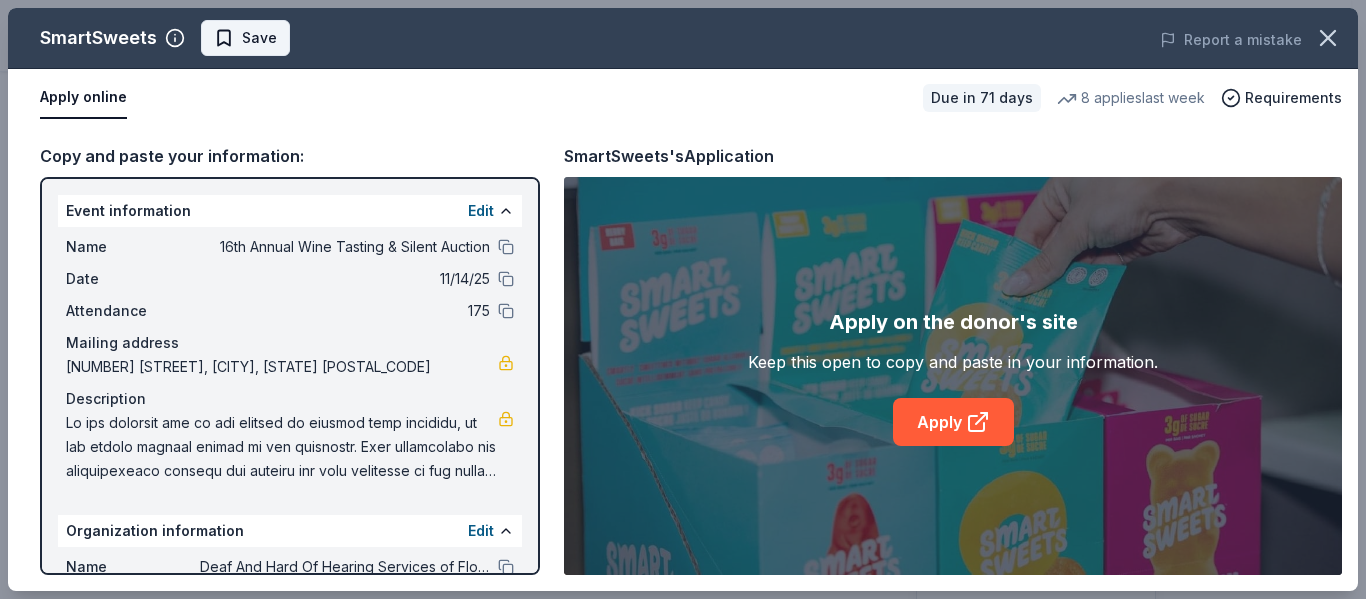 click on "Save" at bounding box center [259, 38] 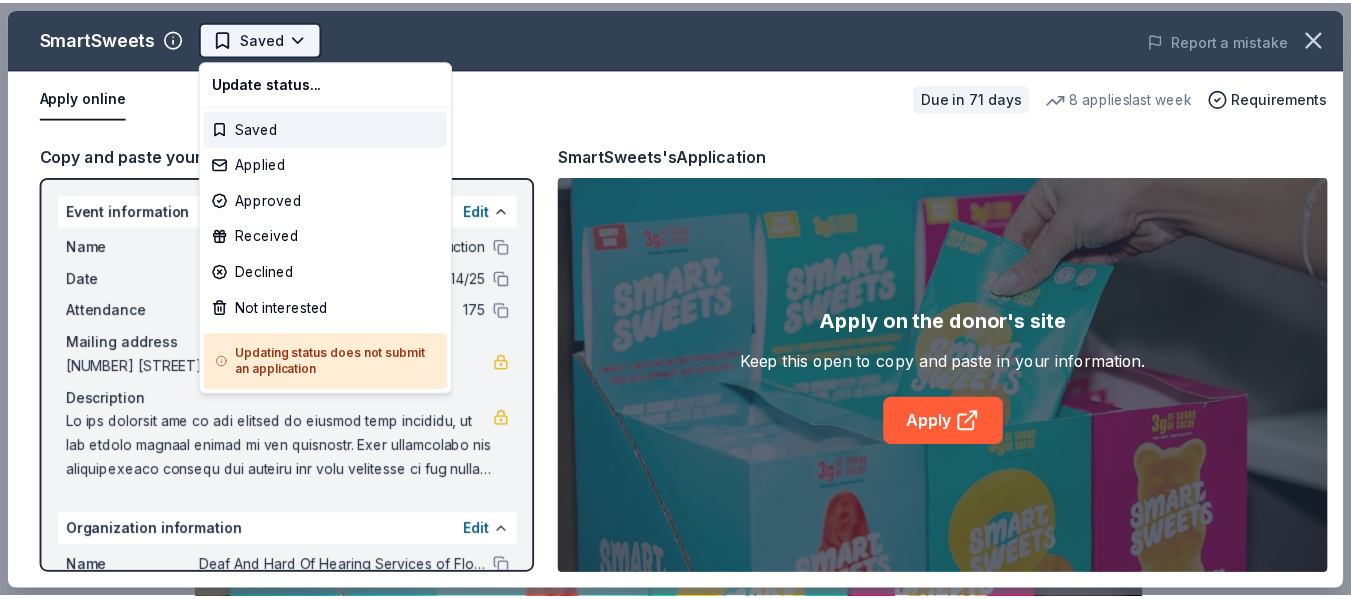 scroll, scrollTop: 0, scrollLeft: 0, axis: both 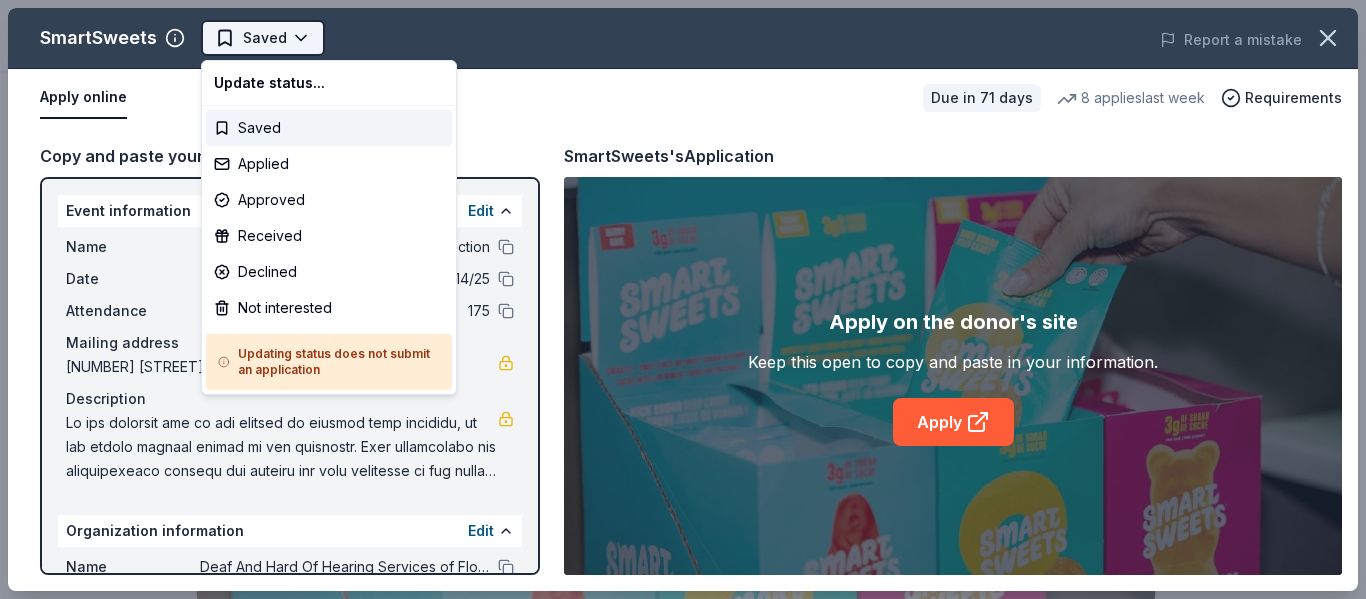 click on "16th Annual Wine Tasting & Silent Auction Saved Apply Due in 71 days Share SmartSweets New • 1  reviews 8   applies  last week approval rate donation value Share Donating in all states SmartSweets is an innovative confectionery brand revolutionizing candy with low-sugar, high-fiber options, offering delicious treats without artificial sweeteners. What they donate Candy, gift card(s) Auction & raffle Snacks Donation is small & easy to send to guests Who they donate to  Preferred 501(c)(3) required Due in 71 days Apply Saved ⚡️ Quick application Usually responds in  over a month Updated  about 2 months  ago Report a mistake approval rate 20 % approved 30 % declined 50 % no response donation value (average) 20% 70% 0% 10% $xx - $xx $xx - $xx $xx - $xx $xx - $xx Upgrade to Pro to view approval rates and average donation values New • 1  reviews Africa Child Foundation Mission of Tanzania January 2024 • Approved Leave a review Similar donors 1   apply  last week 71 days left Online app Pizza Ranch New New" at bounding box center (675, 299) 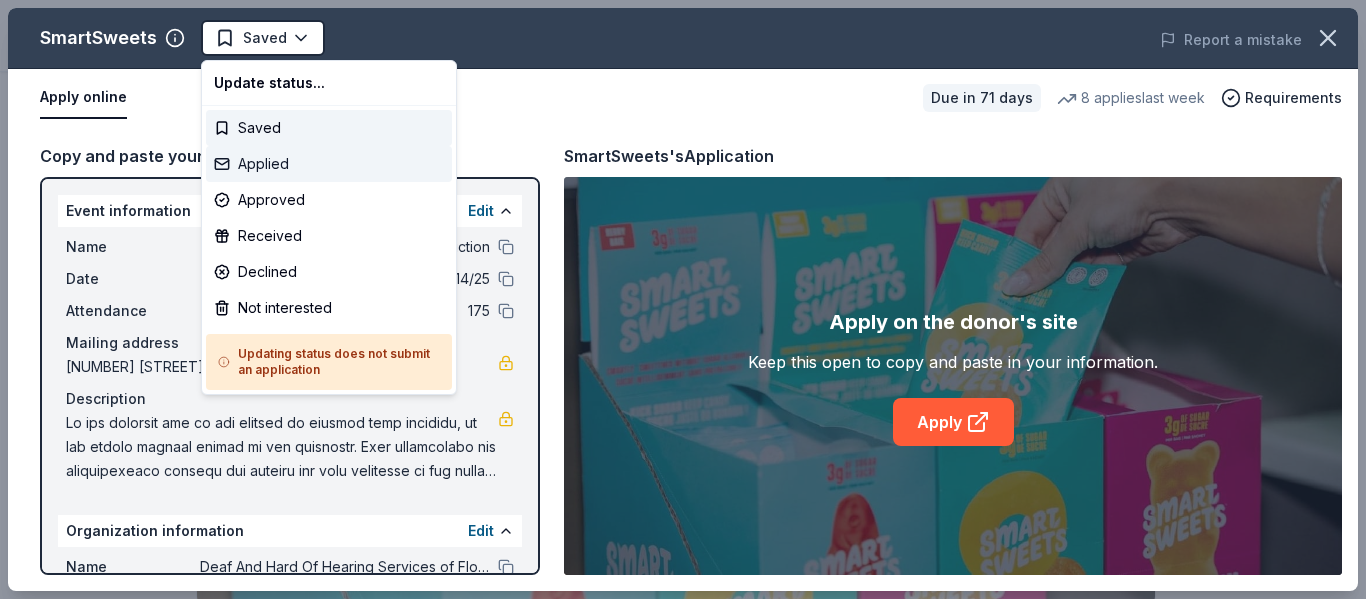 click on "Applied" at bounding box center [329, 164] 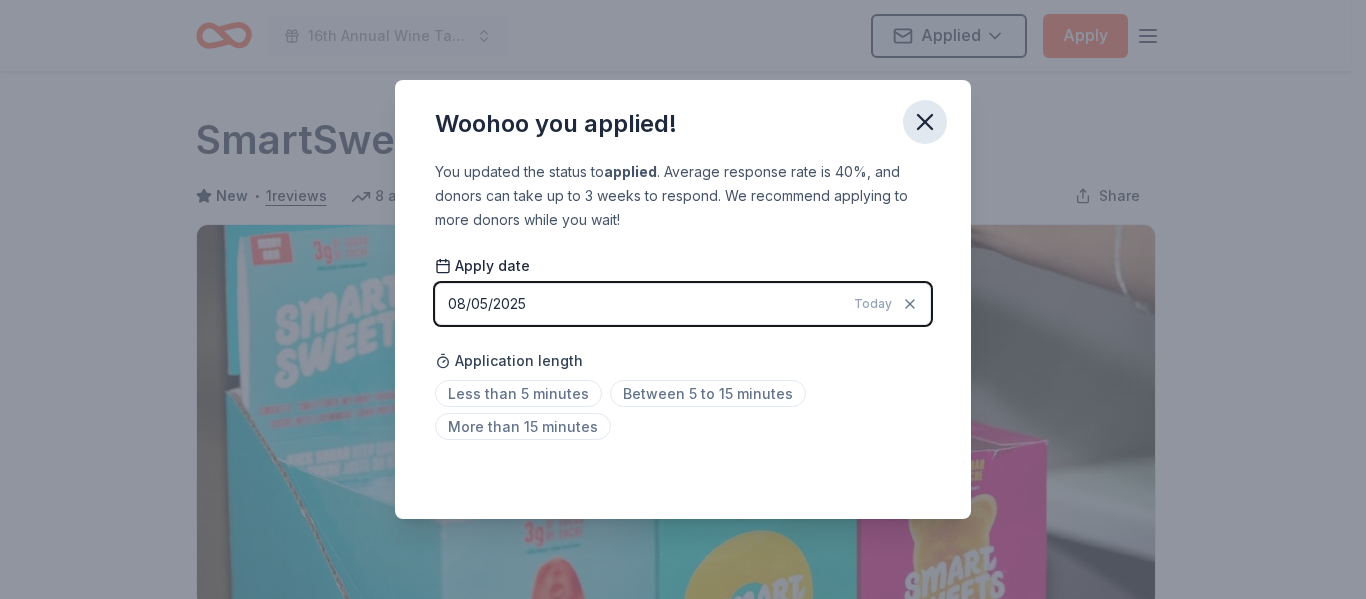 click 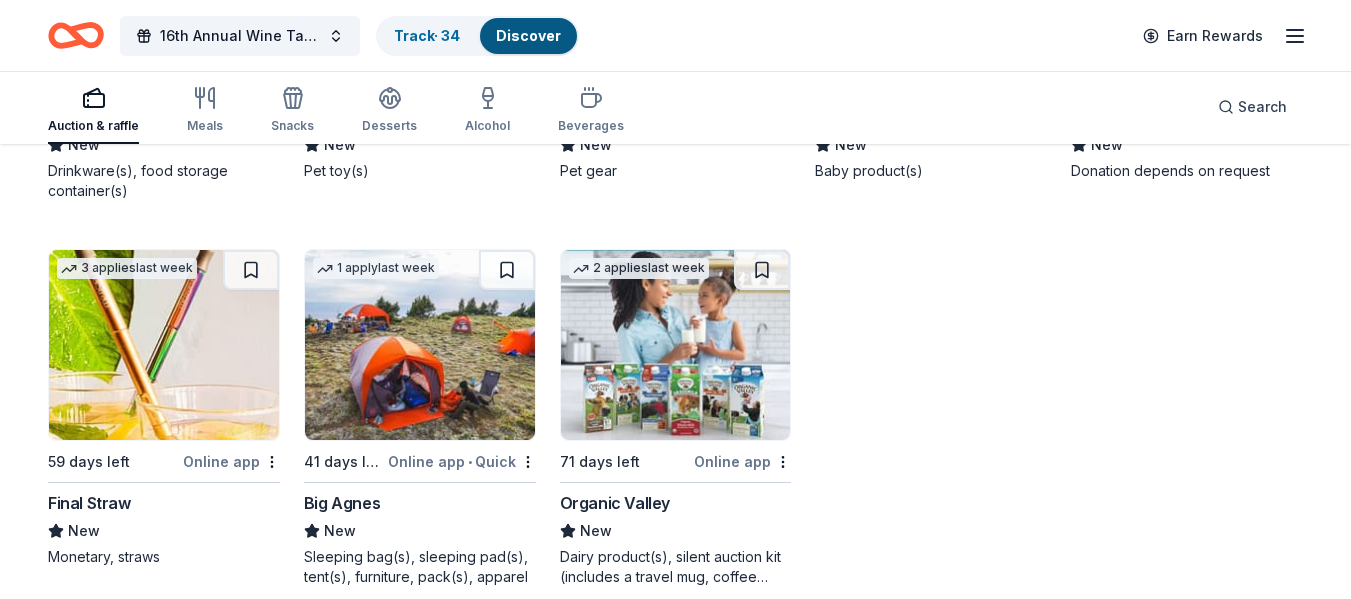 scroll, scrollTop: 14209, scrollLeft: 0, axis: vertical 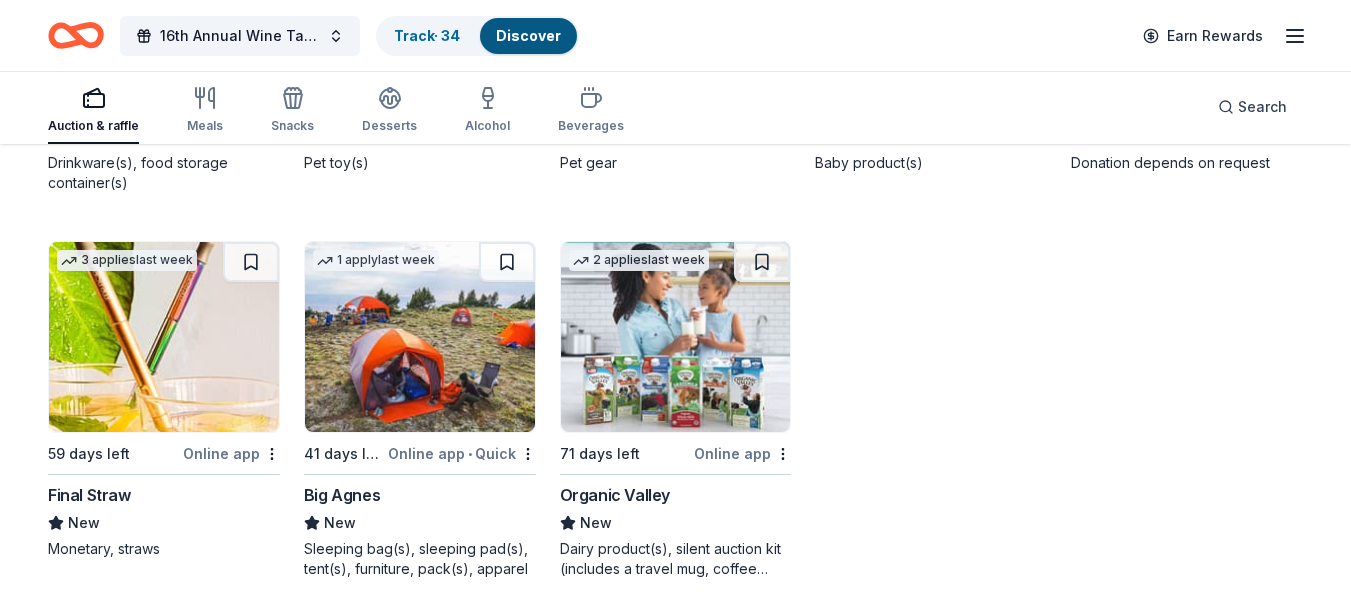 click at bounding box center (164, 337) 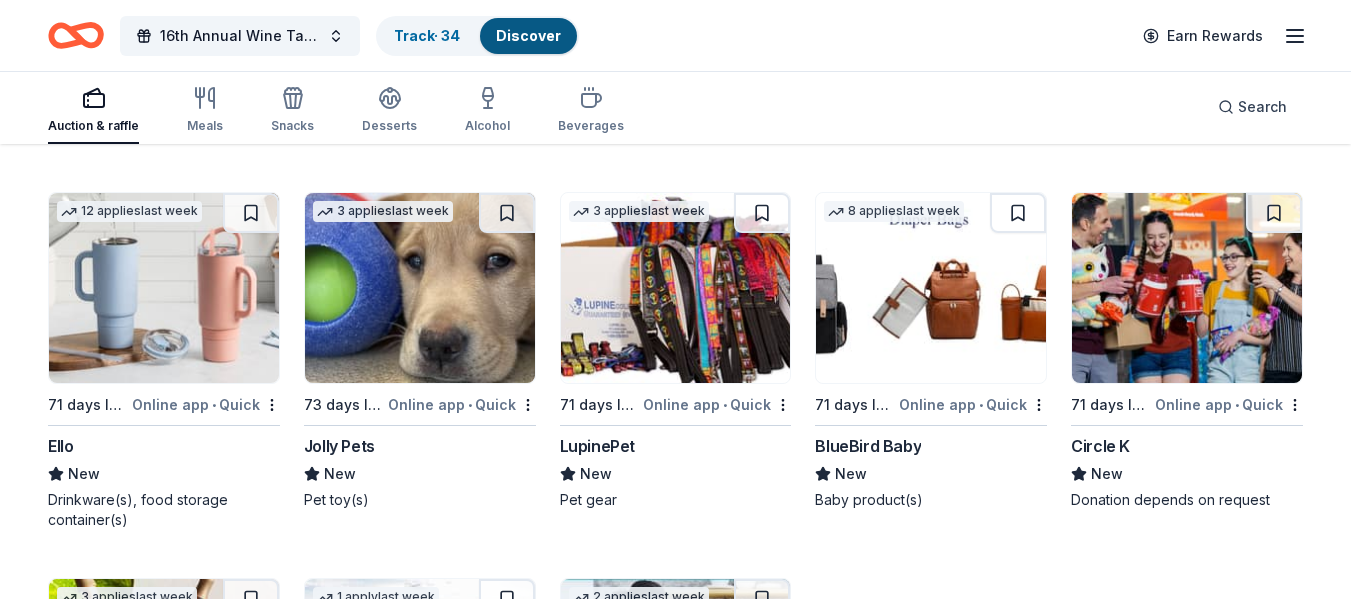 scroll, scrollTop: 13871, scrollLeft: 0, axis: vertical 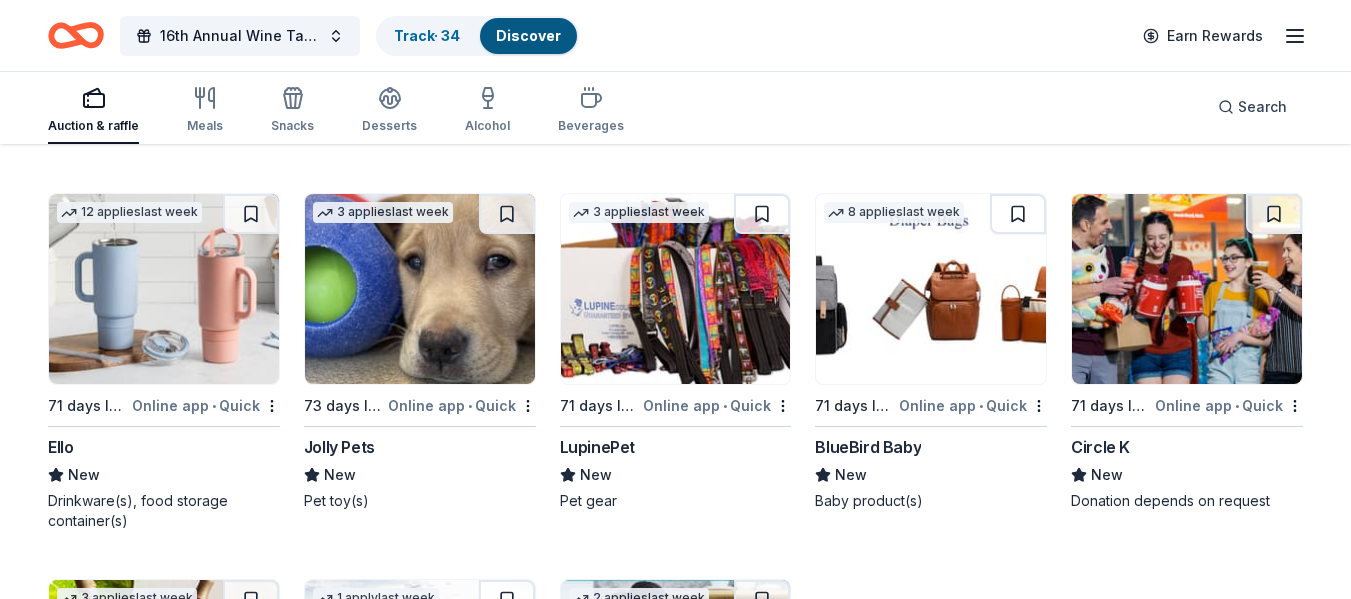 click at bounding box center (164, 289) 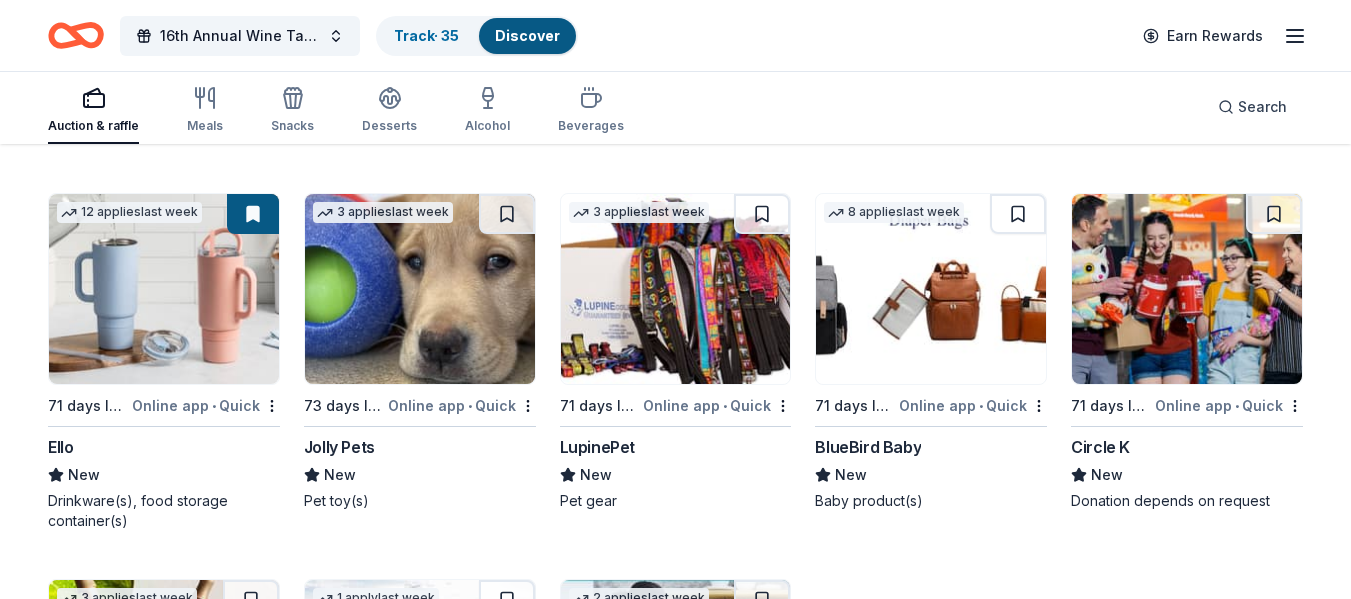 click at bounding box center (676, 289) 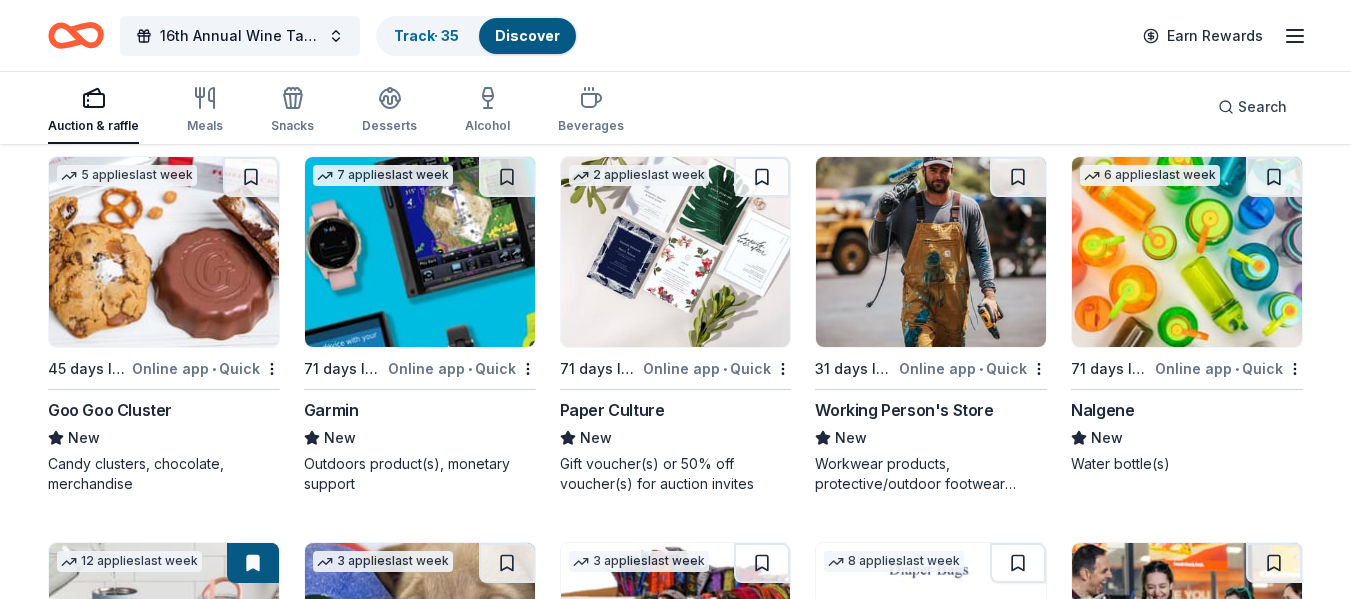 scroll, scrollTop: 13521, scrollLeft: 0, axis: vertical 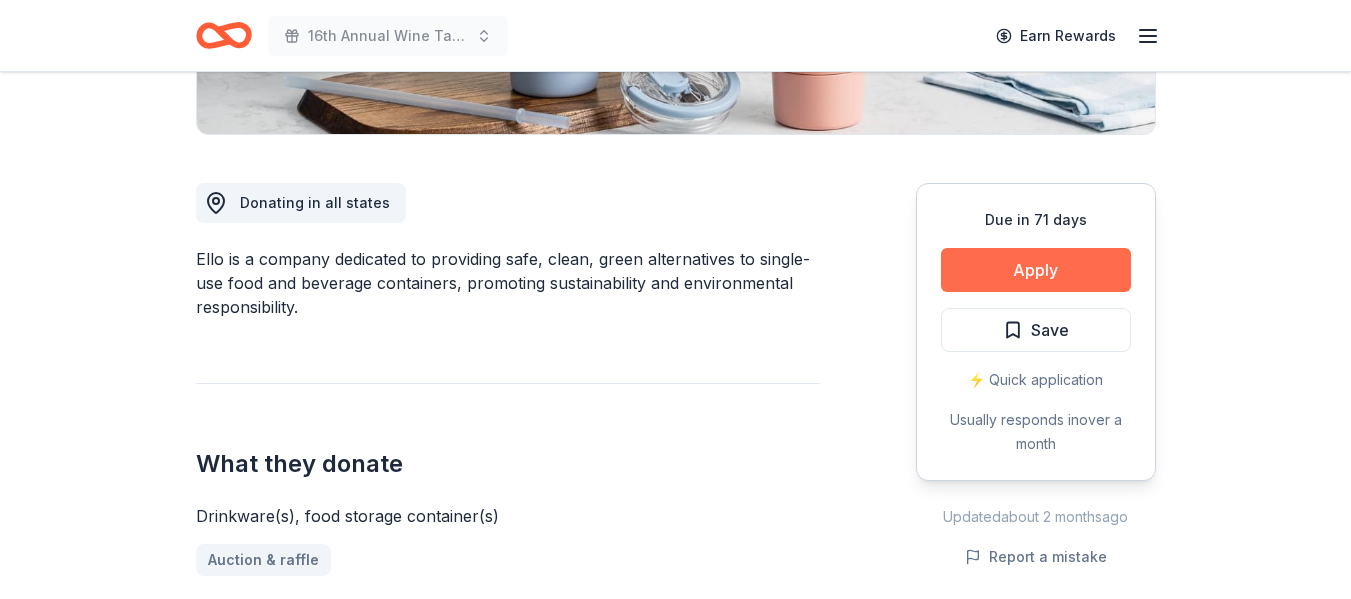 click on "Apply" at bounding box center [1036, 270] 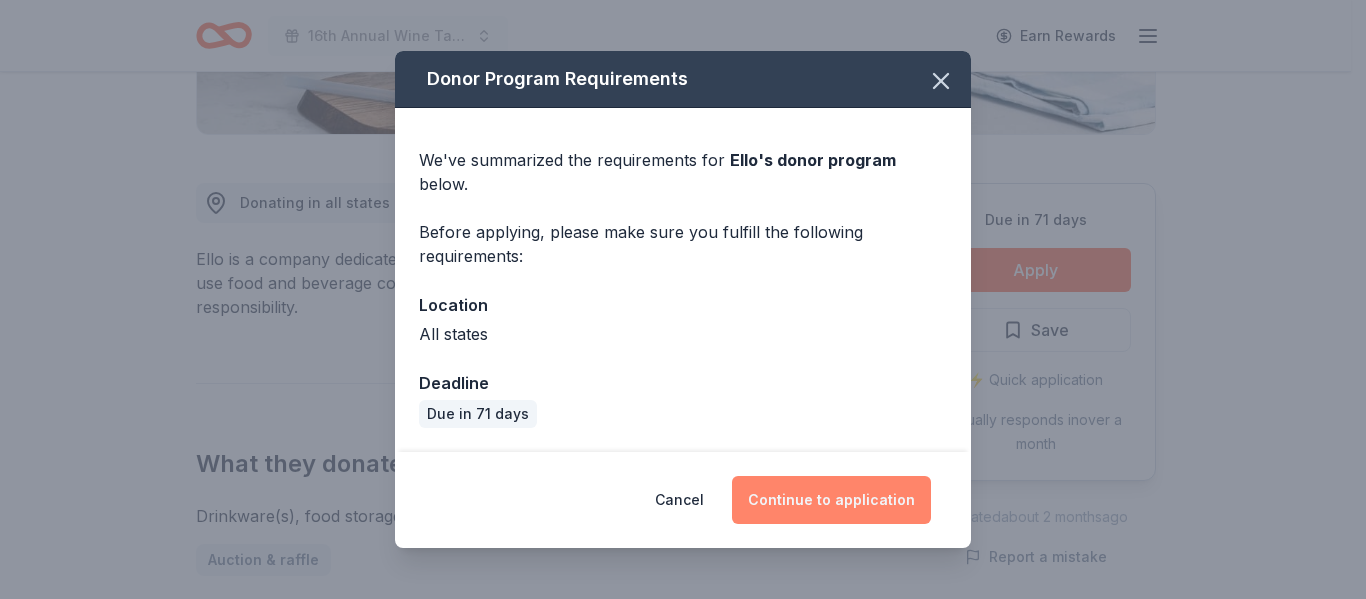 click on "Continue to application" at bounding box center (831, 500) 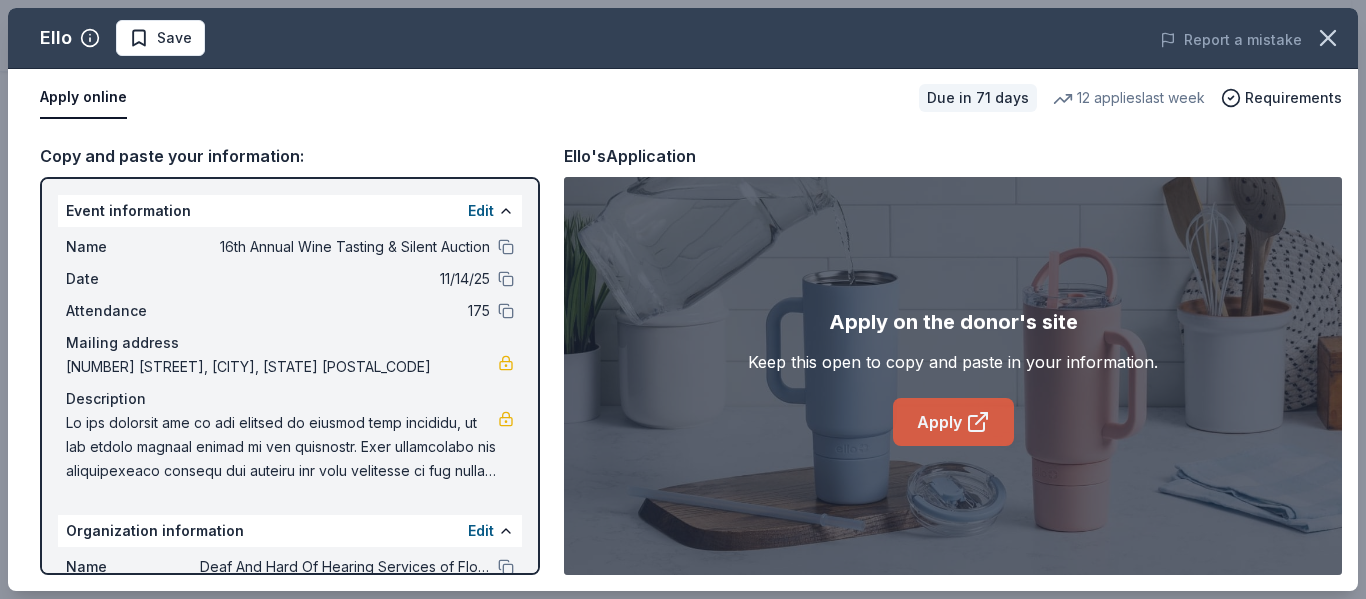click on "Apply" at bounding box center [953, 422] 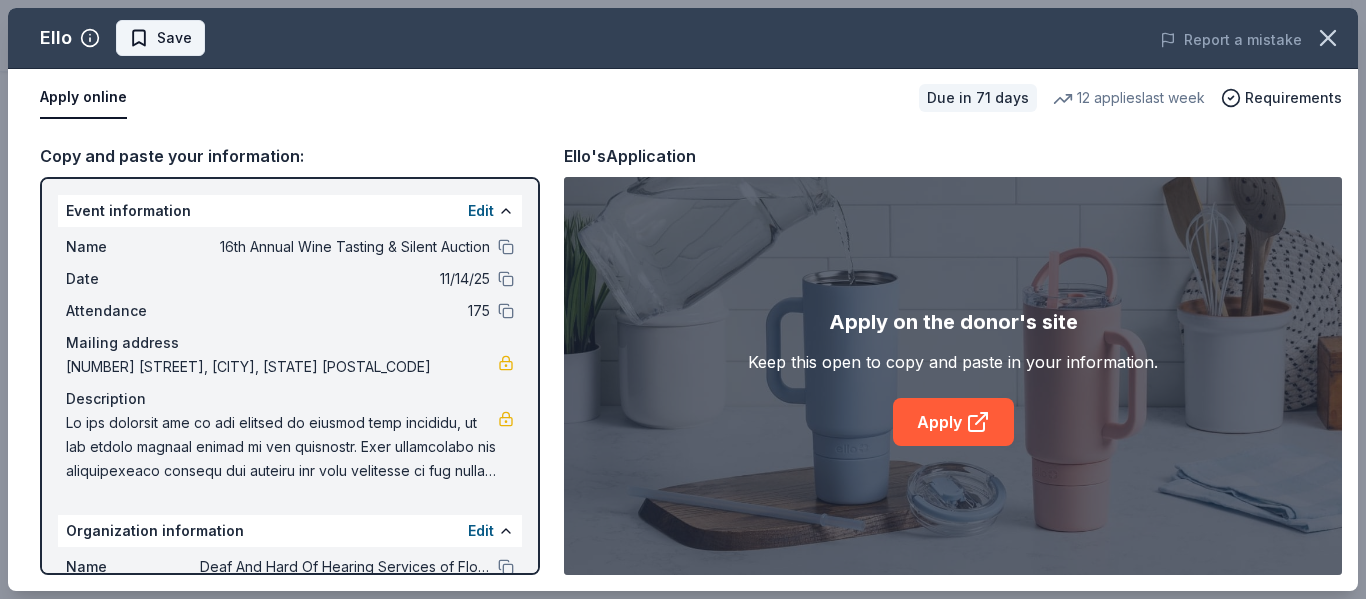 click on "Save" at bounding box center (174, 38) 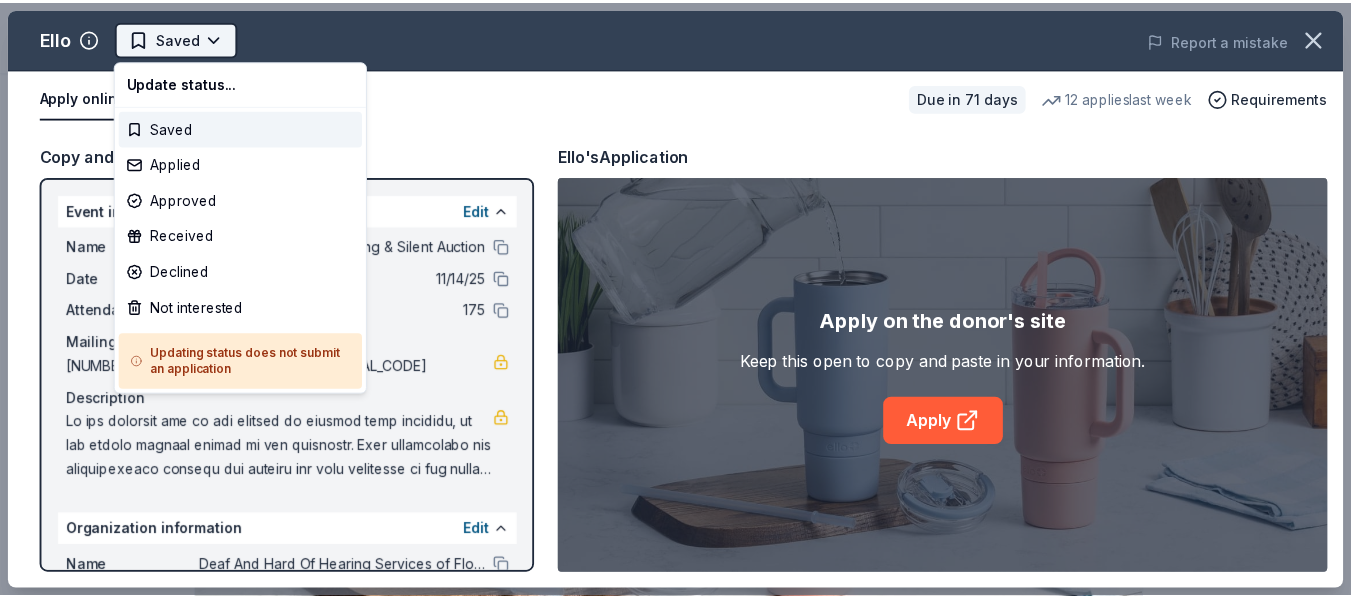 scroll, scrollTop: 0, scrollLeft: 0, axis: both 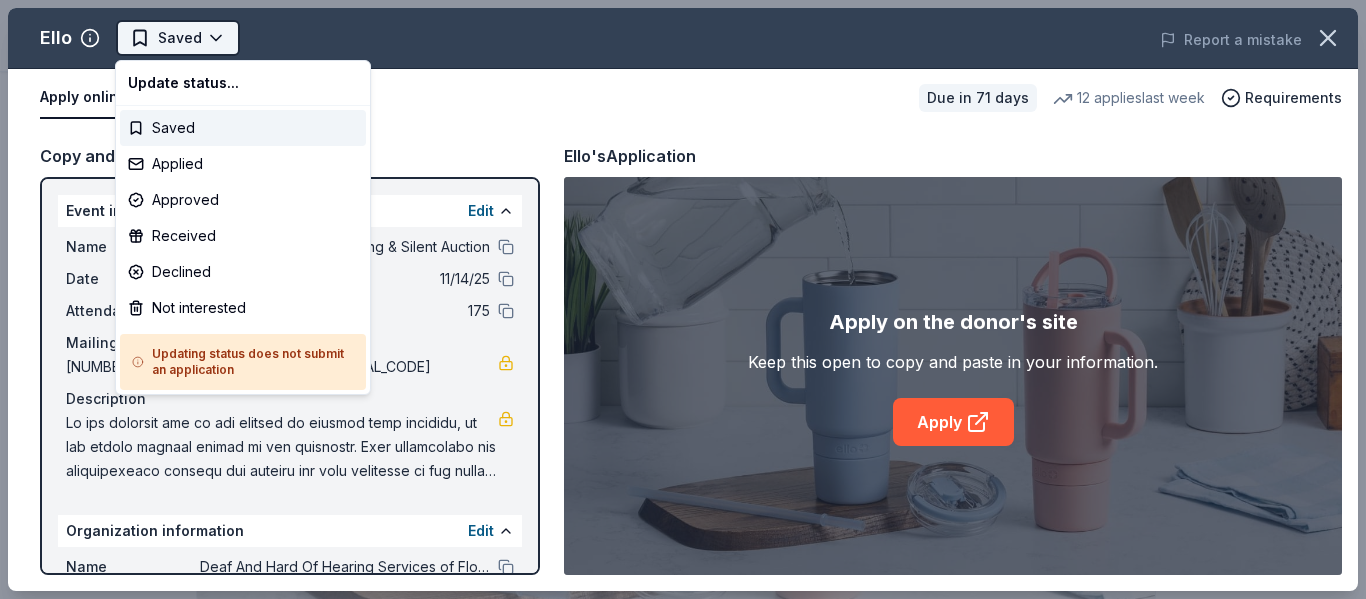 click on "16th Annual Wine Tasting & Silent Auction Saved Apply Due in 71 days Share Ello New 12   applies  last week approval rate Share Donating in all states Ello is a company dedicated to providing safe, clean, green alternatives to single-use food and beverage containers, promoting sustainability and environmental responsibility. What they donate Drinkware(s), food storage container(s) Auction & raffle Who they donate to Ello  hasn ' t listed any preferences or eligibility criteria. approval rate 20 % approved 30 % declined 50 % no response Upgrade to Pro to view approval rates and average donation values Due in 71 days Apply Saved ⚡️ Quick application Usually responds in  over a month Updated  about 2 months  ago Report a mistake New Be the first to review this company! Leave a review Similar donors 59 days left Costco 4.6 Monetary grants, no greater than 10% of program's overall budget  Local 11  days left Online app Museum of the Rockies New 4 one-day admission passes 71 days left Online app Nashville SC 1" at bounding box center [683, 299] 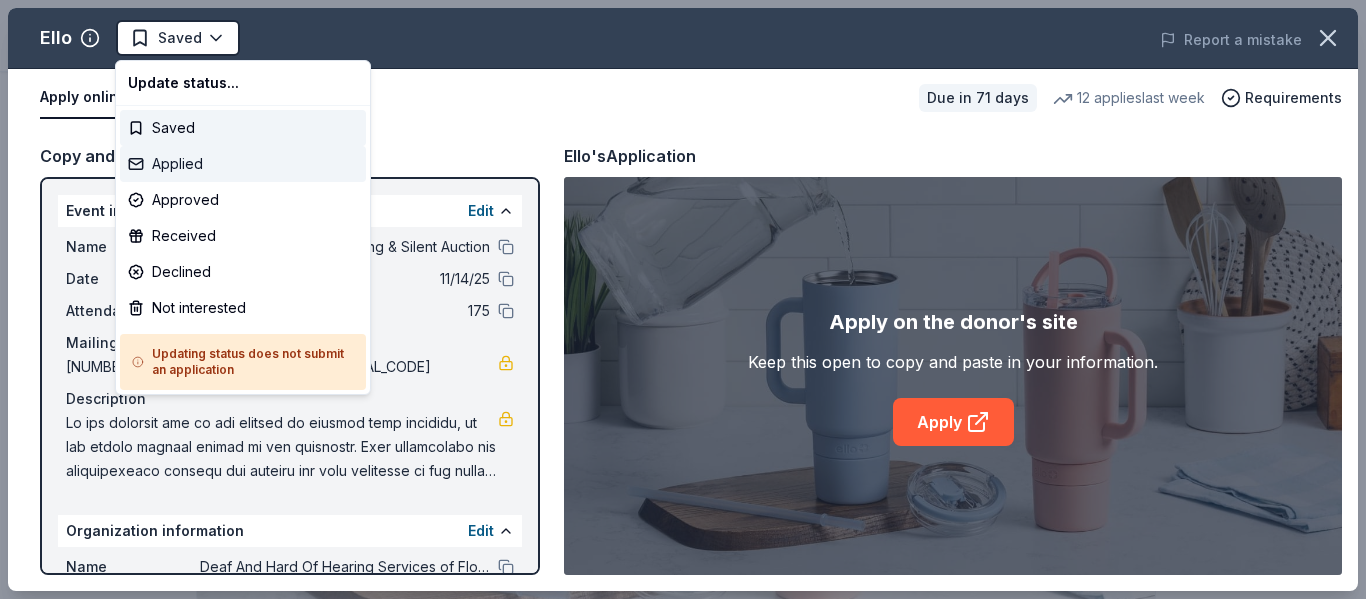 click on "Applied" at bounding box center (243, 164) 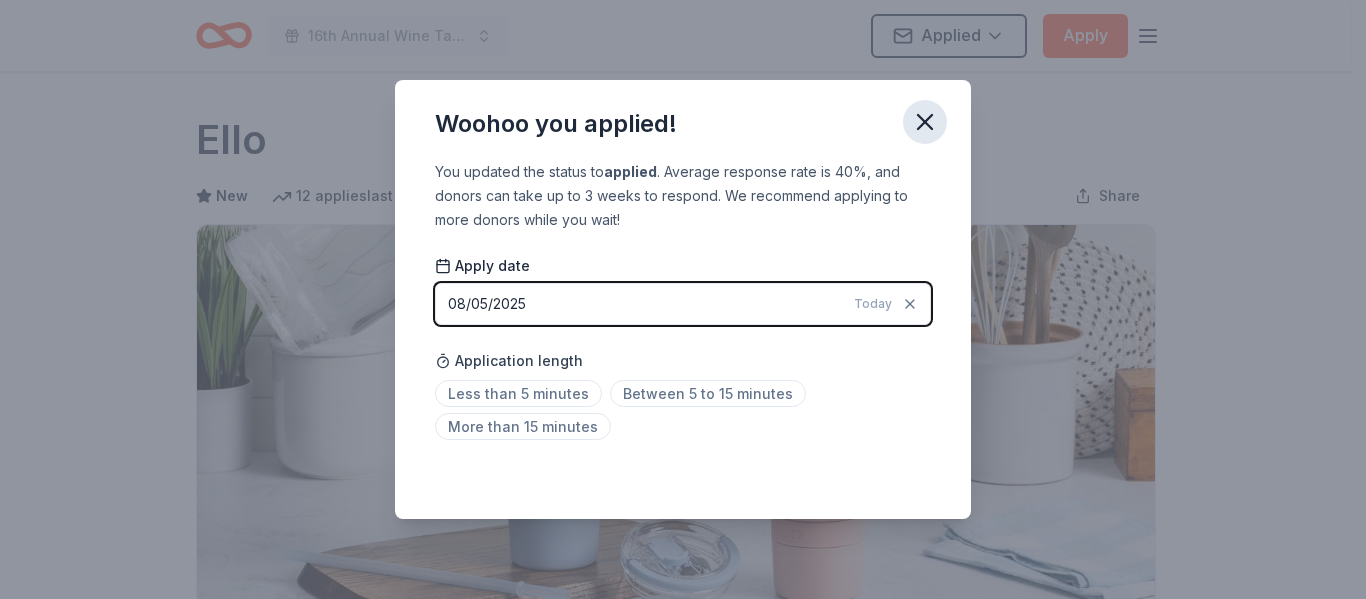 click 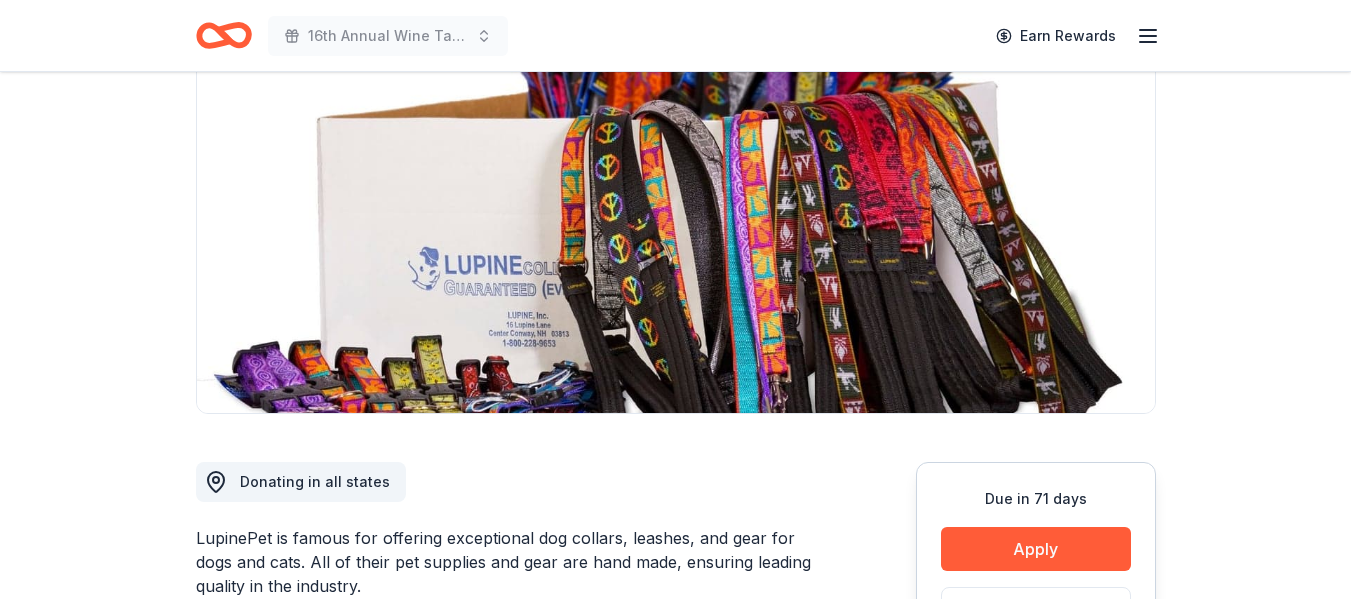 scroll, scrollTop: 192, scrollLeft: 0, axis: vertical 